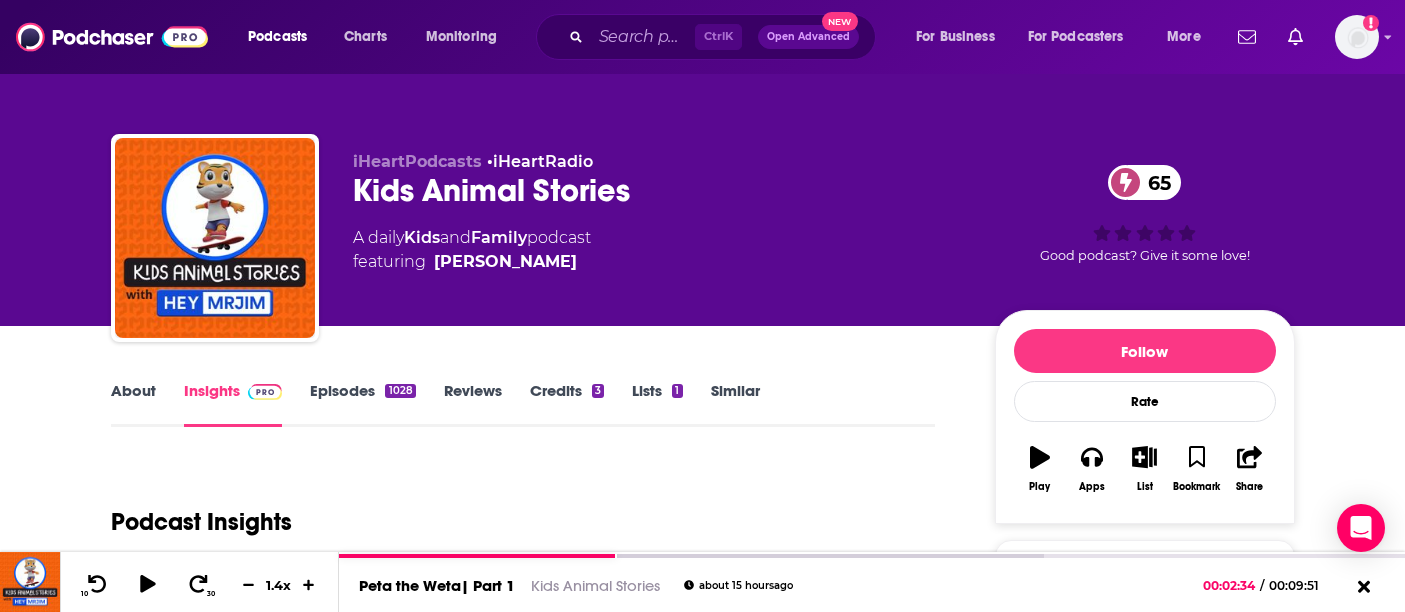 scroll, scrollTop: 0, scrollLeft: 0, axis: both 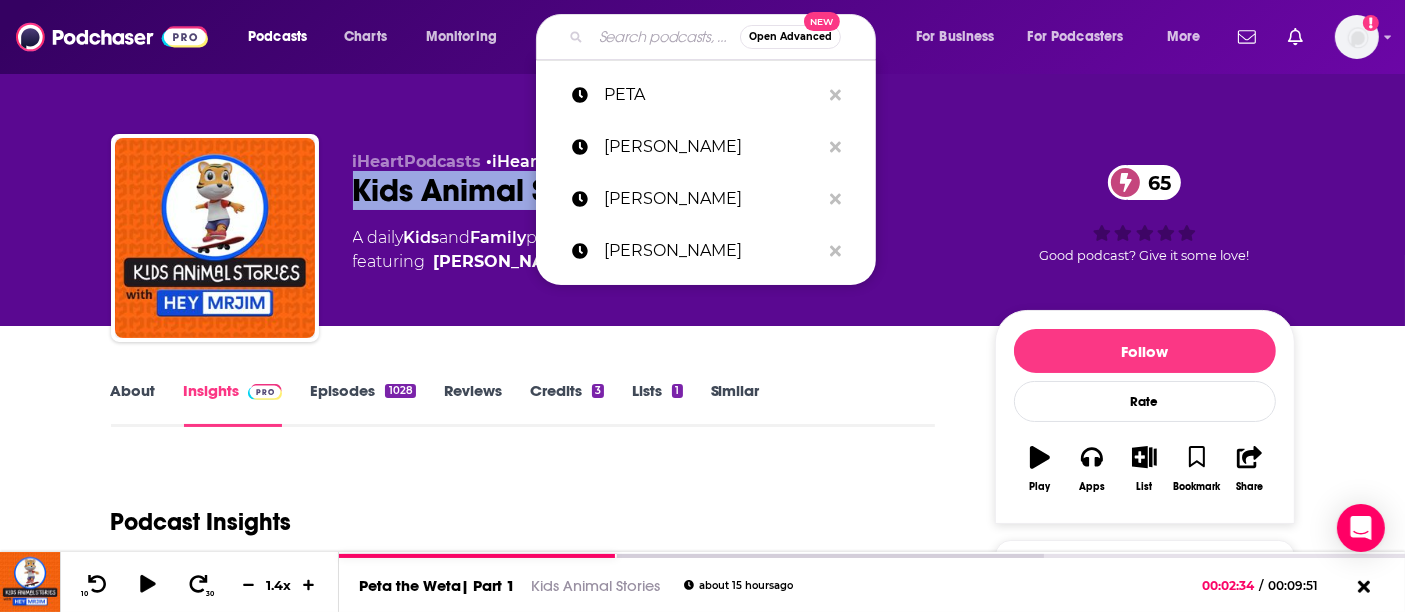 click at bounding box center (665, 37) 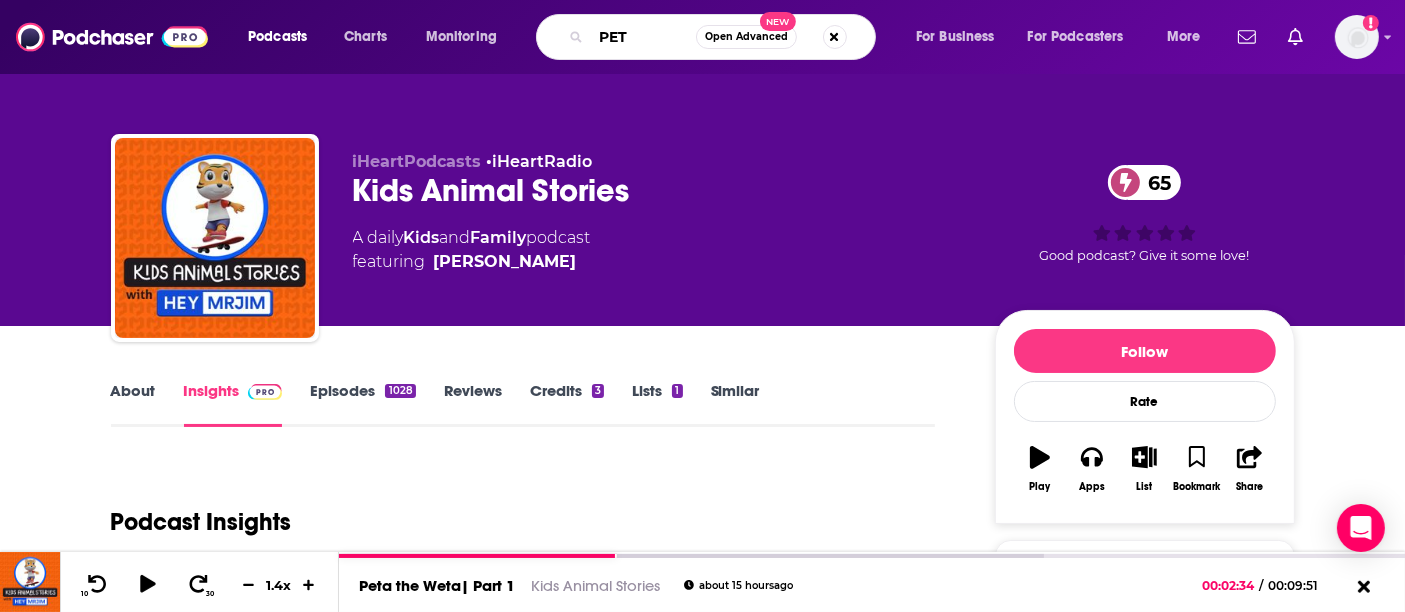 type on "PETA" 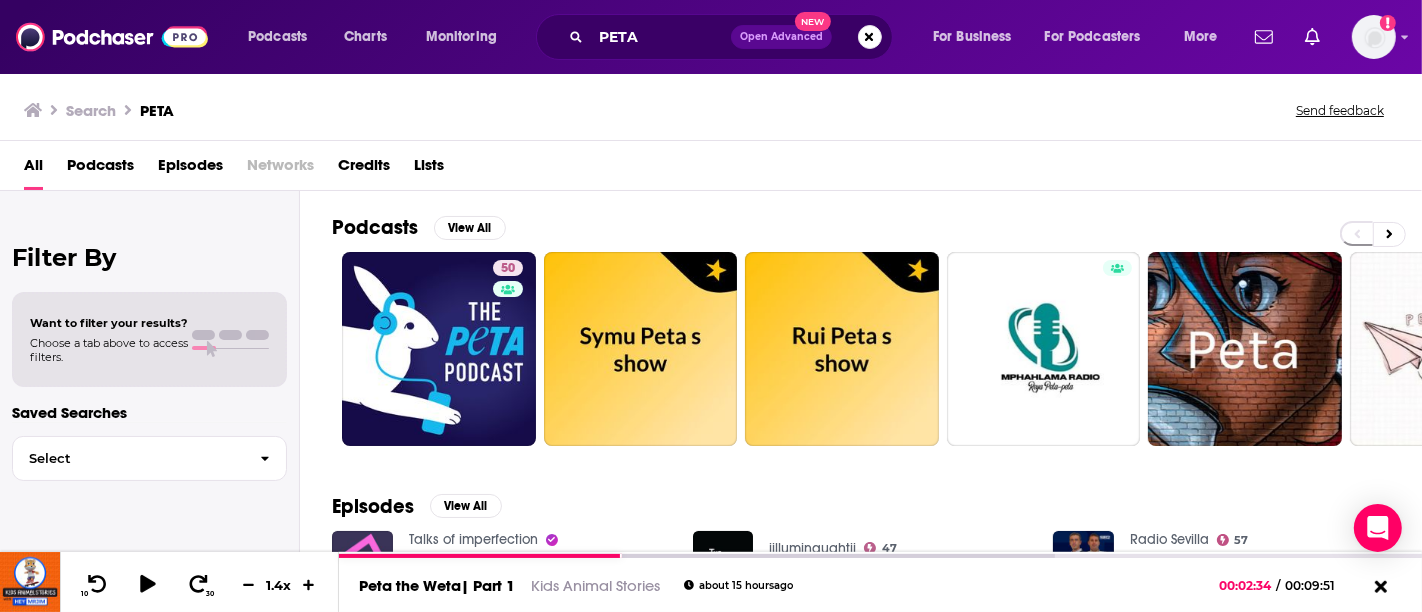 click on "Episodes" at bounding box center (190, 169) 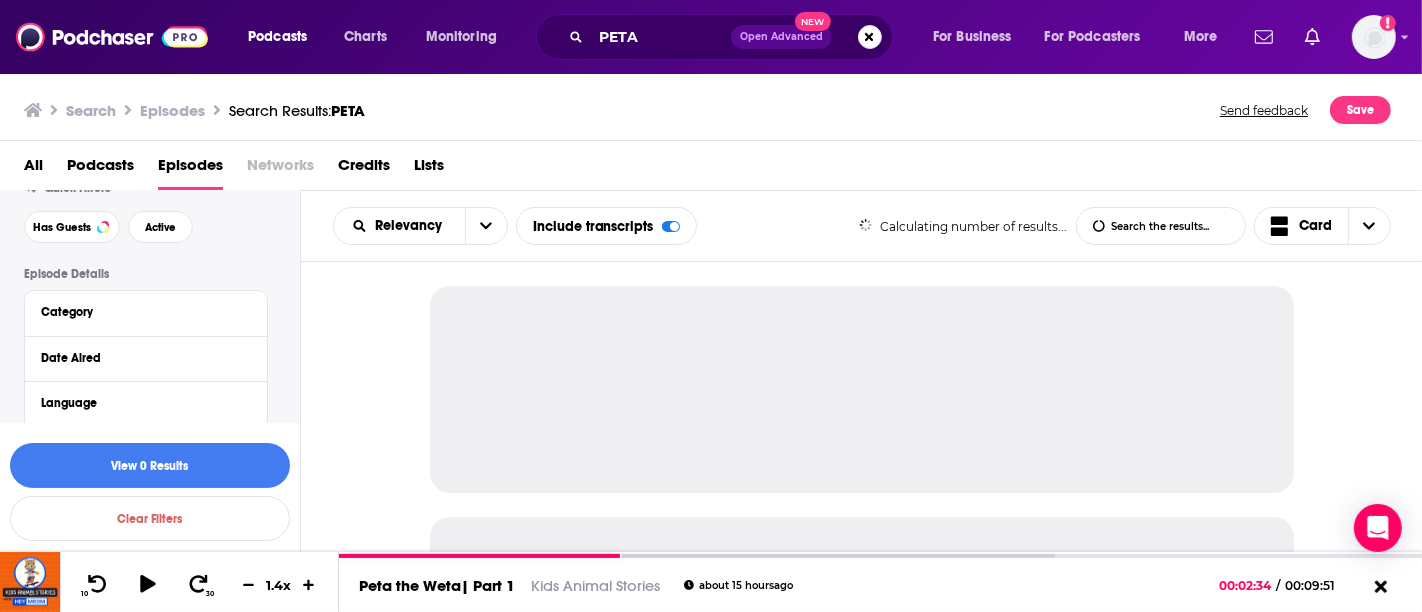 scroll, scrollTop: 111, scrollLeft: 0, axis: vertical 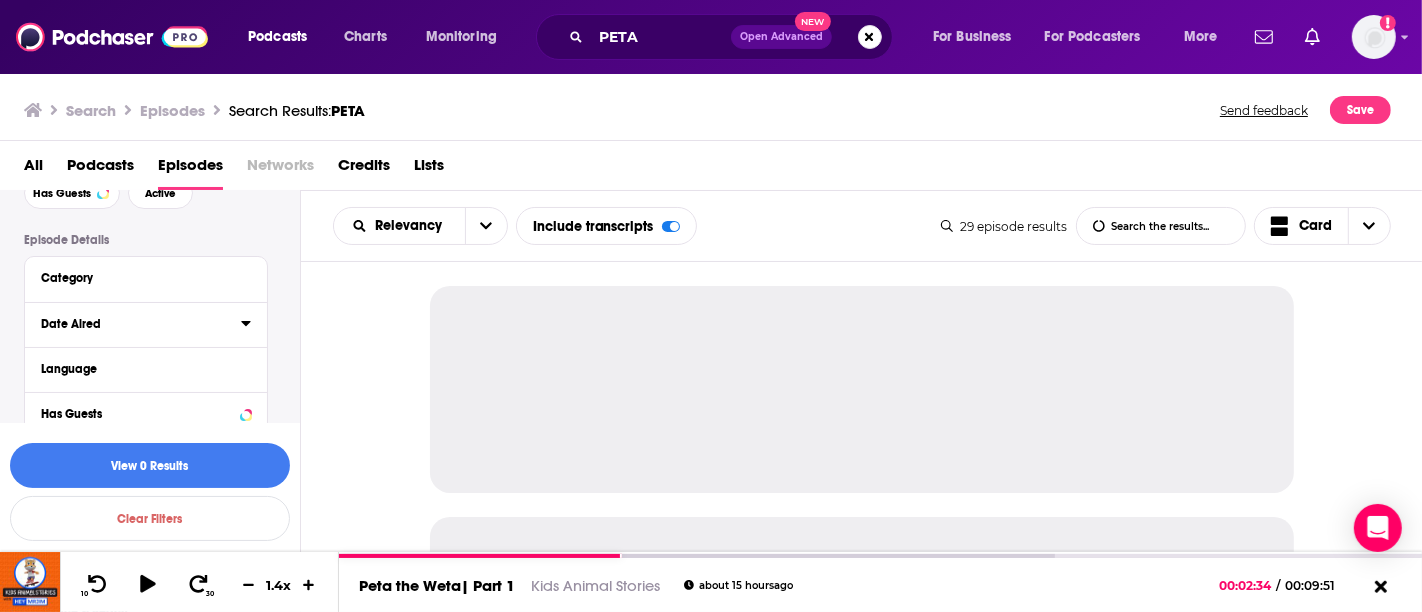 click 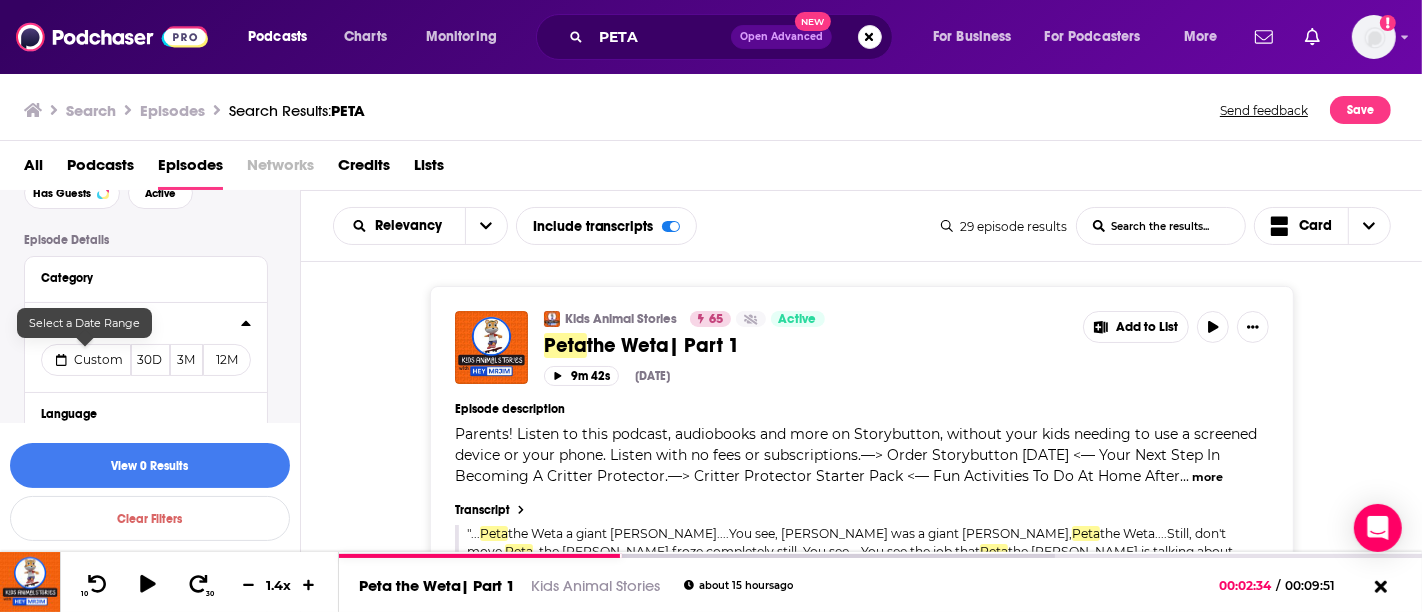 click on "Custom" at bounding box center (86, 360) 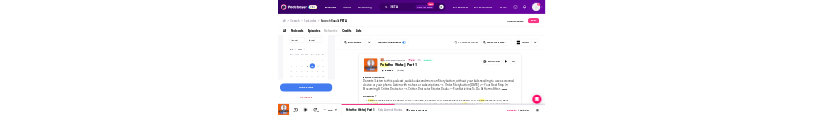 scroll, scrollTop: 333, scrollLeft: 0, axis: vertical 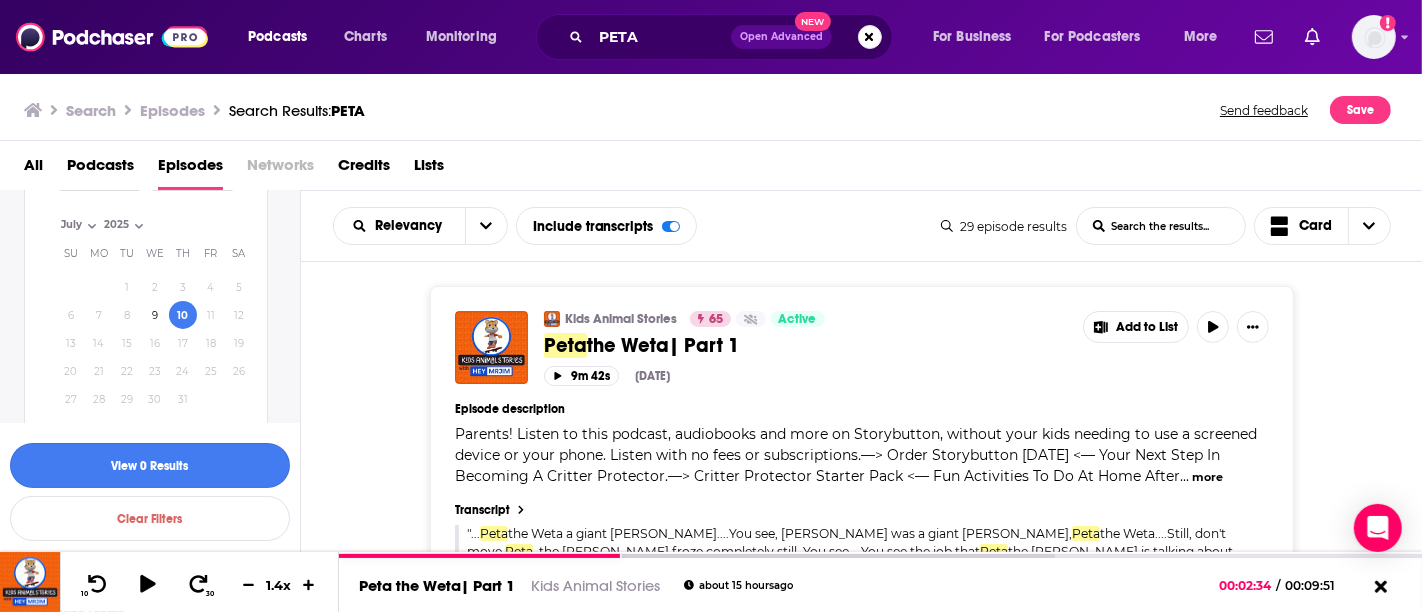 click on "View 0 Results" at bounding box center [150, 465] 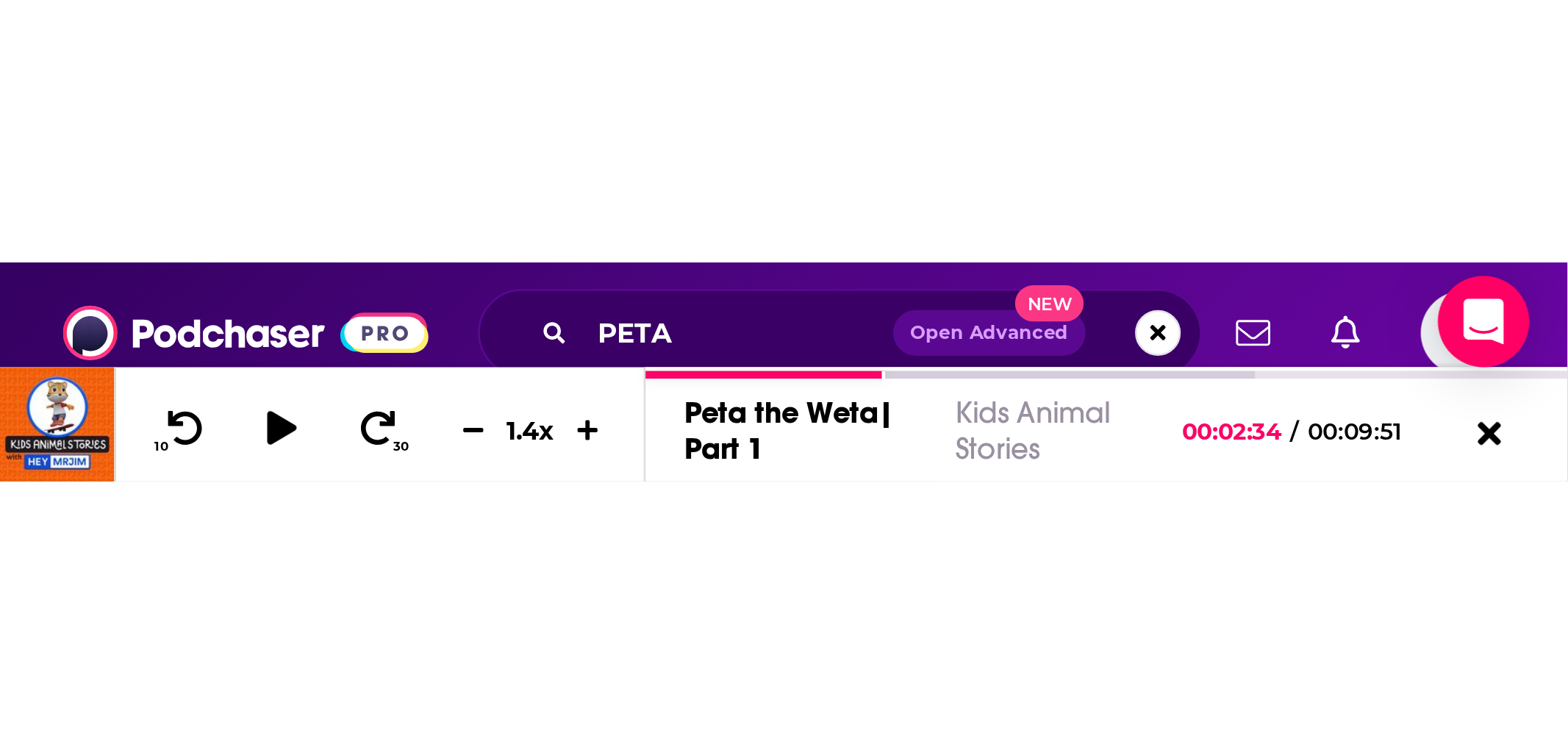 scroll, scrollTop: 245, scrollLeft: 0, axis: vertical 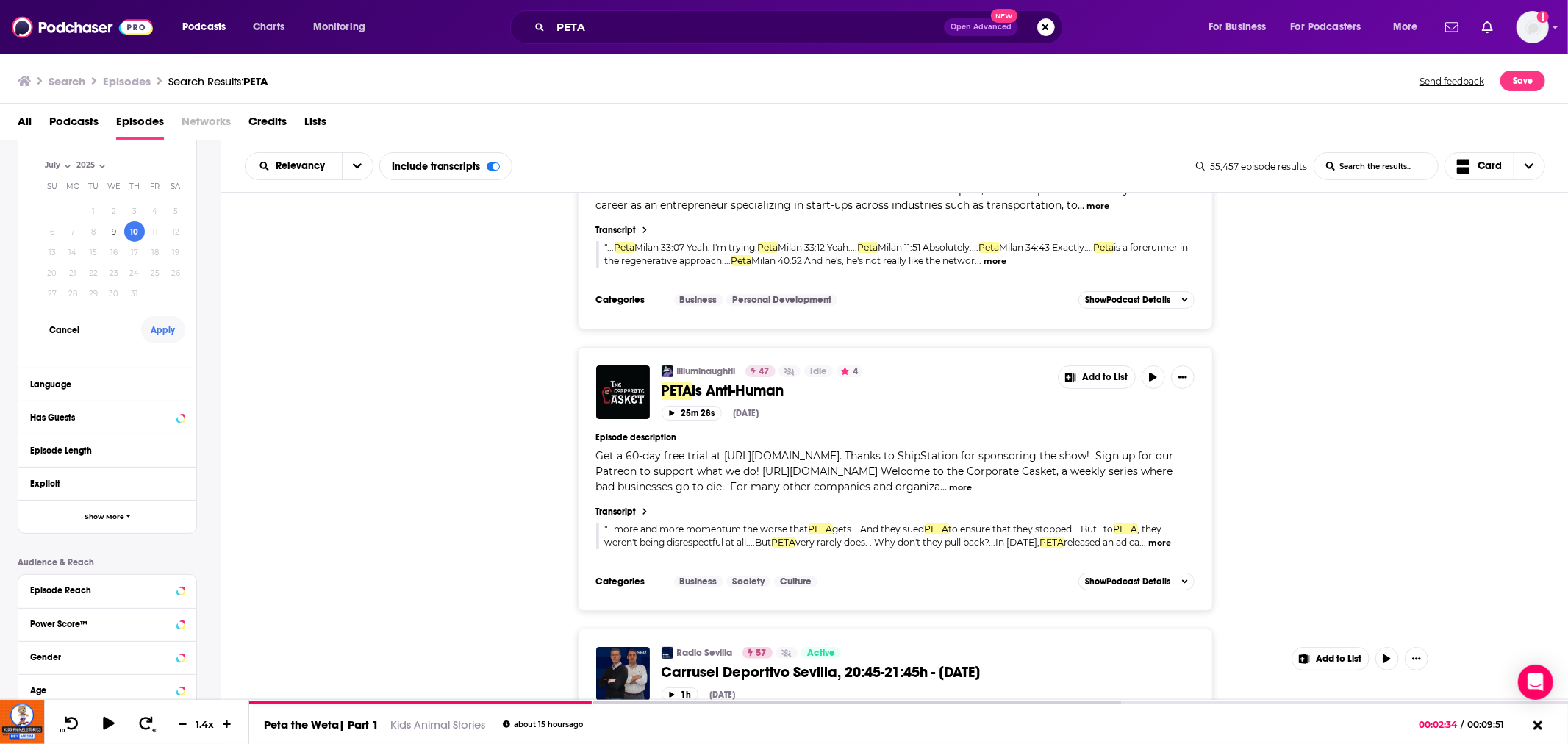 click on "Apply" at bounding box center (163, 329) 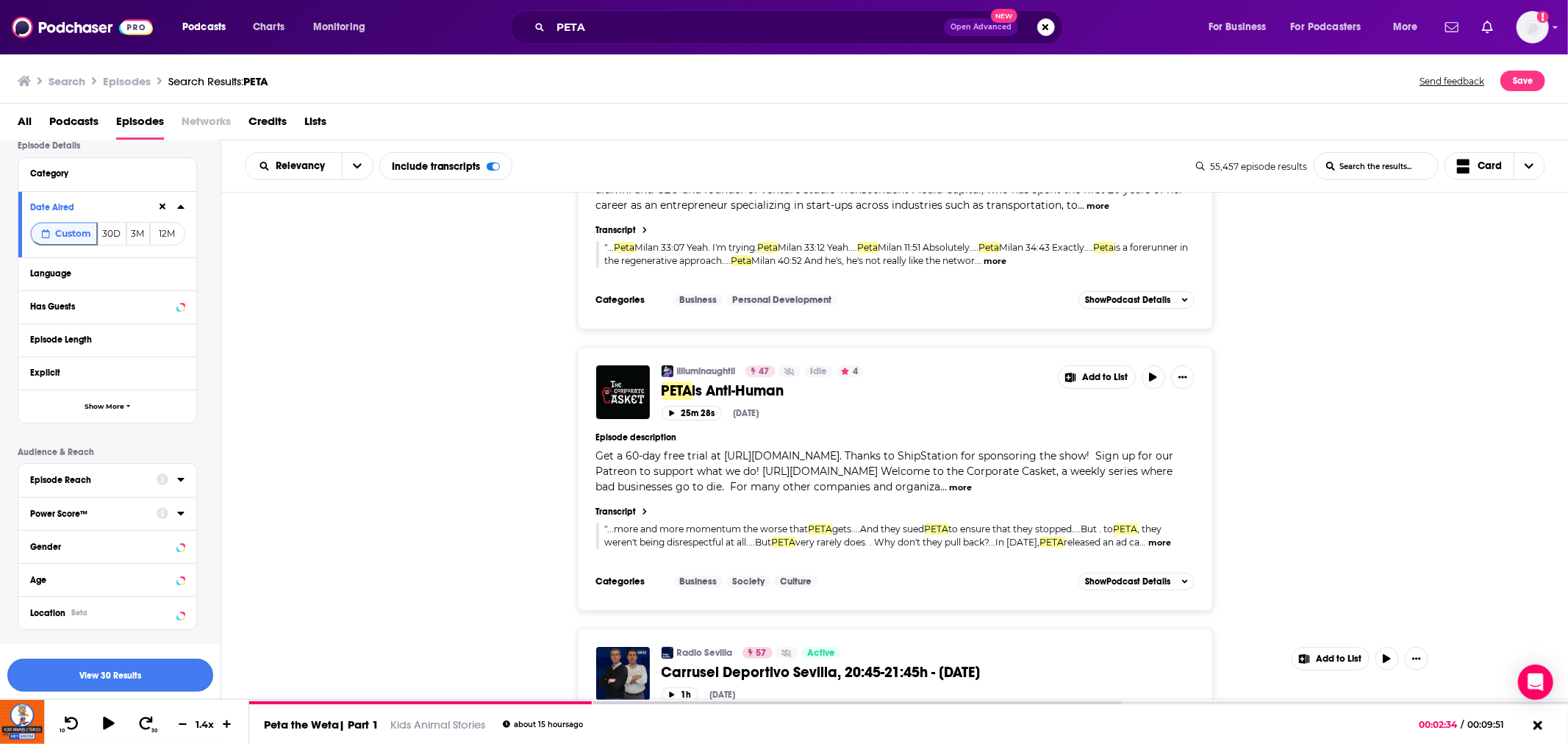 click on "View 30 Results" at bounding box center [110, 675] 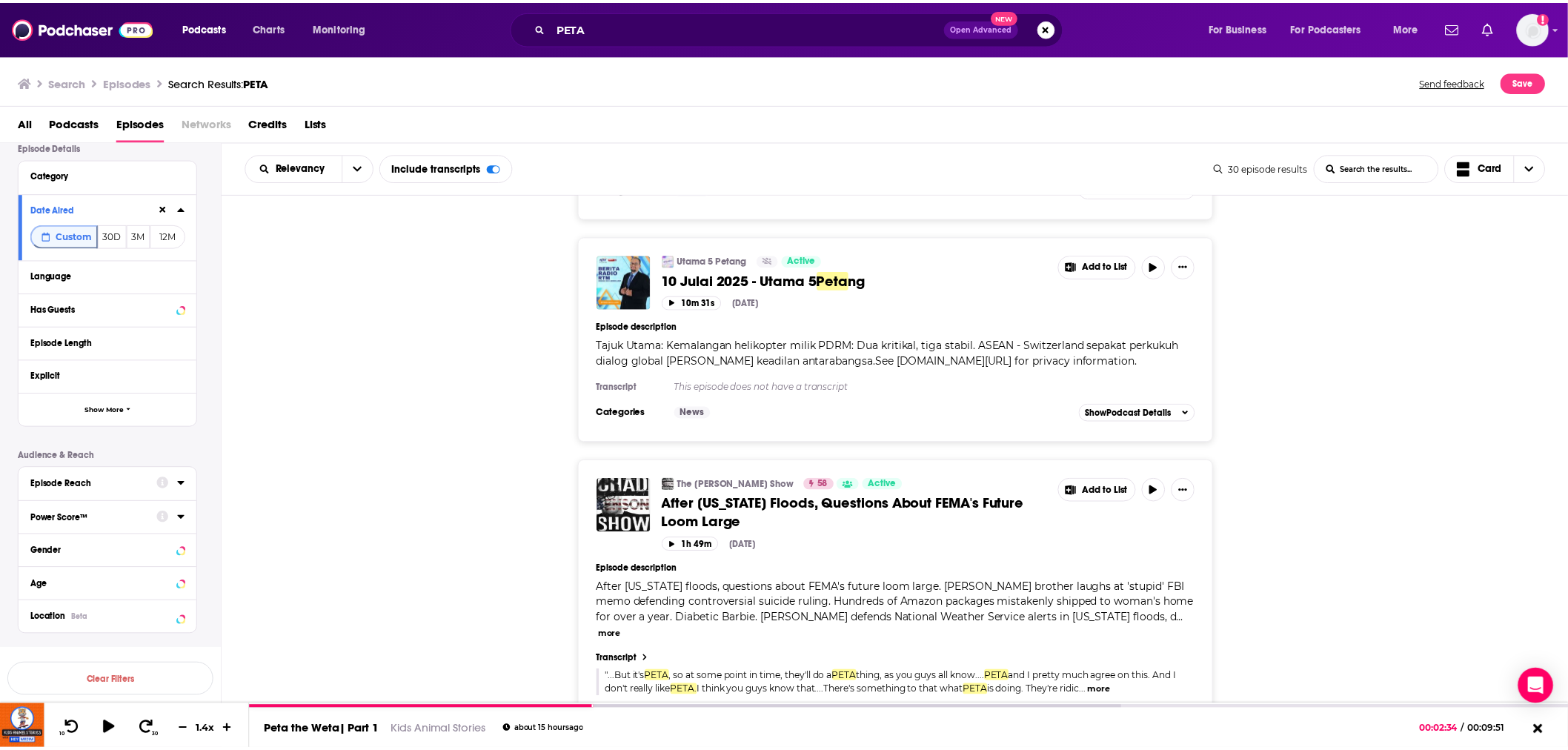 scroll, scrollTop: 576, scrollLeft: 0, axis: vertical 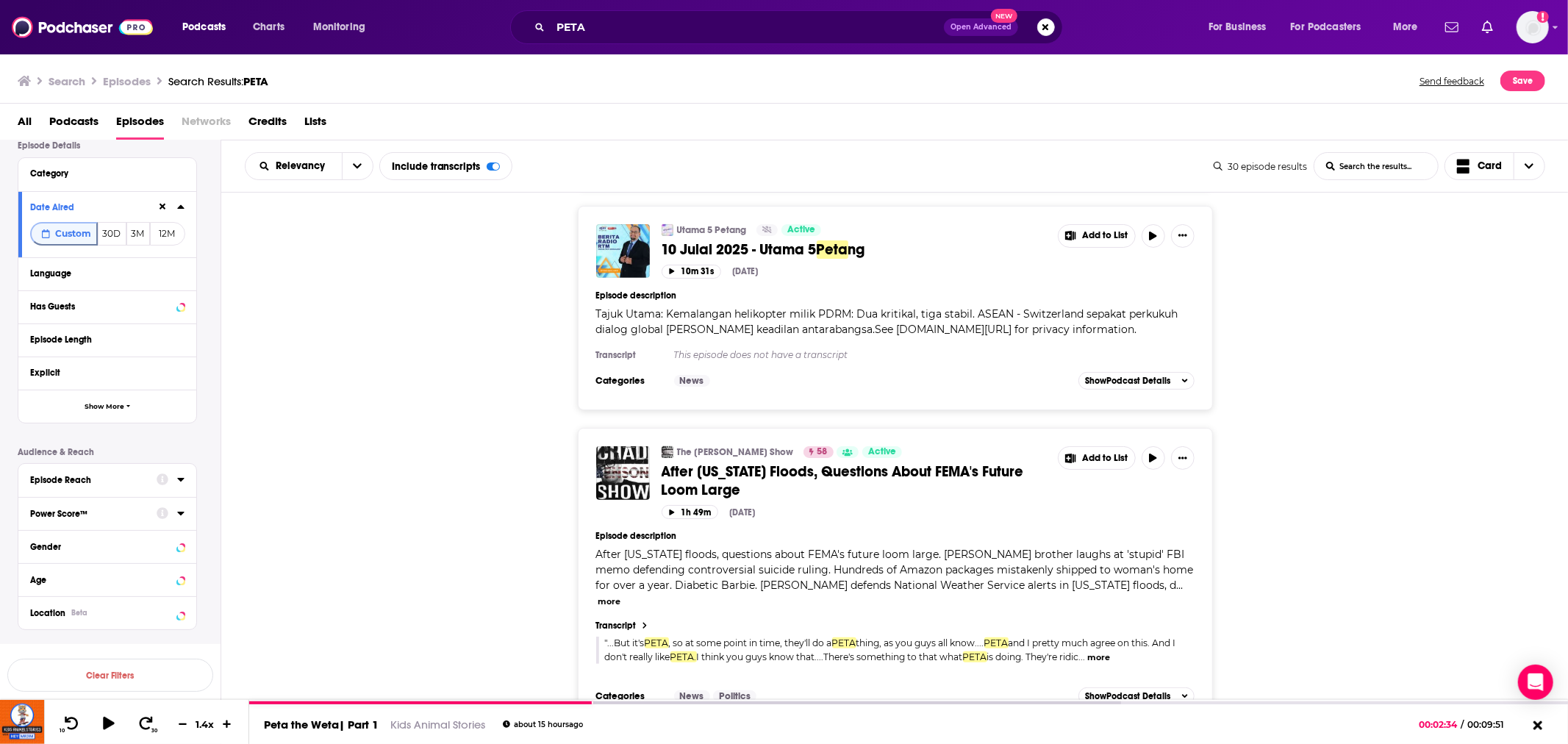click on "I think you guys know that....There's something to that what" at bounding box center (830, 657) 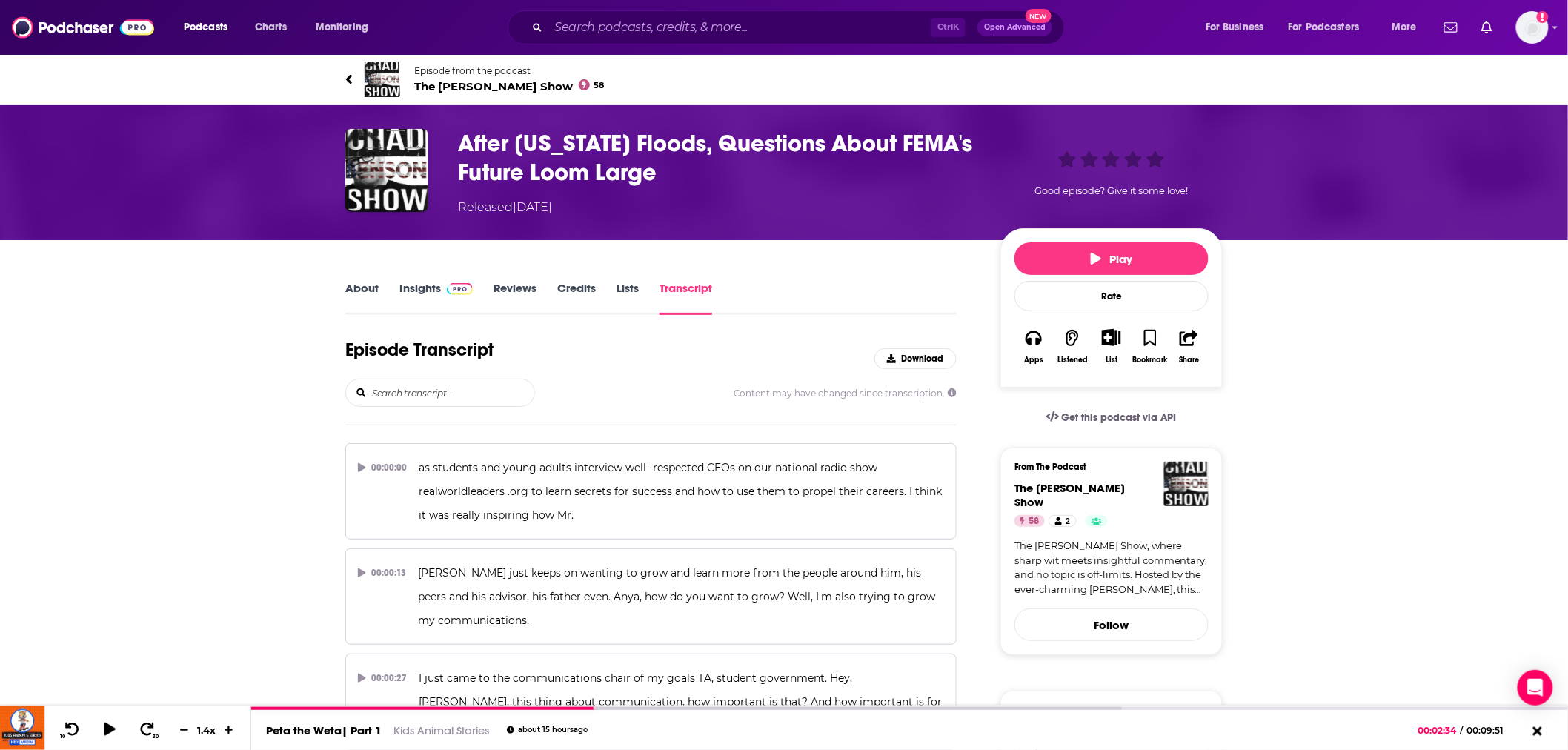 scroll, scrollTop: 12362, scrollLeft: 0, axis: vertical 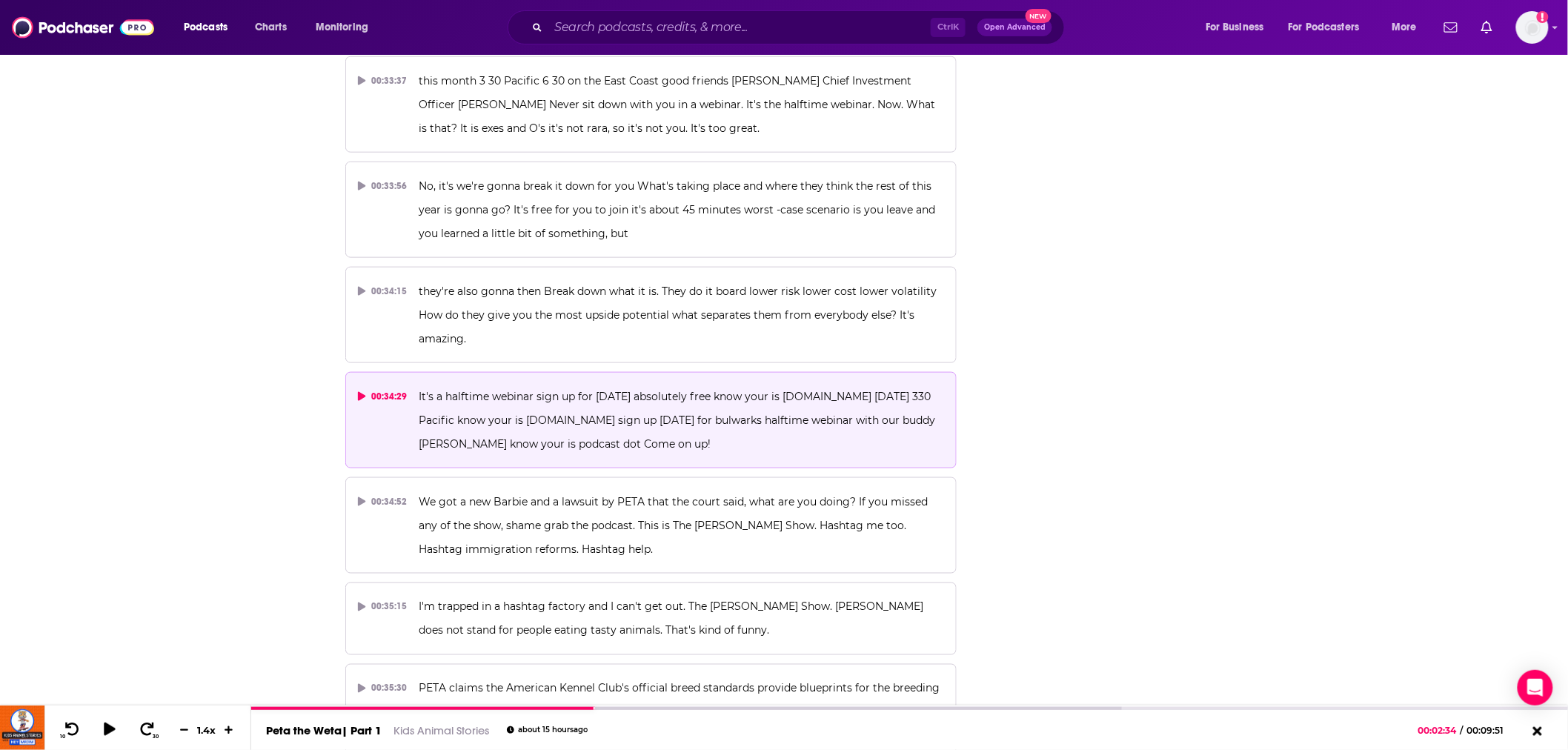 click on "It's a halftime webinar sign up for [DATE] absolutely free know your is [DOMAIN_NAME] [DATE] 330 Pacific know your is [DOMAIN_NAME] sign up [DATE] for bulwarks halftime webinar with our buddy [PERSON_NAME] know your is podcast dot Come on up!" at bounding box center [682, 420] 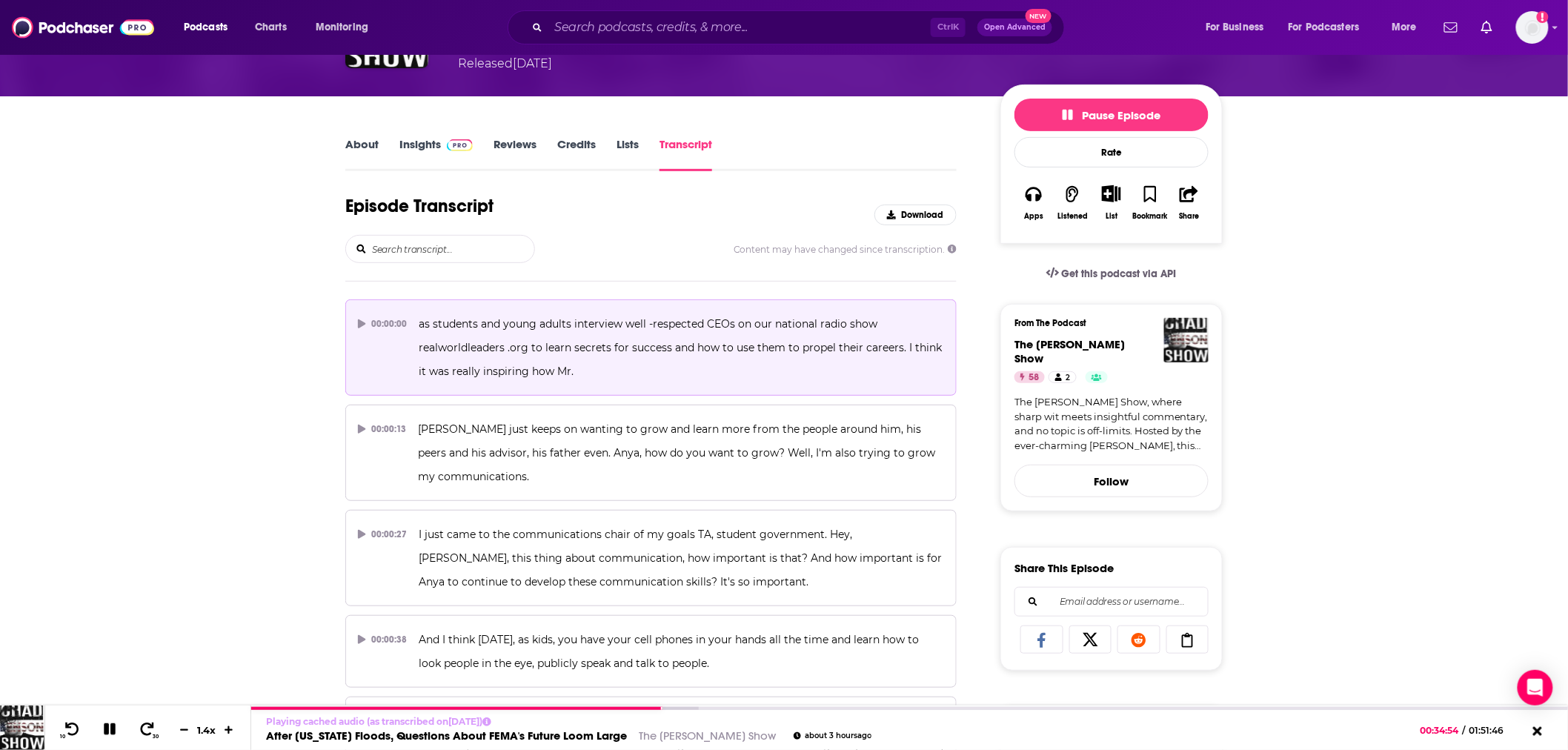 scroll, scrollTop: 0, scrollLeft: 0, axis: both 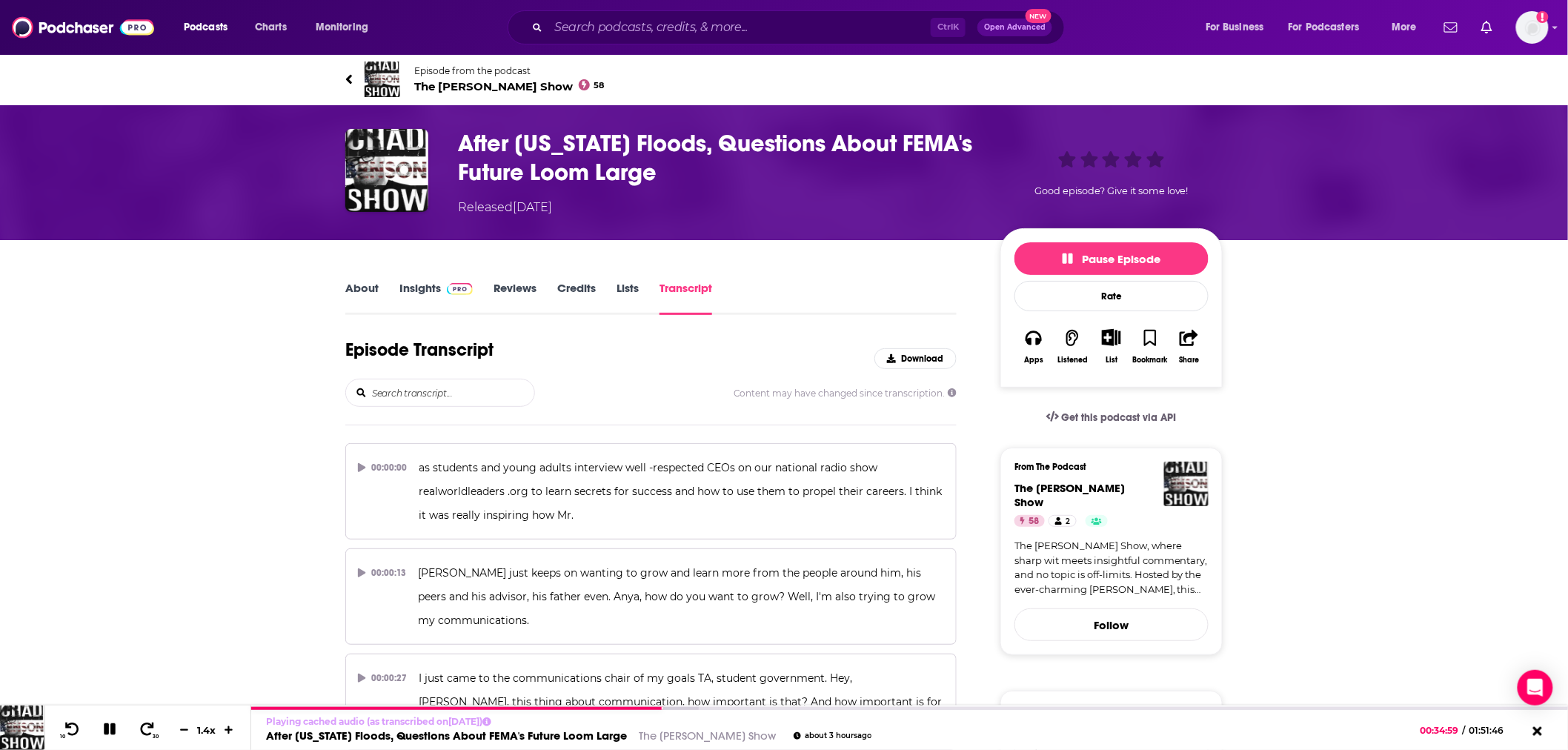 click on "The [PERSON_NAME] Show 58" at bounding box center [509, 86] 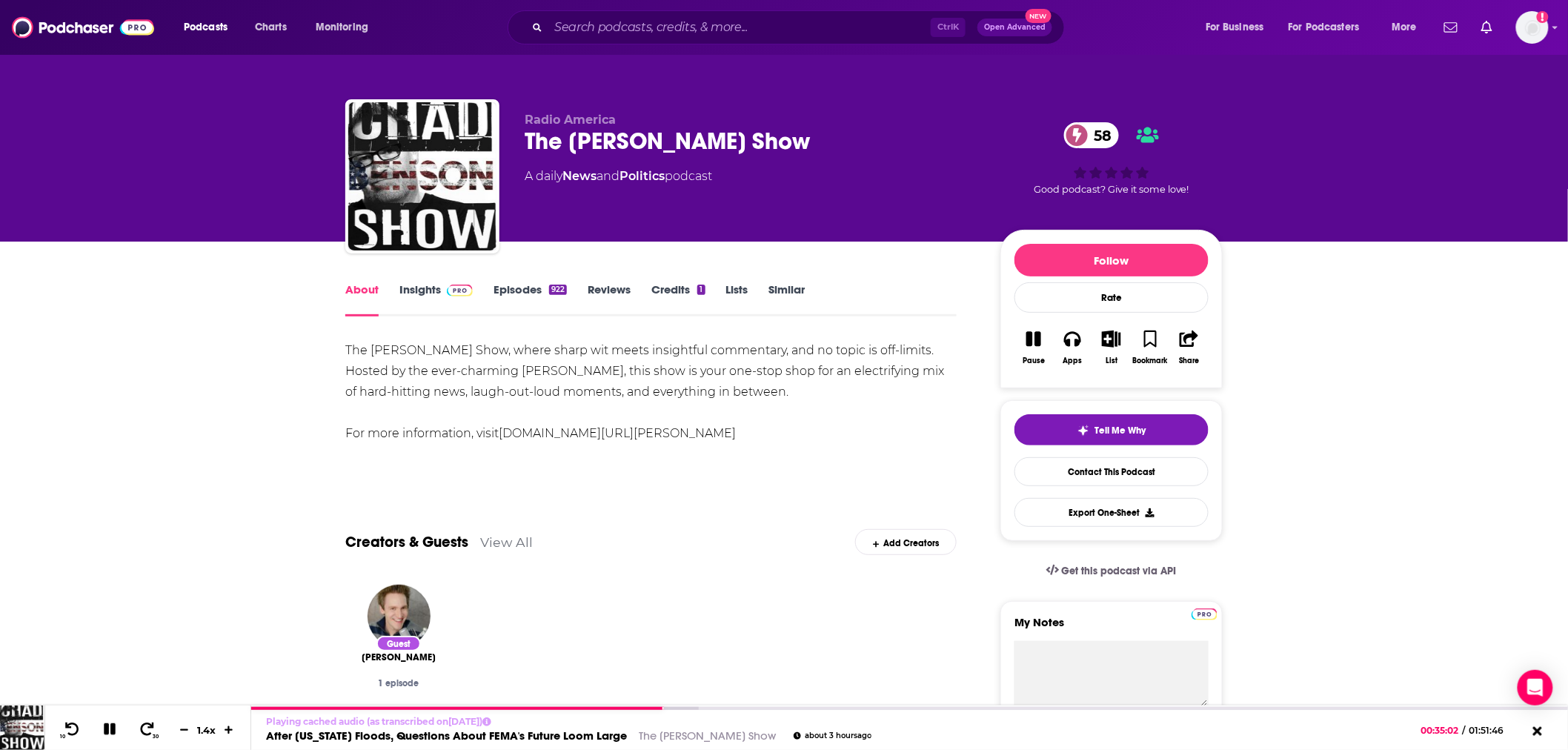click on "Insights" at bounding box center [436, 299] 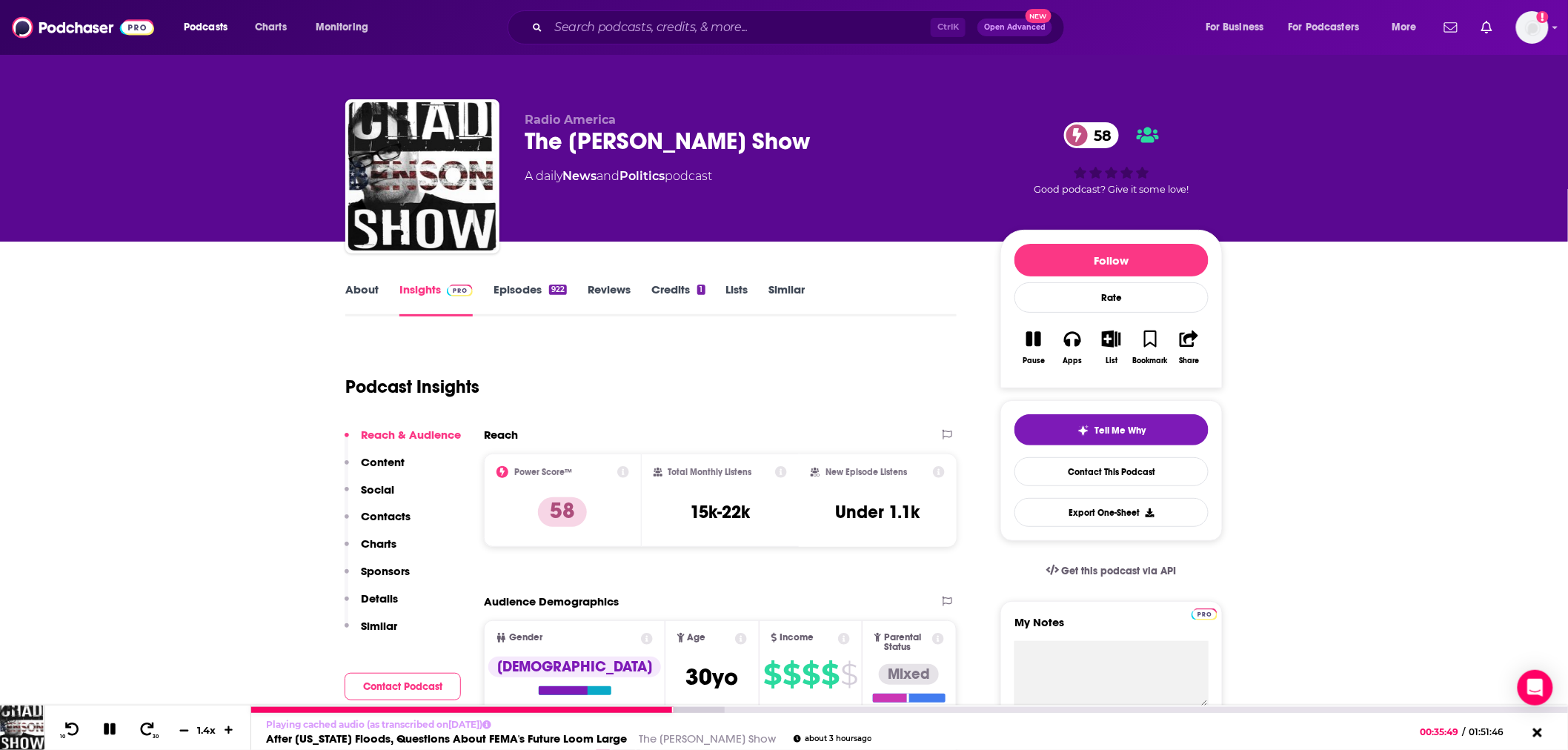 click 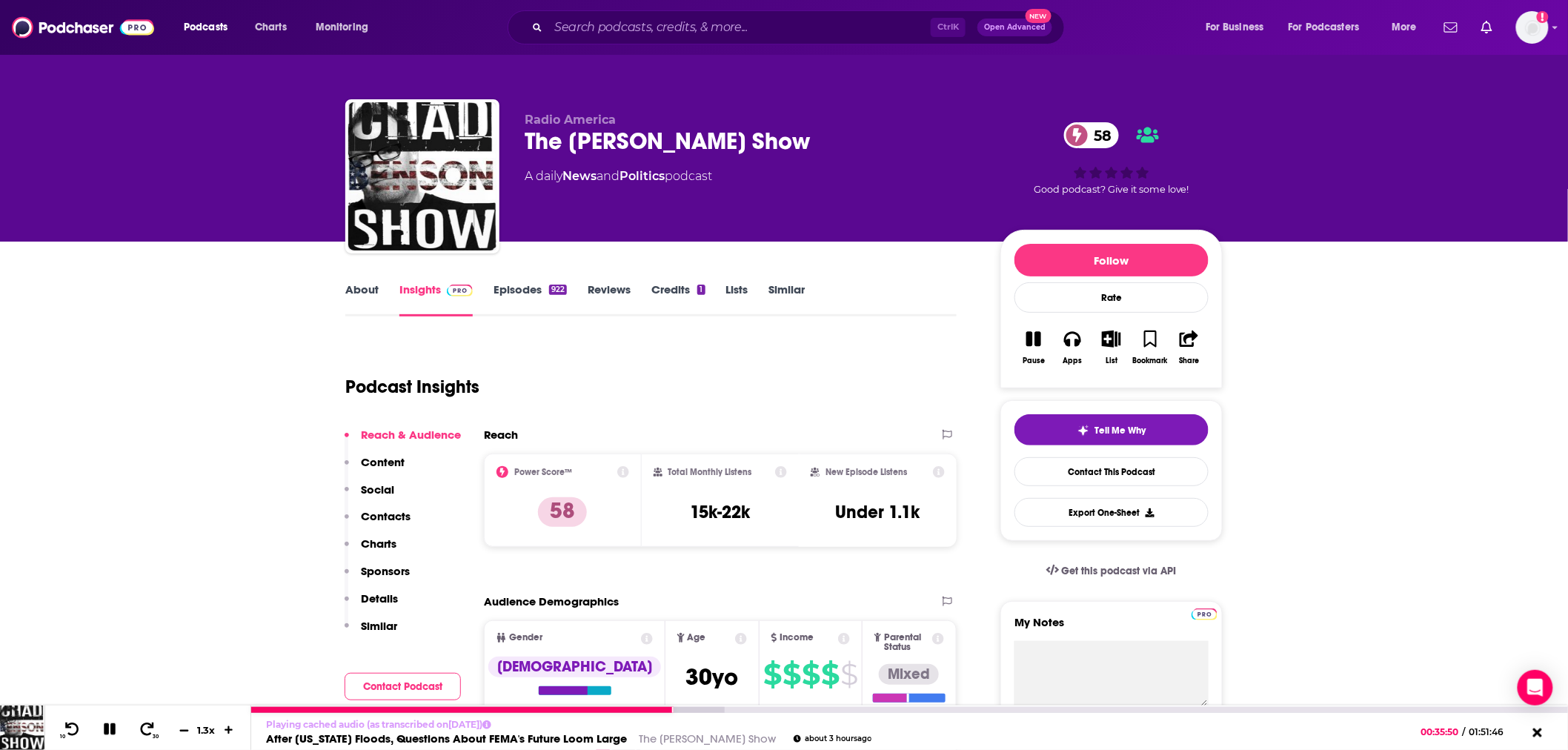 click 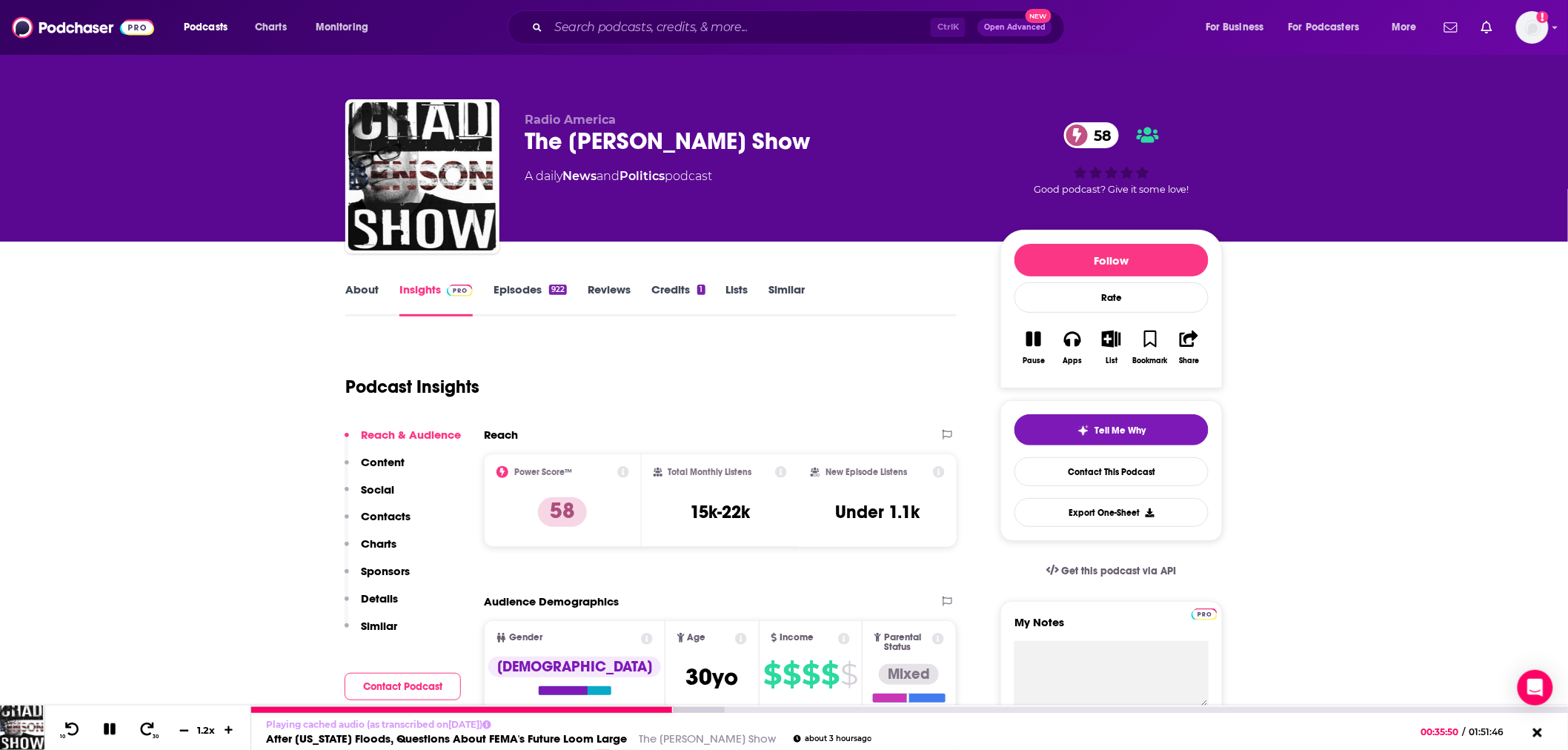 click 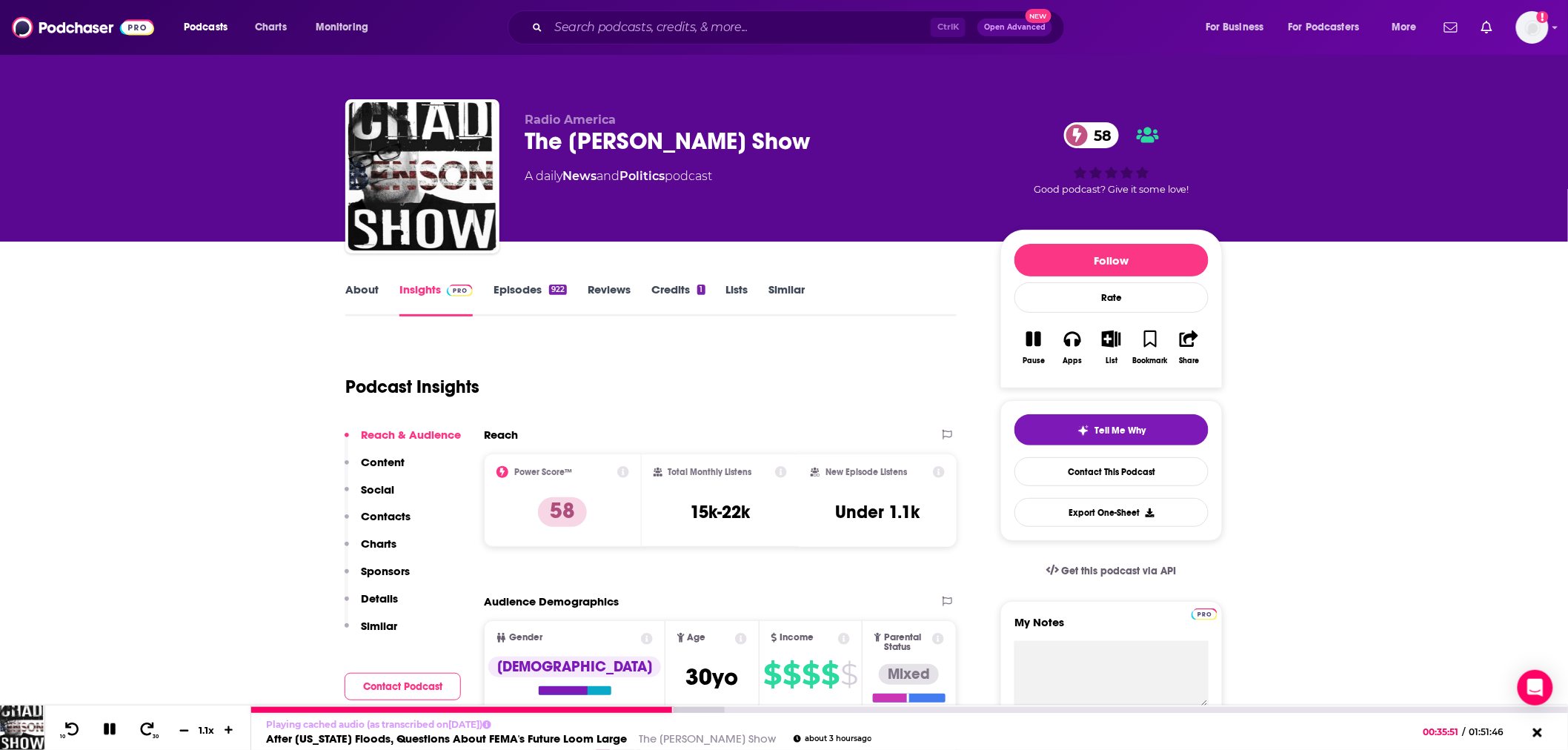 click 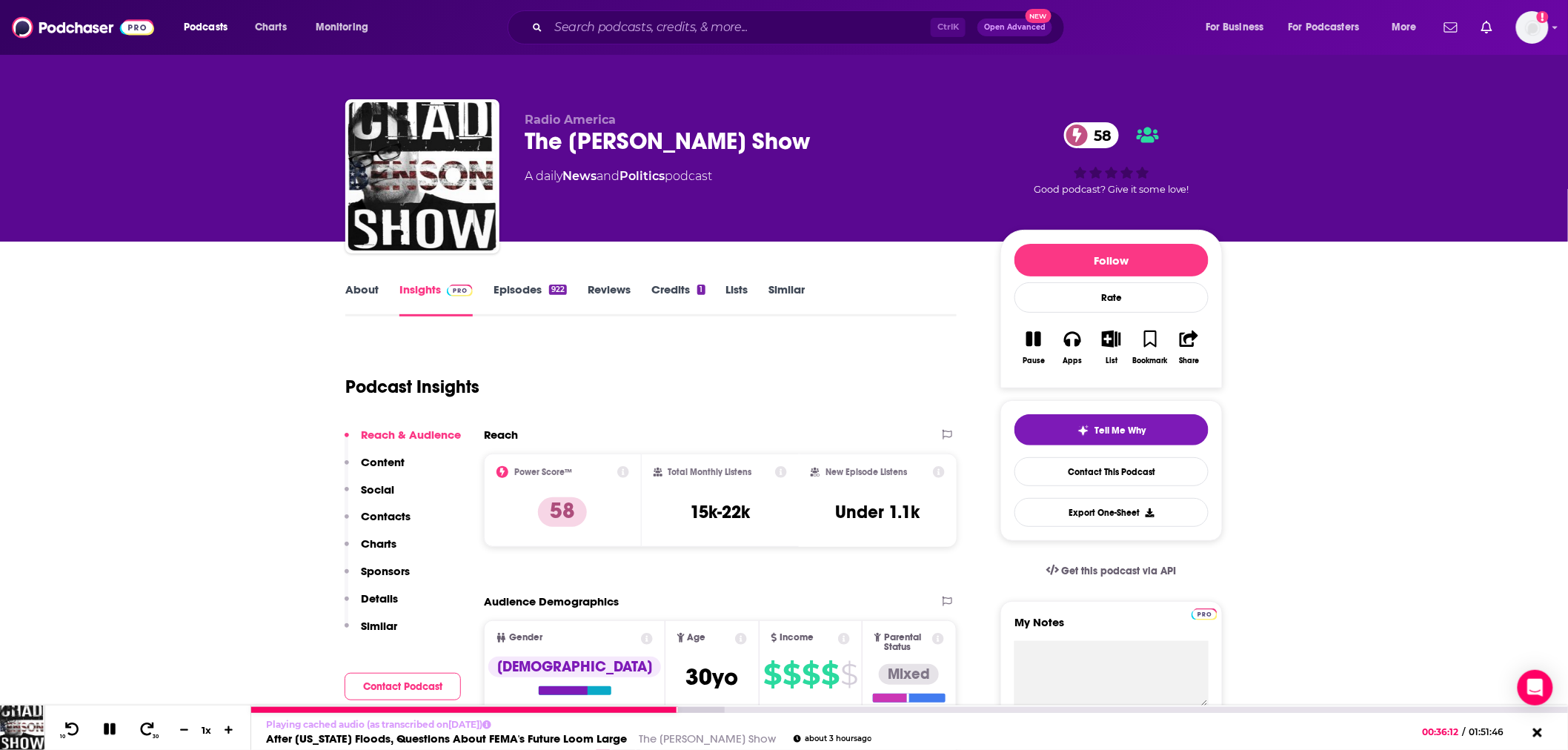 click on "After [US_STATE] Floods, Questions About FEMA's Future Loom Large" at bounding box center [446, 738] 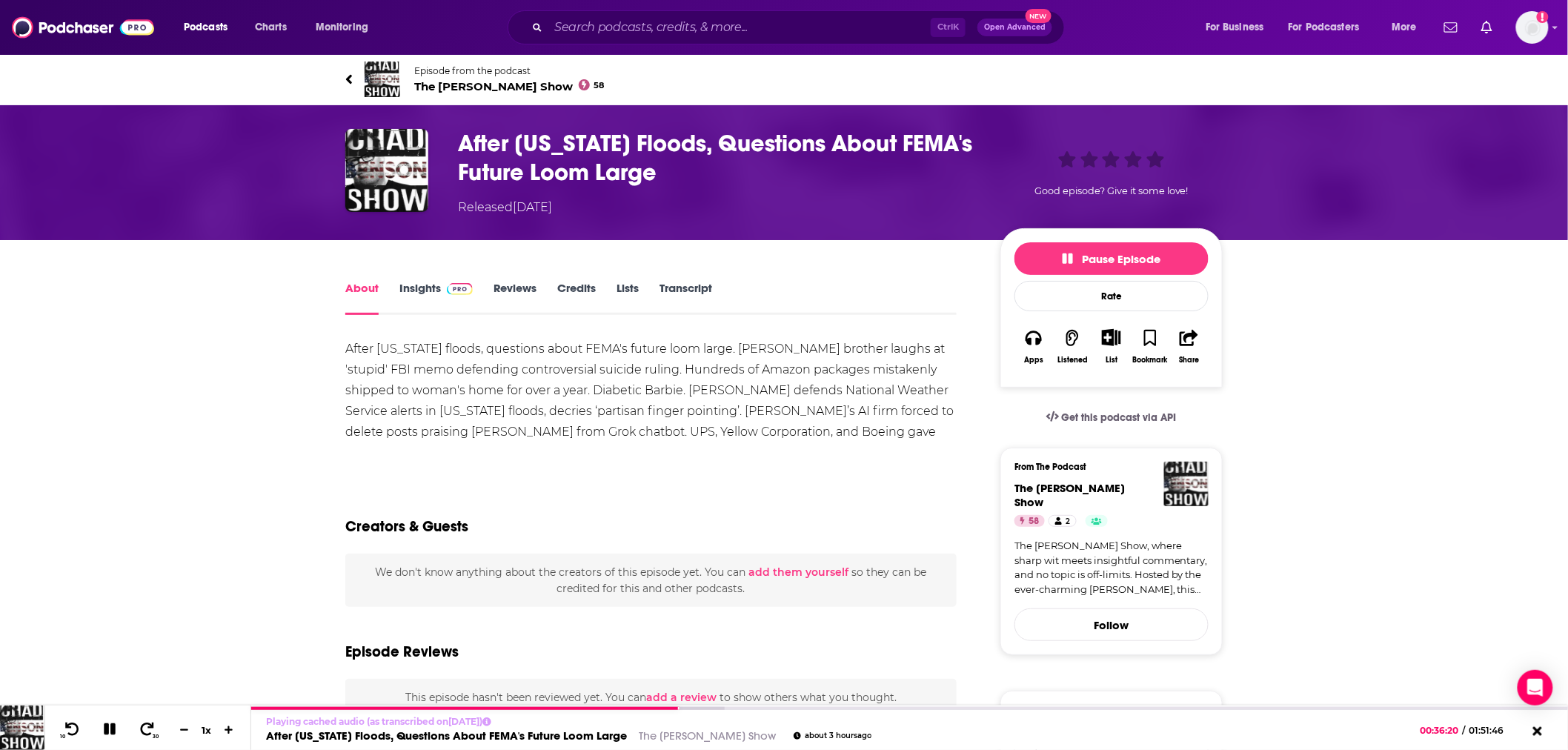 click on "Transcript" at bounding box center [685, 298] 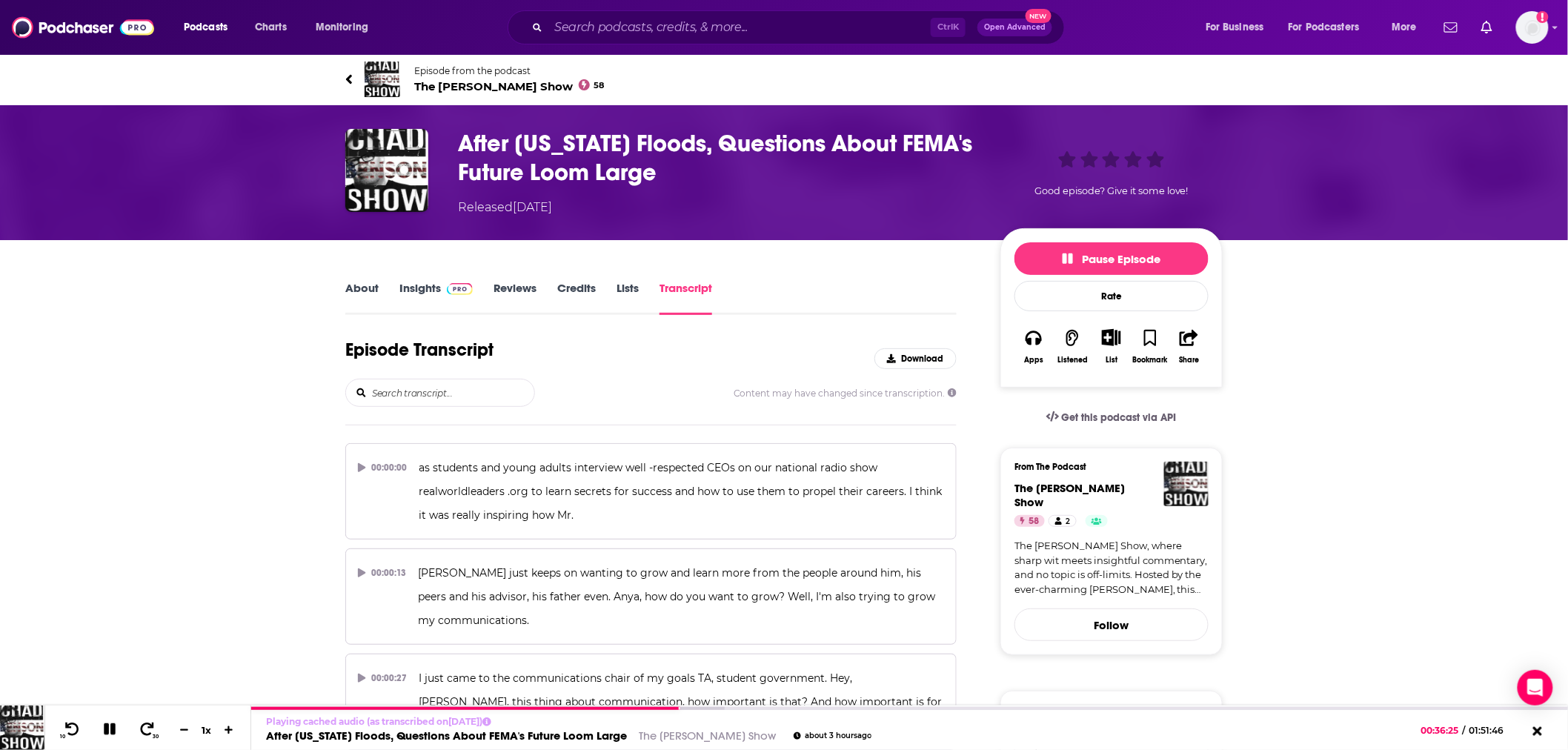scroll, scrollTop: 12362, scrollLeft: 0, axis: vertical 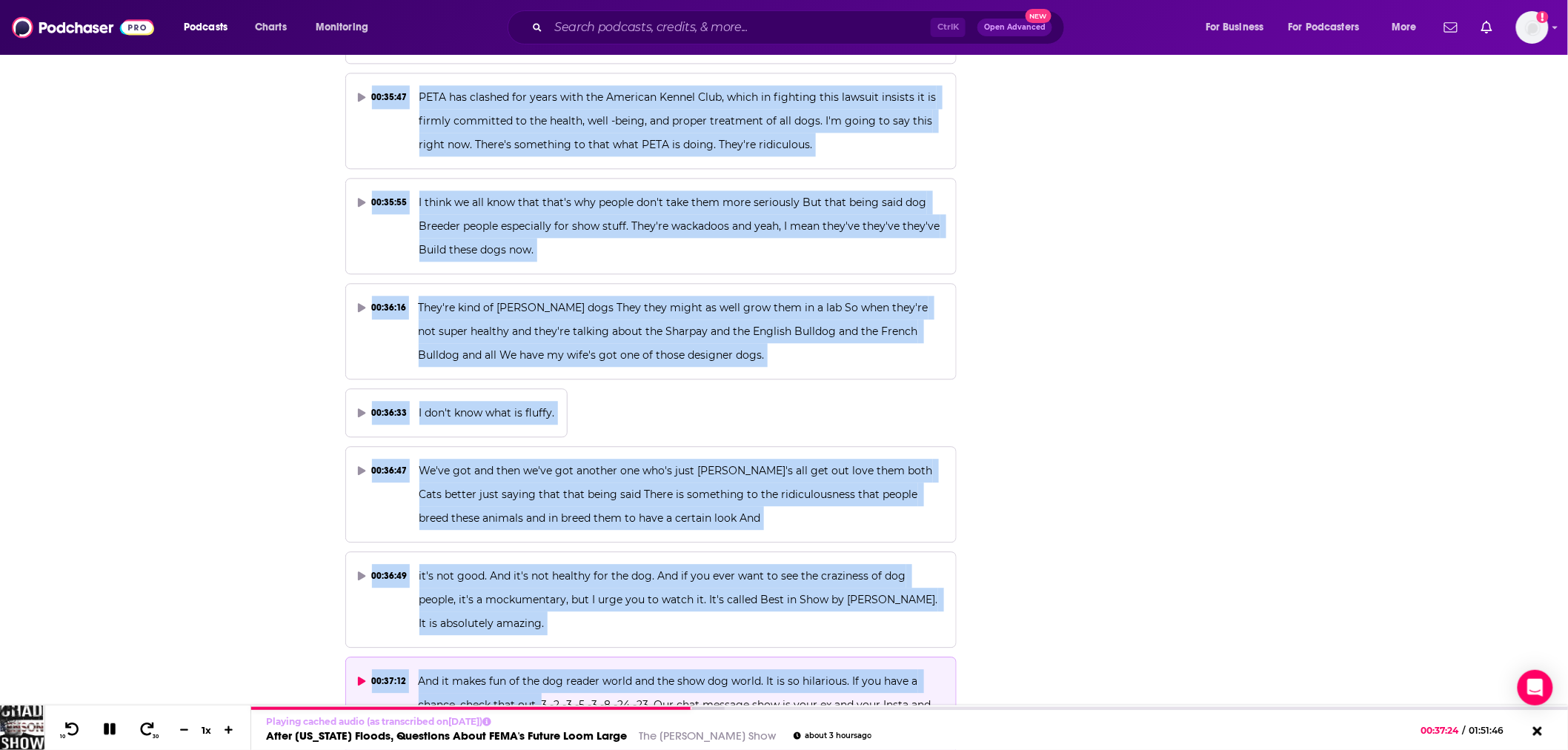 drag, startPoint x: 813, startPoint y: 477, endPoint x: 539, endPoint y: 580, distance: 292.72 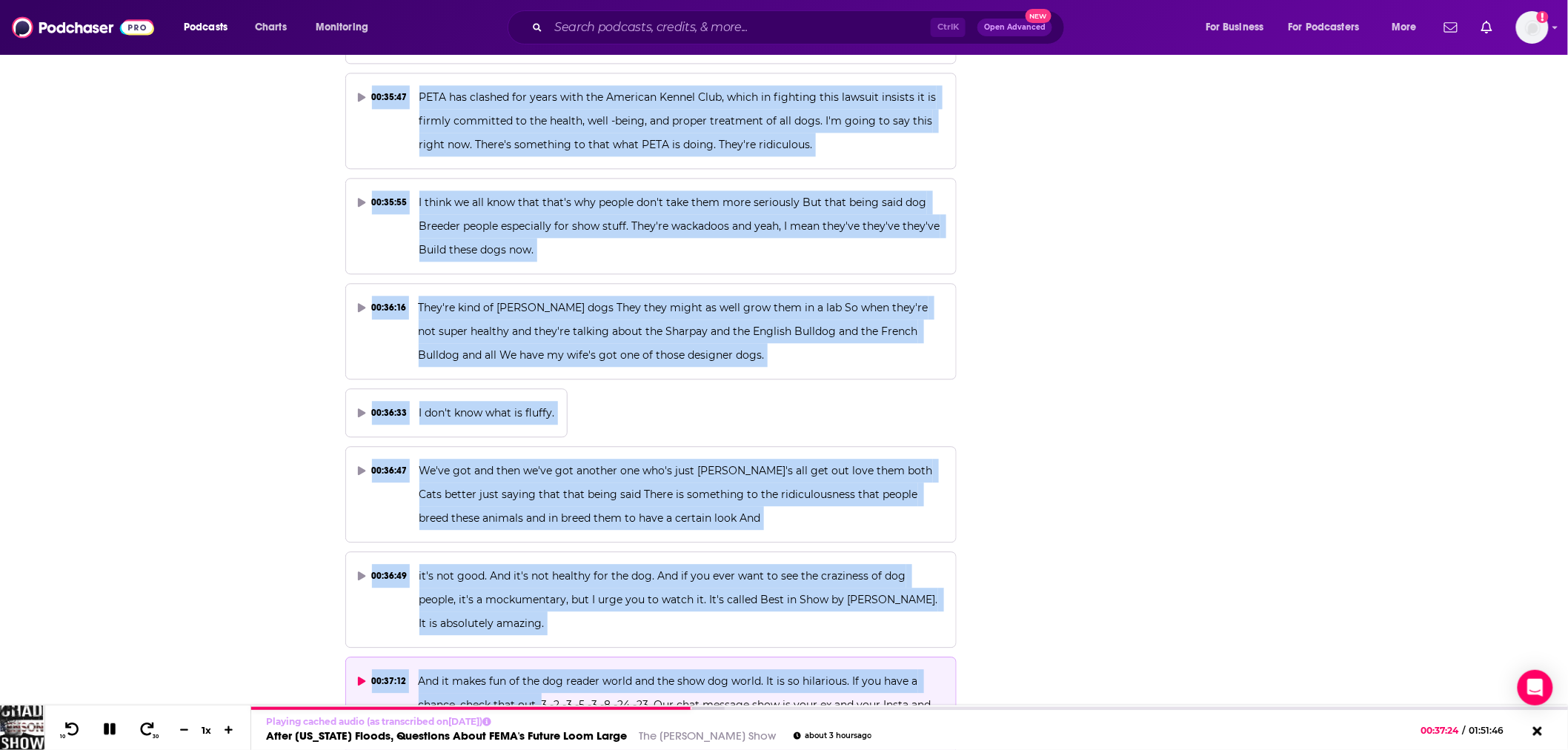 click on "00:00:00 as students and young adults interview well -respected CEOs on our national radio show realworldleaders .org to learn secrets for success and how to use them to propel their careers. I think it was really inspiring how Mr. 00:00:13 [PERSON_NAME] just keeps on wanting to grow and learn more from the people around him, his peers and his advisor, his father even. Anya, how do you want to grow? Well, I'm also trying to grow my communications. 00:00:27 I just came to the communications chair of my goals TA, student government. Hey, [PERSON_NAME], this thing about communication, how important is that? And how important is for Anya to continue to develop these communication skills? It's so important. 00:00:38 And I think [DATE], as kids, you have your cell phones in your hands all the time and learn how to look people in the eye, publicly speak and talk to people. 00:00:51 00:01:18 You gotta find a way to bring it all back to [PERSON_NAME]. 00:01:43 00:01:51 00:02:09 00:02:30 00:02:44 00:03:03 00:03:20 00:03:44 00:03:56 00:04:21" at bounding box center [651, 7166] 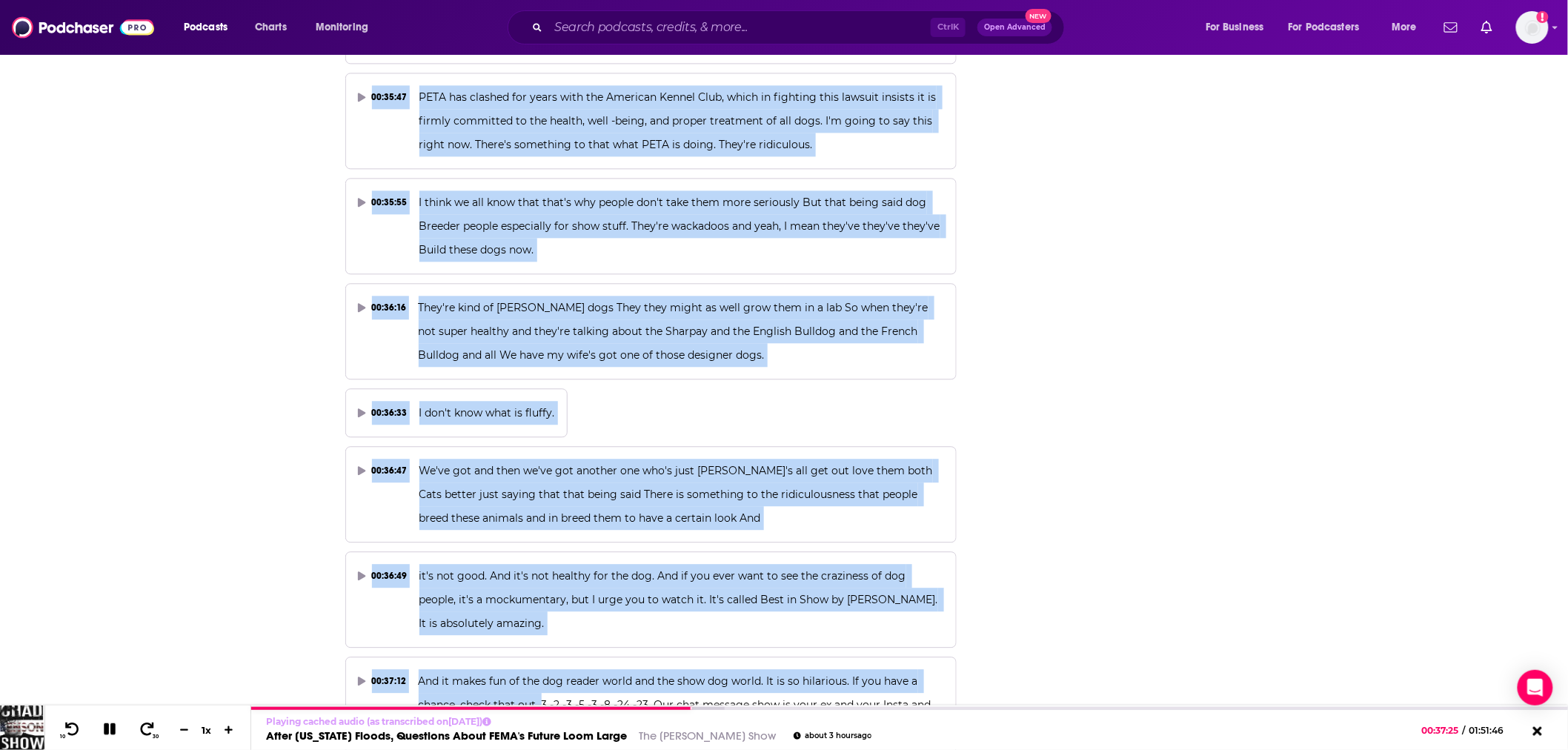 type 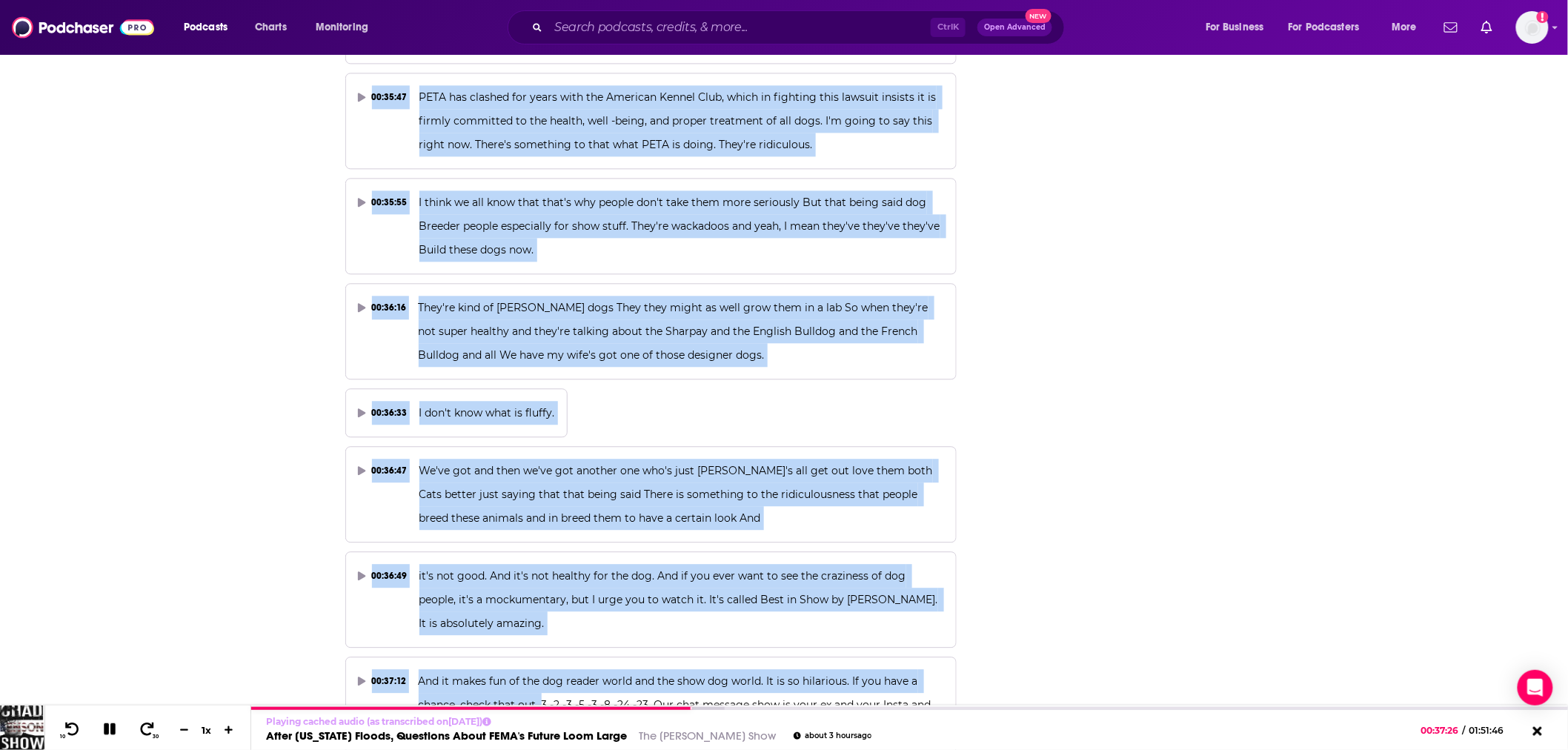 copy on "[PERSON_NAME] does not stand for people eating tasty animals. That's kind of funny. 00:35:30 PETA claims the American Kennel Club's official breed standards provide blueprints for the breeding of deformed, unhealthy dogs that cause great suffering and premature death. 00:35:37 The Kennel Club responding saying we categorically reject their assertion that these standards create unhealthy dogs. 00:35:47 PETA has clashed for years with the American Kennel Club, which in fighting this lawsuit insists it is firmly committed to the health, well -being, and proper treatment of all dogs. I'm going to say this right now. There's something to that what PETA is doing. They're ridiculous. 00:35:55 I think we all know that that's why people don't take them more seriously But that being said dog Breeder people especially for show stuff. They're wackadoos and yeah, I mean they've they've they've Build these dogs now. 00:36:16 They're kind of [PERSON_NAME] dogs They they might as well grow them in a lab So when they're not super healt..." 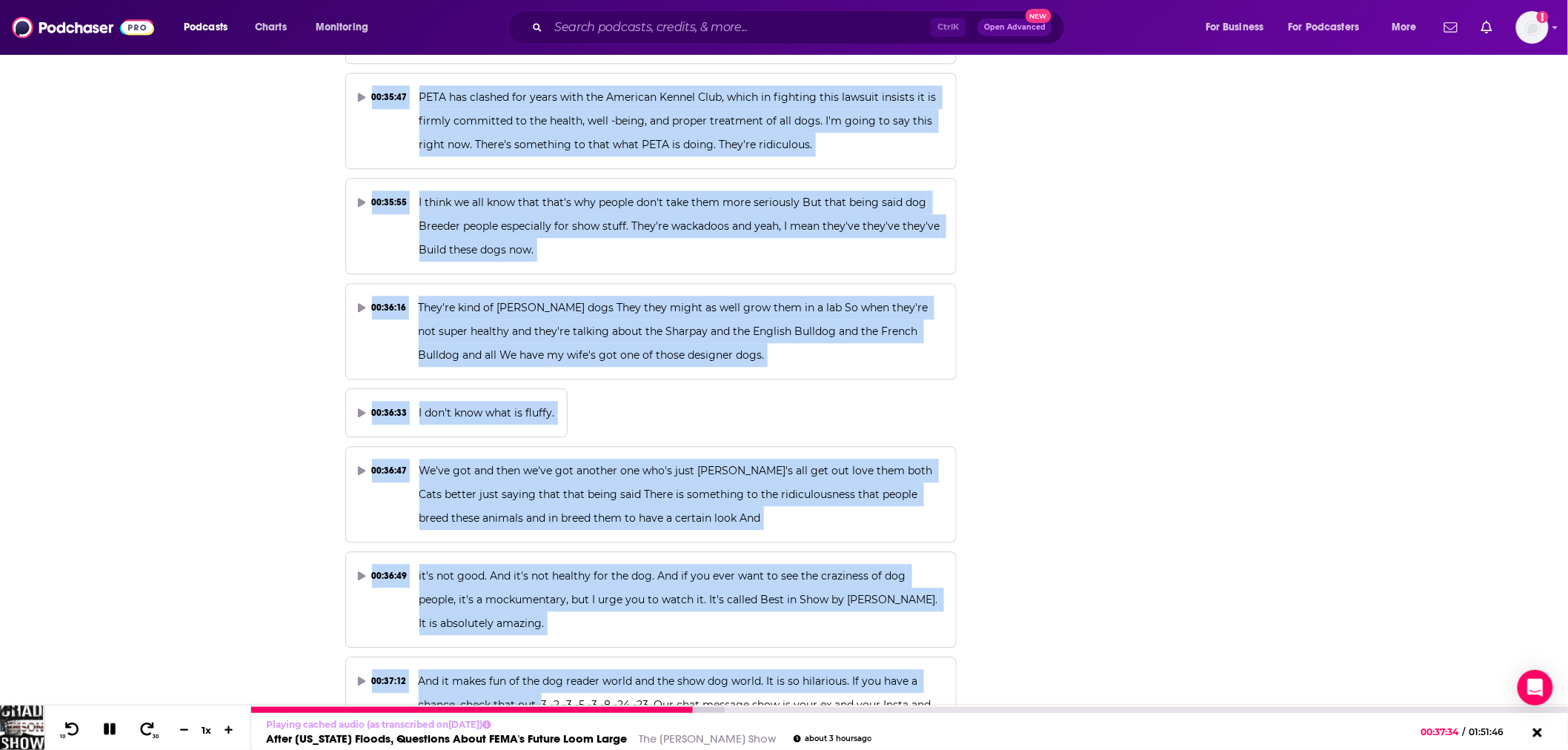 click 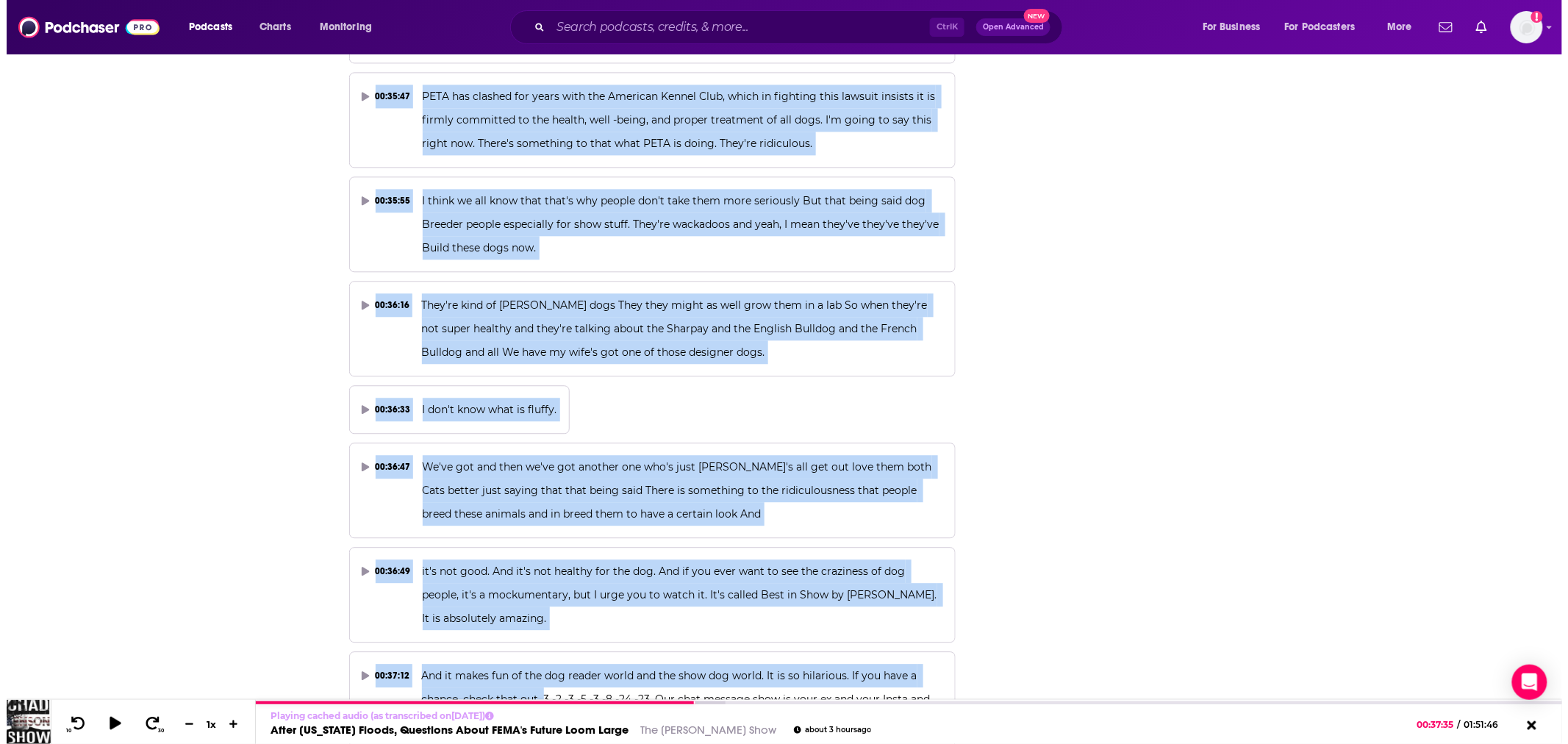 scroll, scrollTop: 0, scrollLeft: 0, axis: both 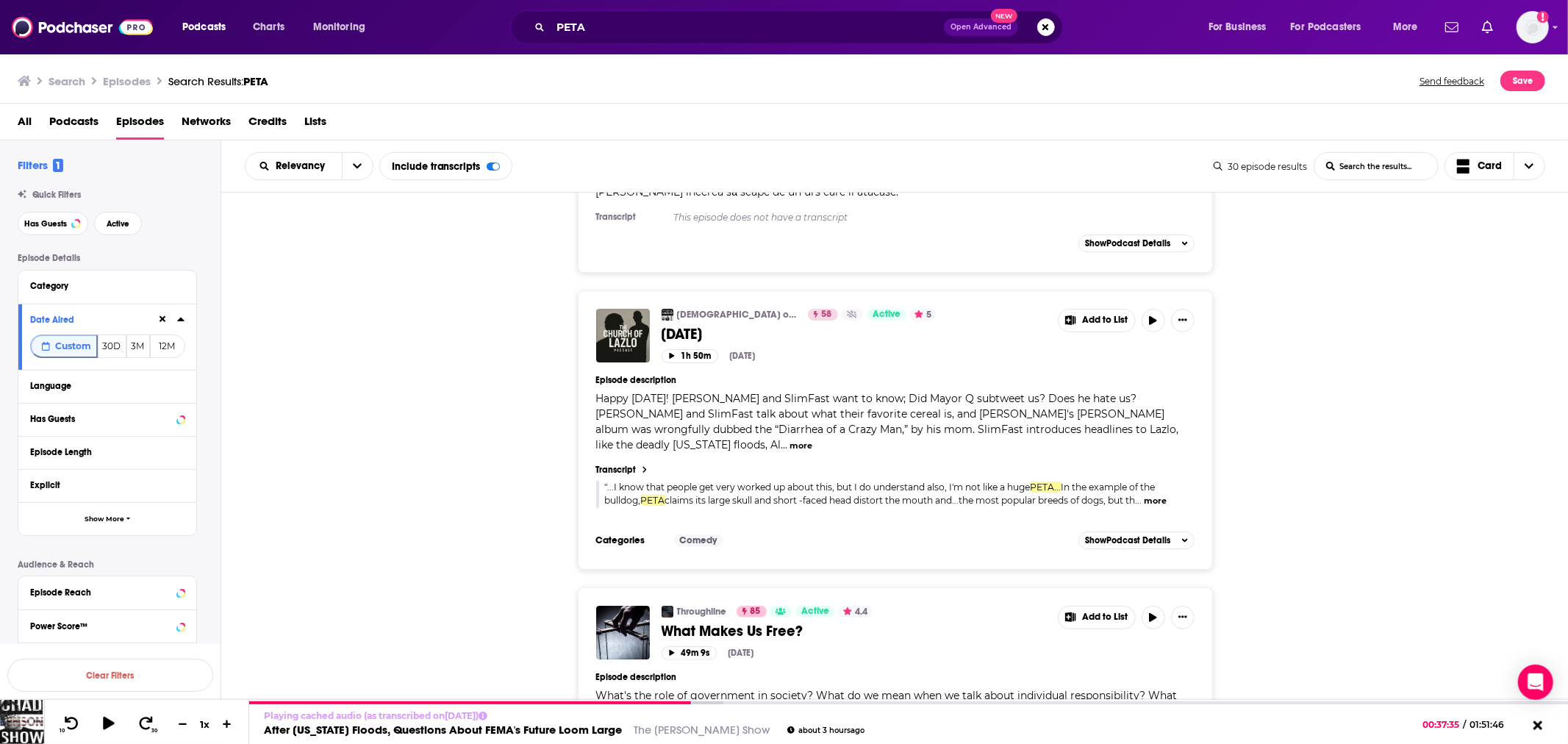 click on "...I know that people get very worked up about this, but I do understand also, I'm not like a huge" at bounding box center (819, 487) 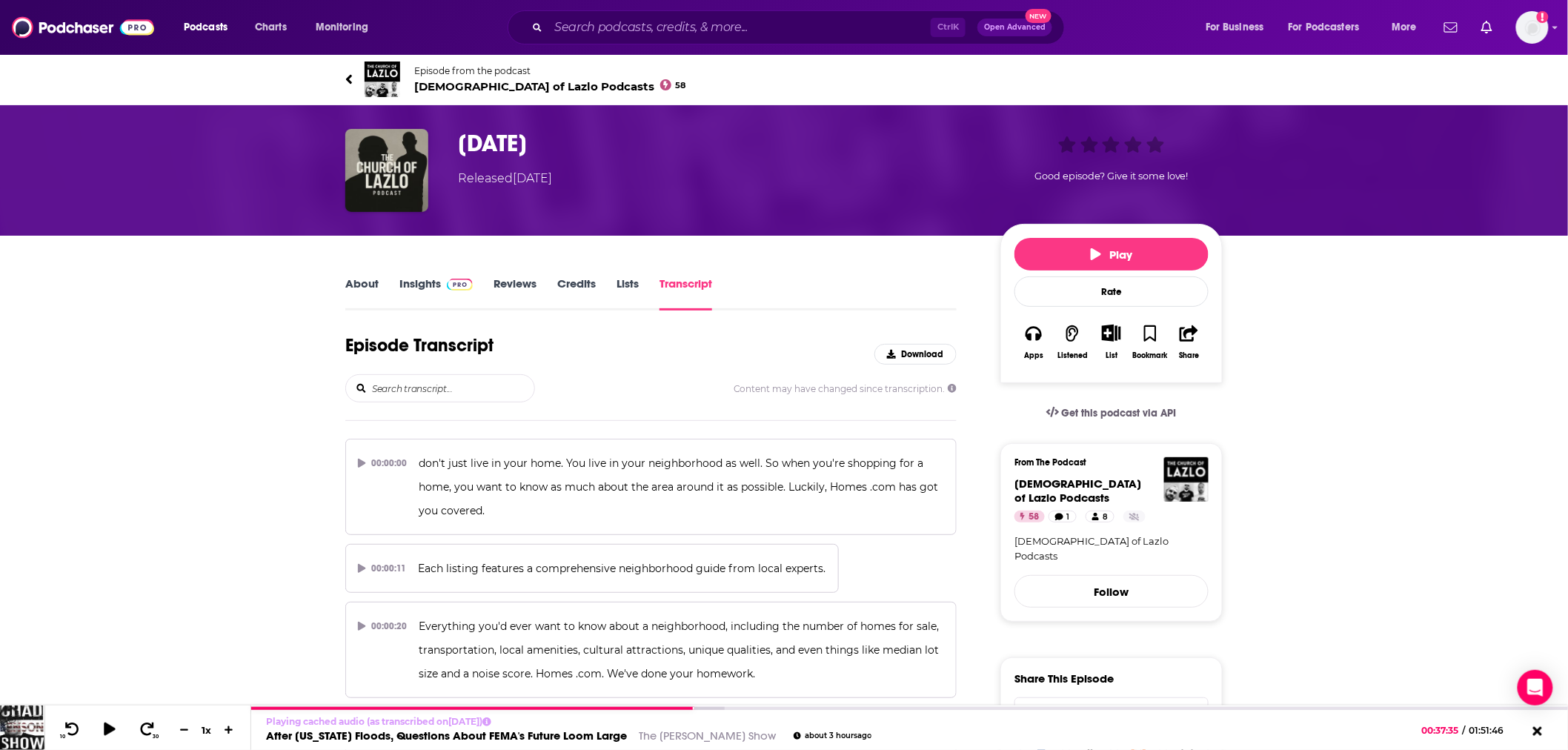 scroll, scrollTop: 51754, scrollLeft: 0, axis: vertical 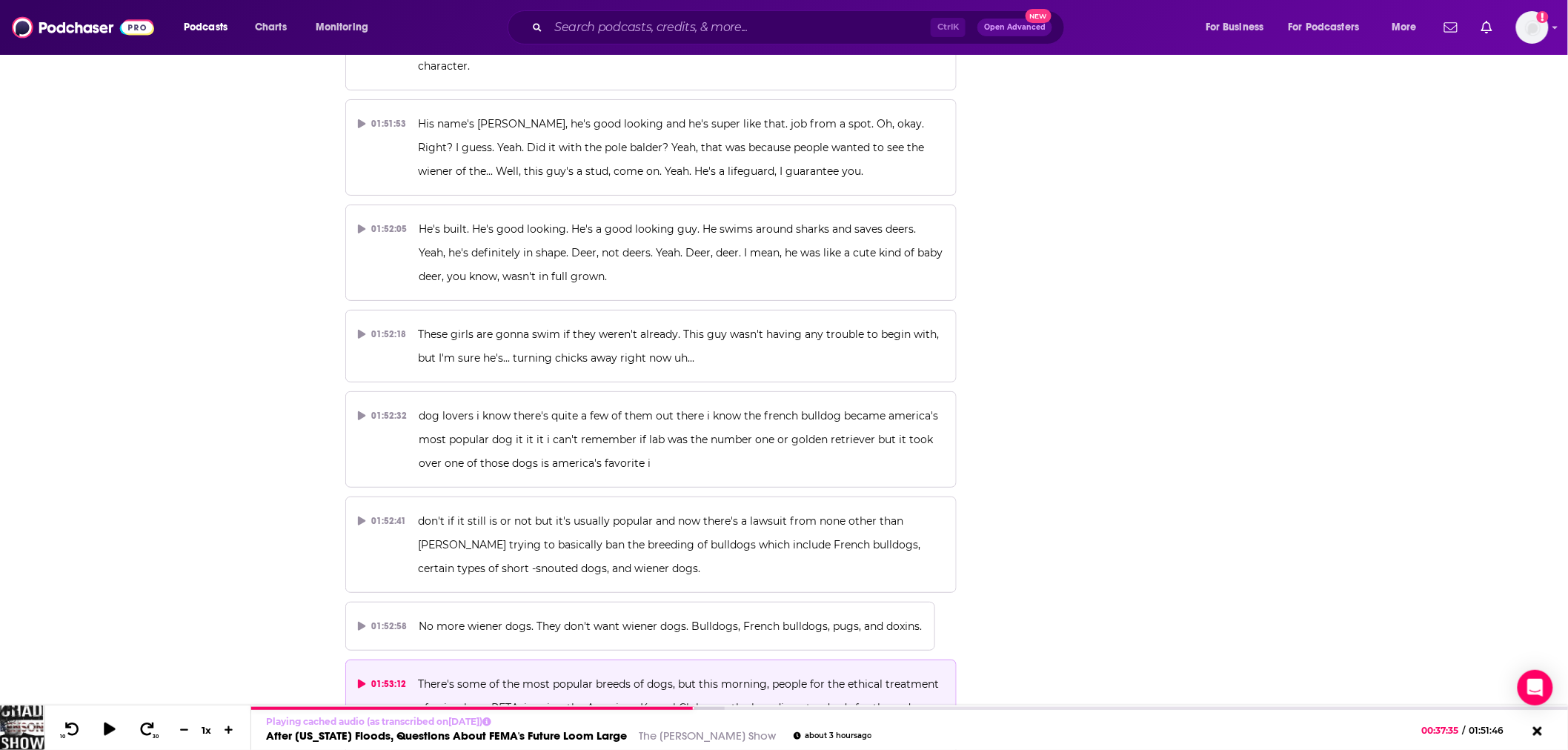 click on "There's some of the most popular breeds of dogs, but this morning, people for the ethical treatment of animals, or PETA, is suing the American Kennel Club over the breeding standards for these dogs." at bounding box center [680, 696] 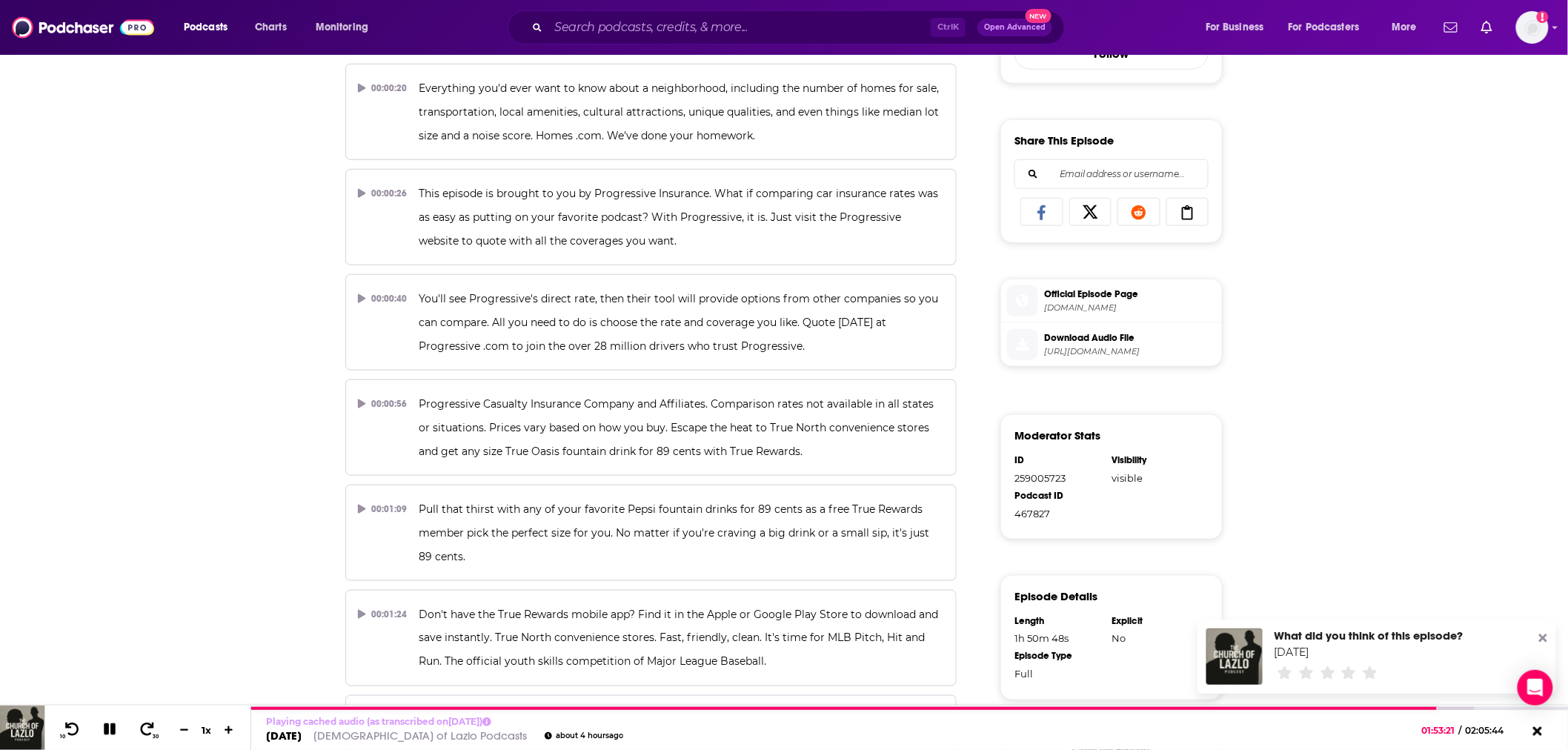 scroll, scrollTop: 0, scrollLeft: 0, axis: both 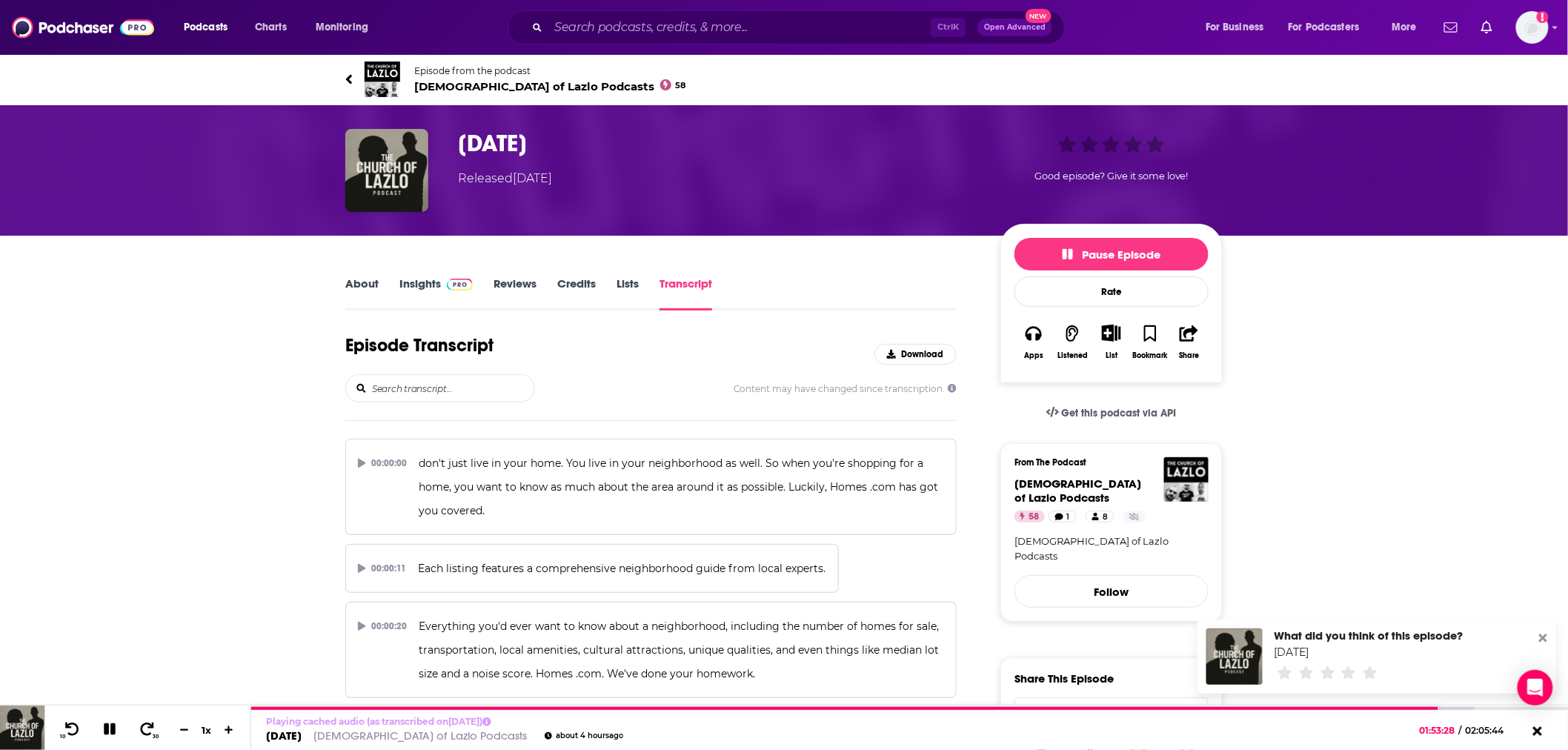 click on "[DEMOGRAPHIC_DATA] of Lazlo Podcasts 58" at bounding box center (550, 86) 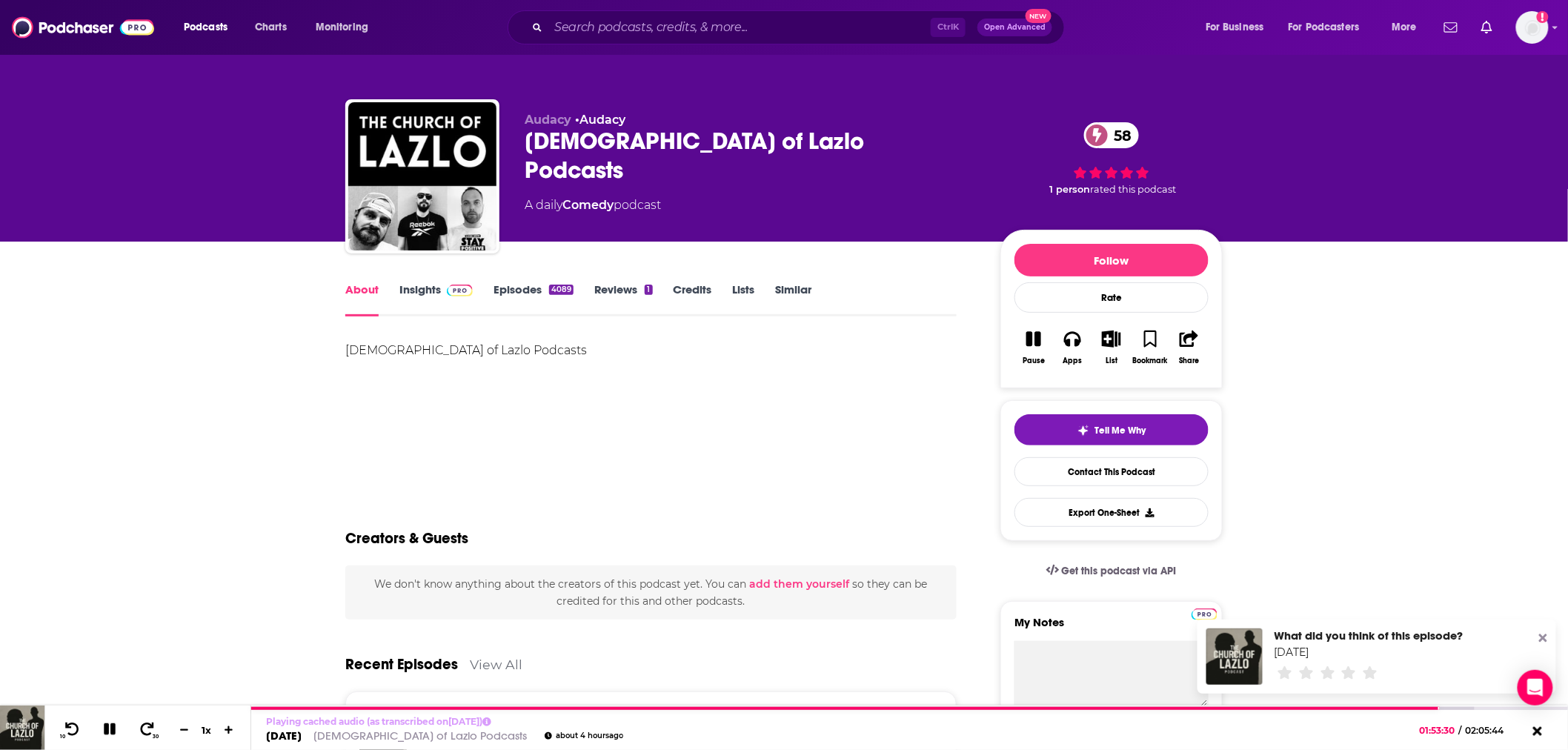 click on "Insights" at bounding box center [436, 299] 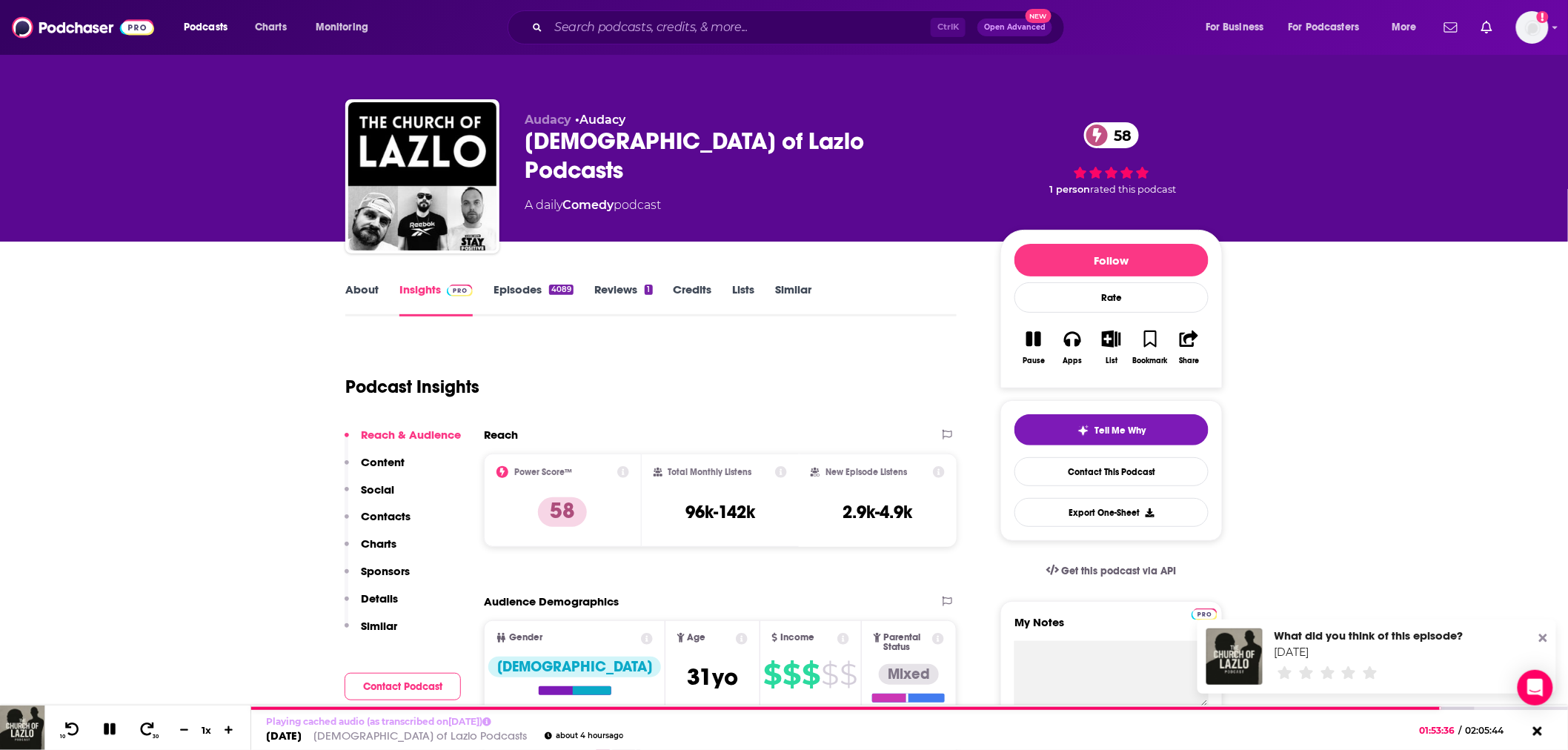 click on "About" at bounding box center [362, 299] 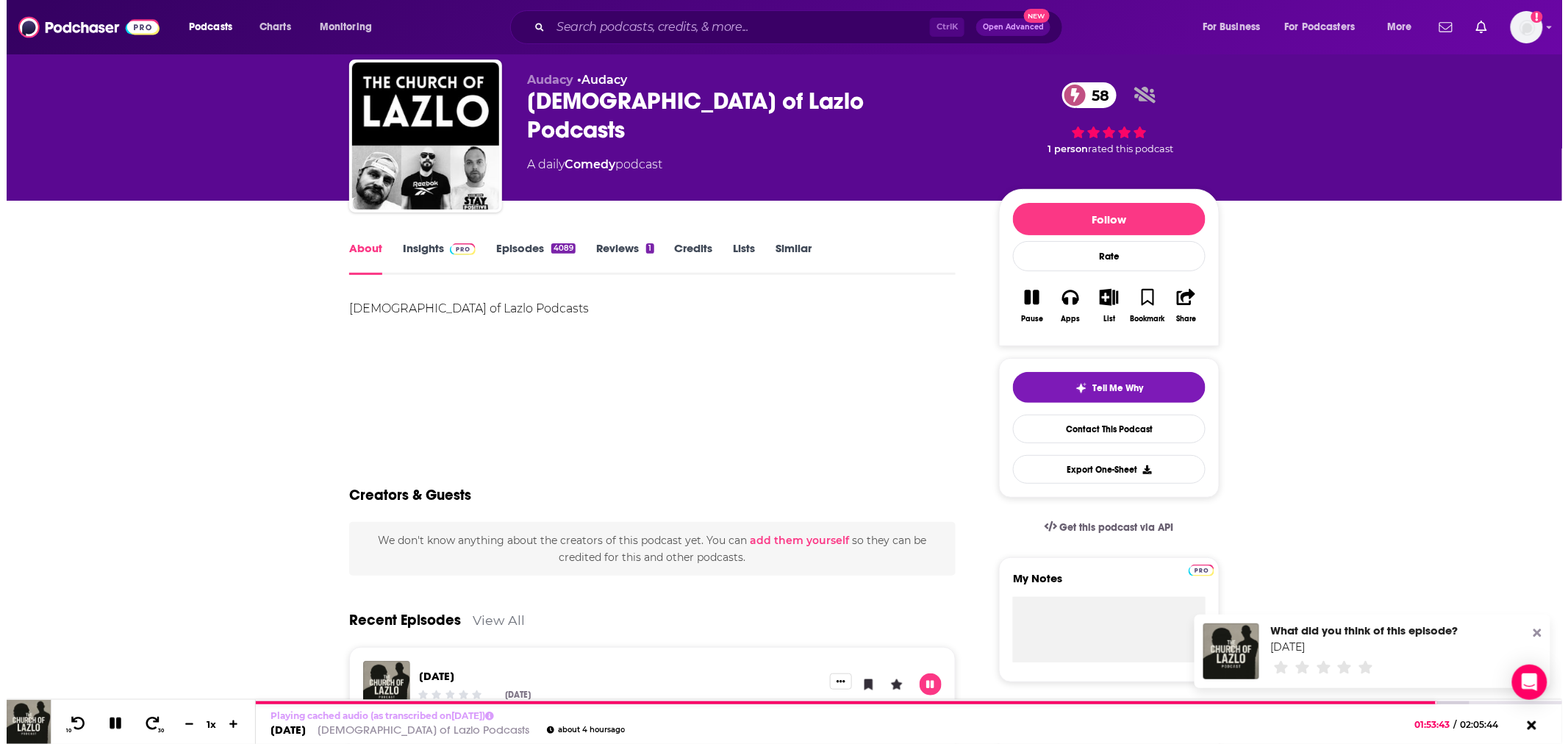 scroll, scrollTop: 0, scrollLeft: 0, axis: both 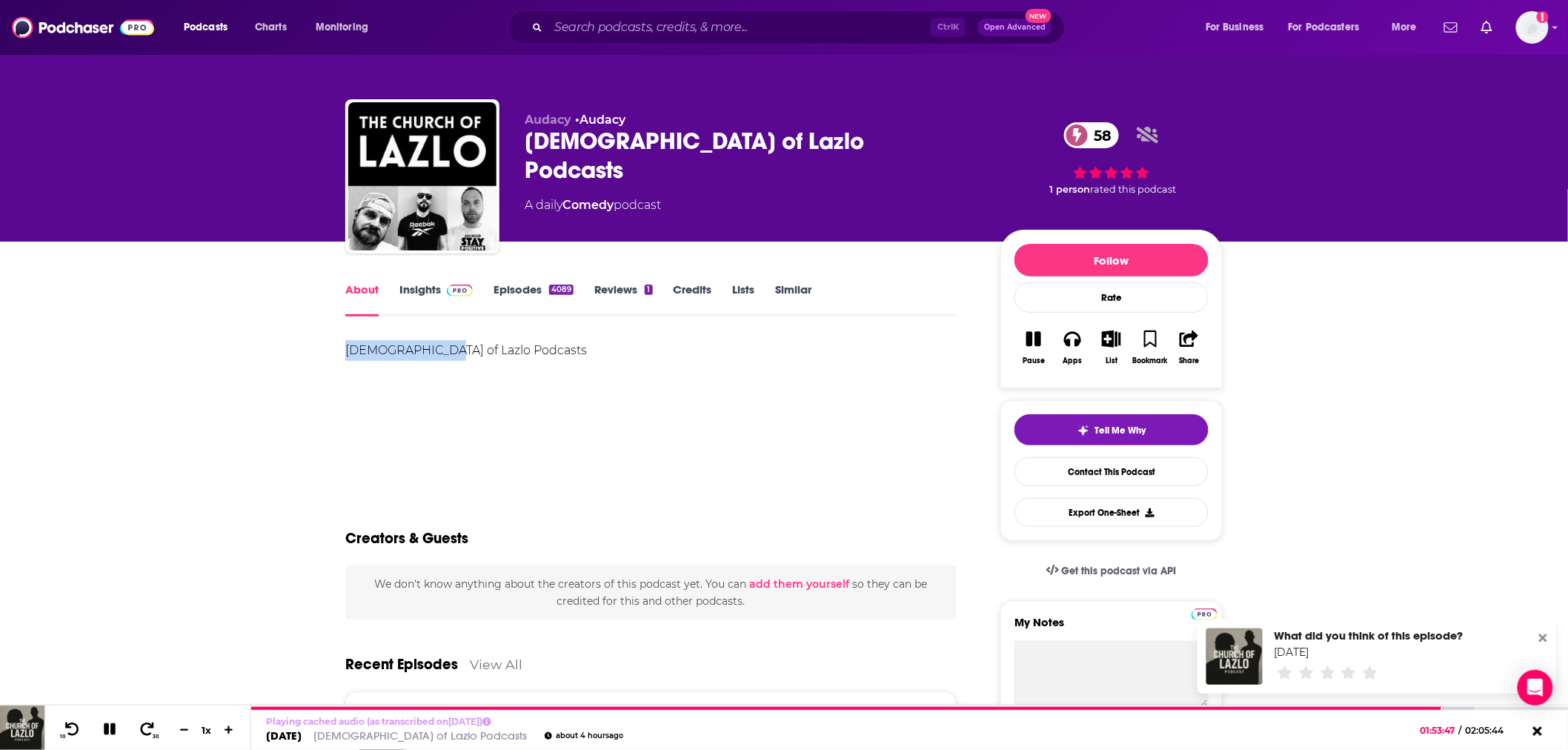 drag, startPoint x: 437, startPoint y: 352, endPoint x: 337, endPoint y: 354, distance: 100.02 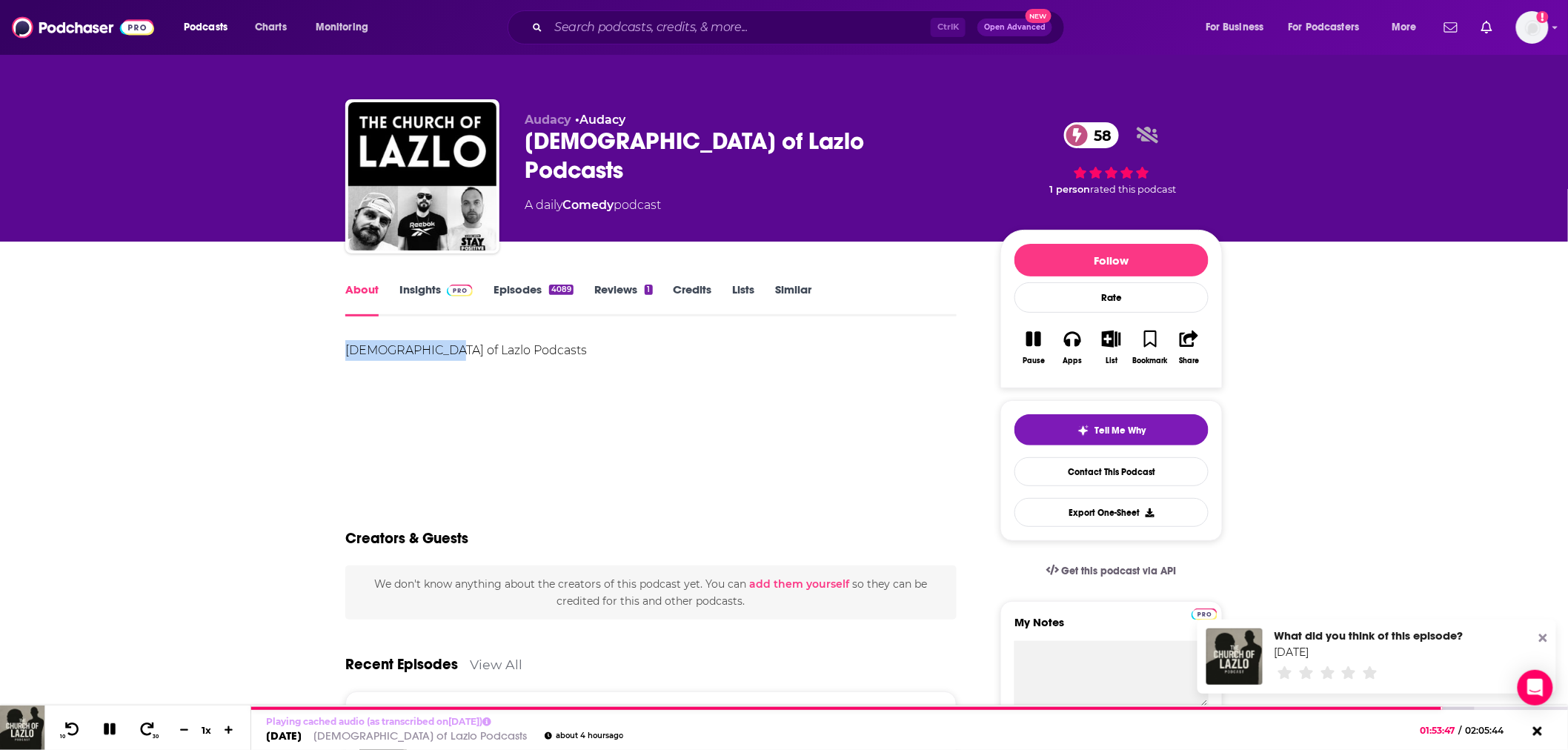click on "About Insights Episodes 4089 Reviews 1 Credits Lists Similar Church of Lazlo Podcasts Show More Creators & Guests We don't know anything about the creators of this podcast yet . You can   add them yourself   so they can be credited for this and other podcasts. Recent Episodes View All [DATE] [DATE] [DATE] [DATE] [DATE] [DATE] View All Episodes Best Episodes View All [DATE] - The Church Of Lazlo Podcast [DATE] 2nd, 2021 [DATE]- The Church of Lazlo Podcast 1 [DATE] 7.10.25 [DATE] View Best Episodes Podcast Reviews kegboy95 I have been listening to the Church of Lazlo for many years. They always have quality entertainment! 96.5 The Buzz wouldn't be the same without you guys. The podcasting makes it convenient to listen. Cheers. [DATE] 0 View All Reviews add a review Mentioned In These Lists There are no lists that include  "[DEMOGRAPHIC_DATA] Podcasts" . You can    add this podcast   Claim This Podcast 4089" at bounding box center [661, 1122] 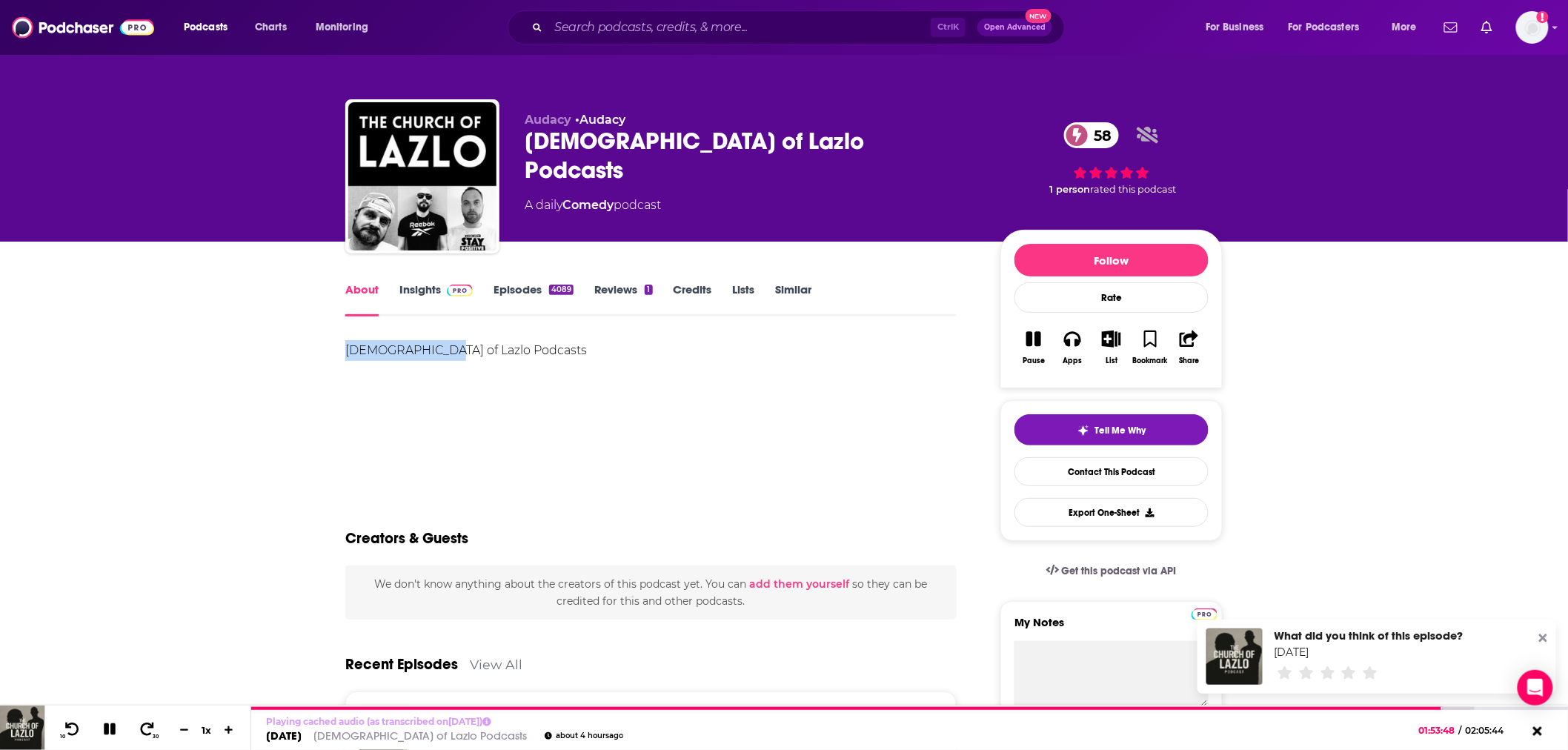 copy on "[DEMOGRAPHIC_DATA] of Lazlo" 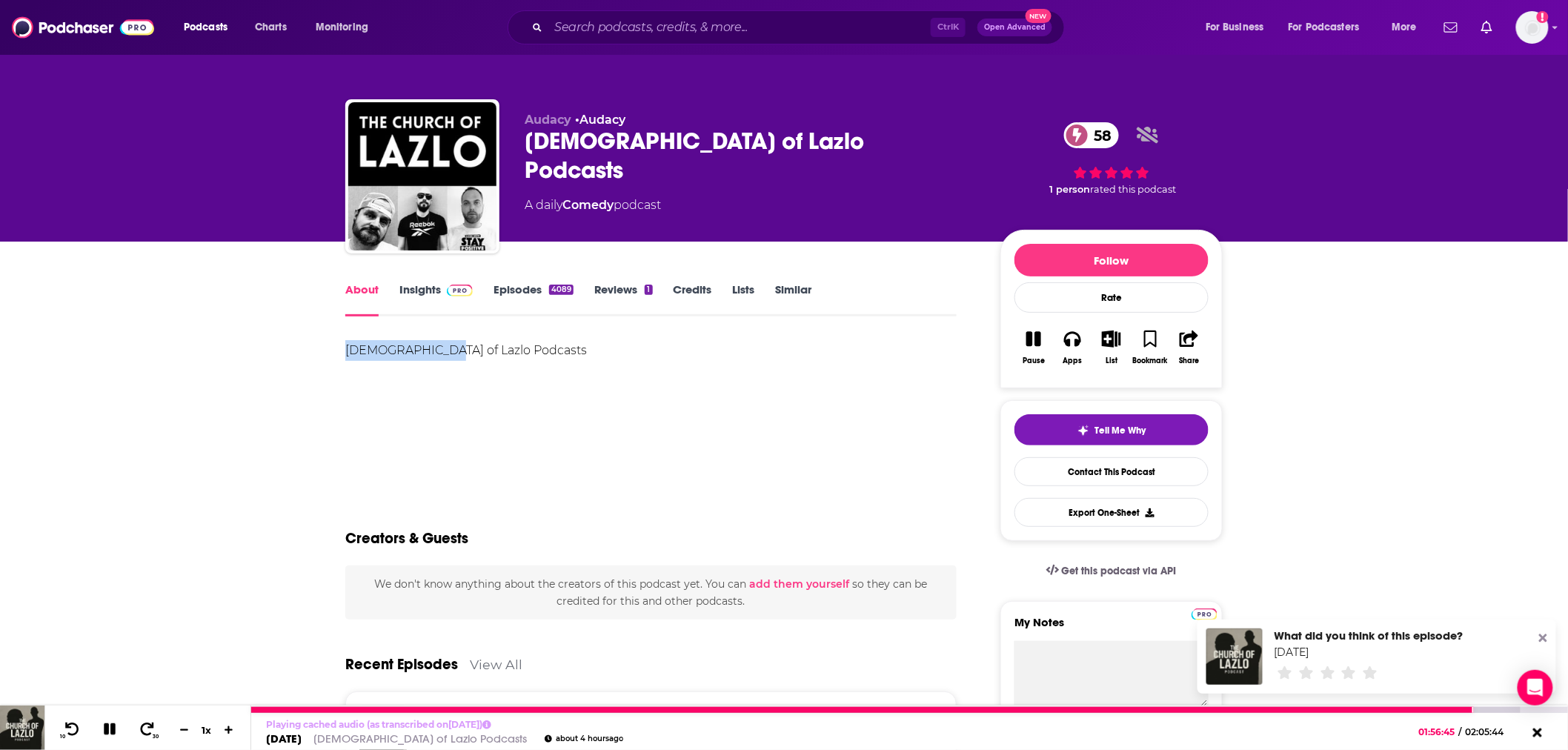 click 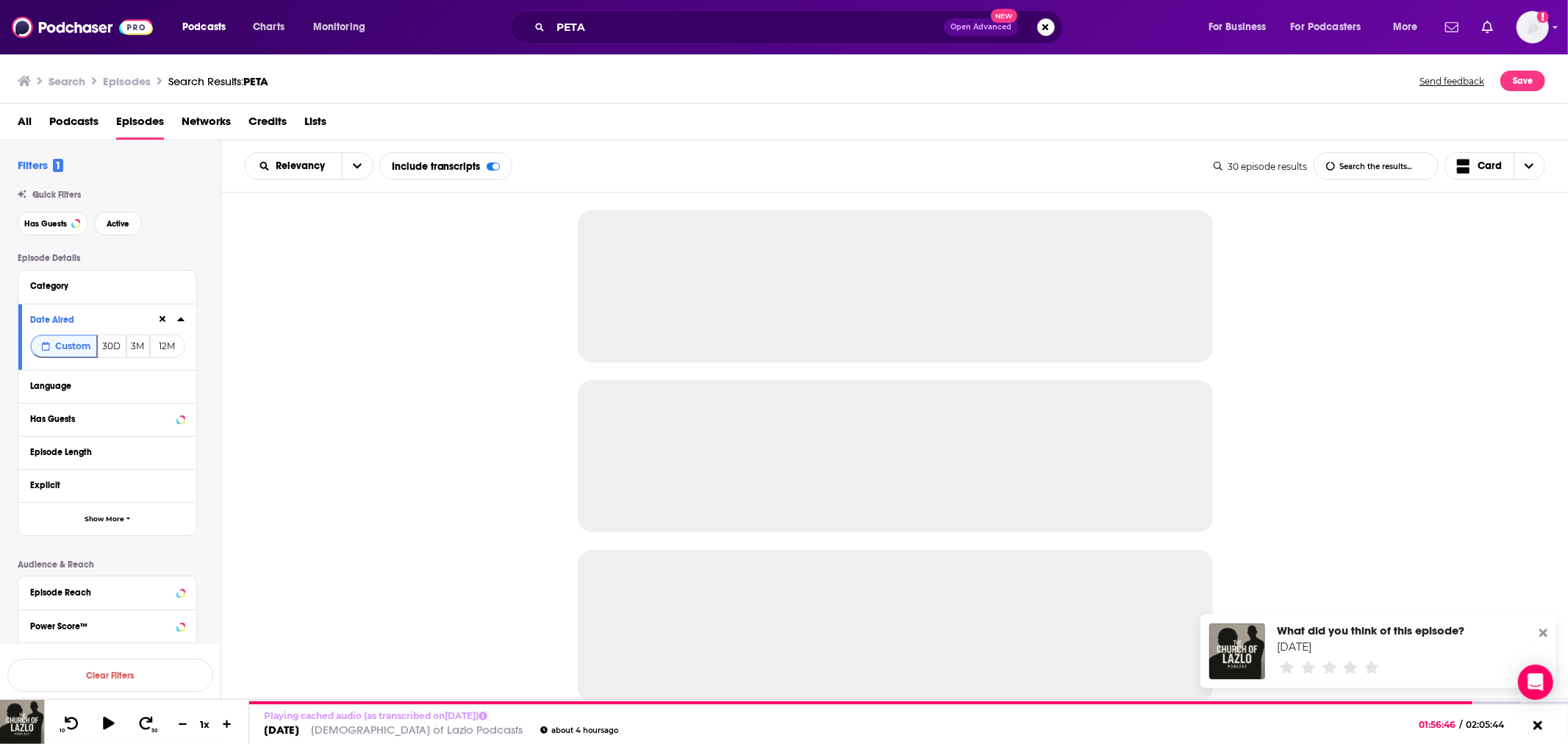 click 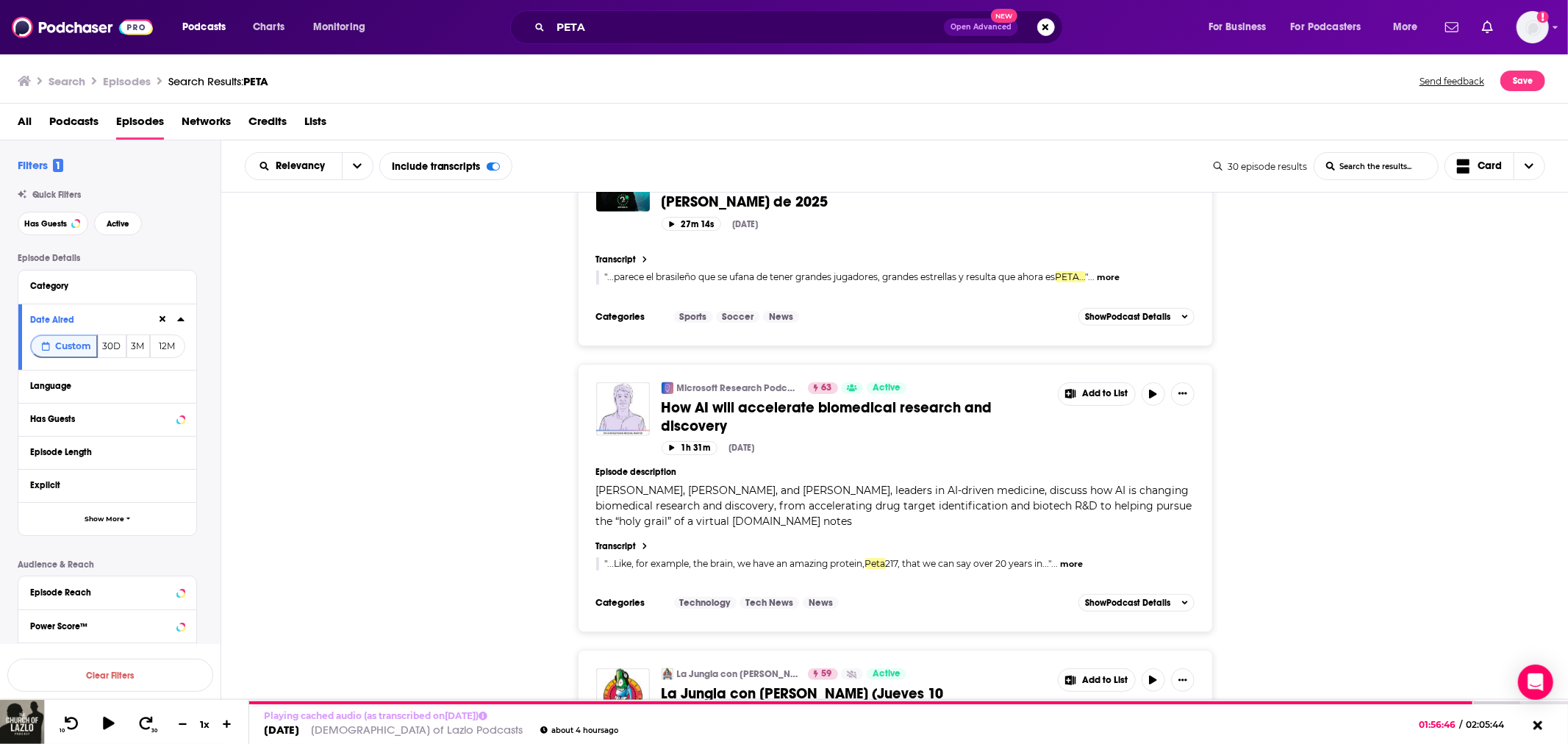 scroll, scrollTop: 5898, scrollLeft: 0, axis: vertical 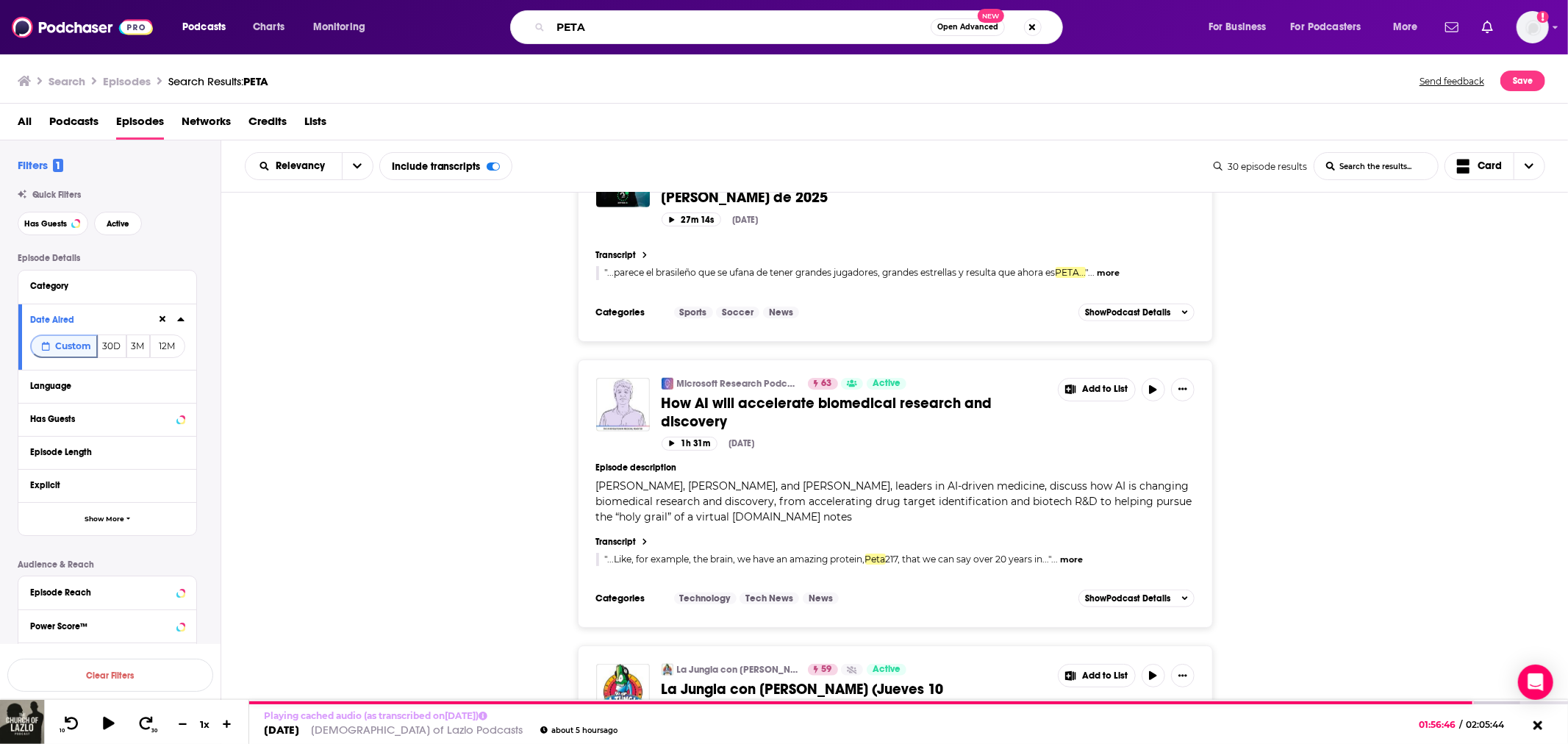click on "PETA" at bounding box center (740, 27) 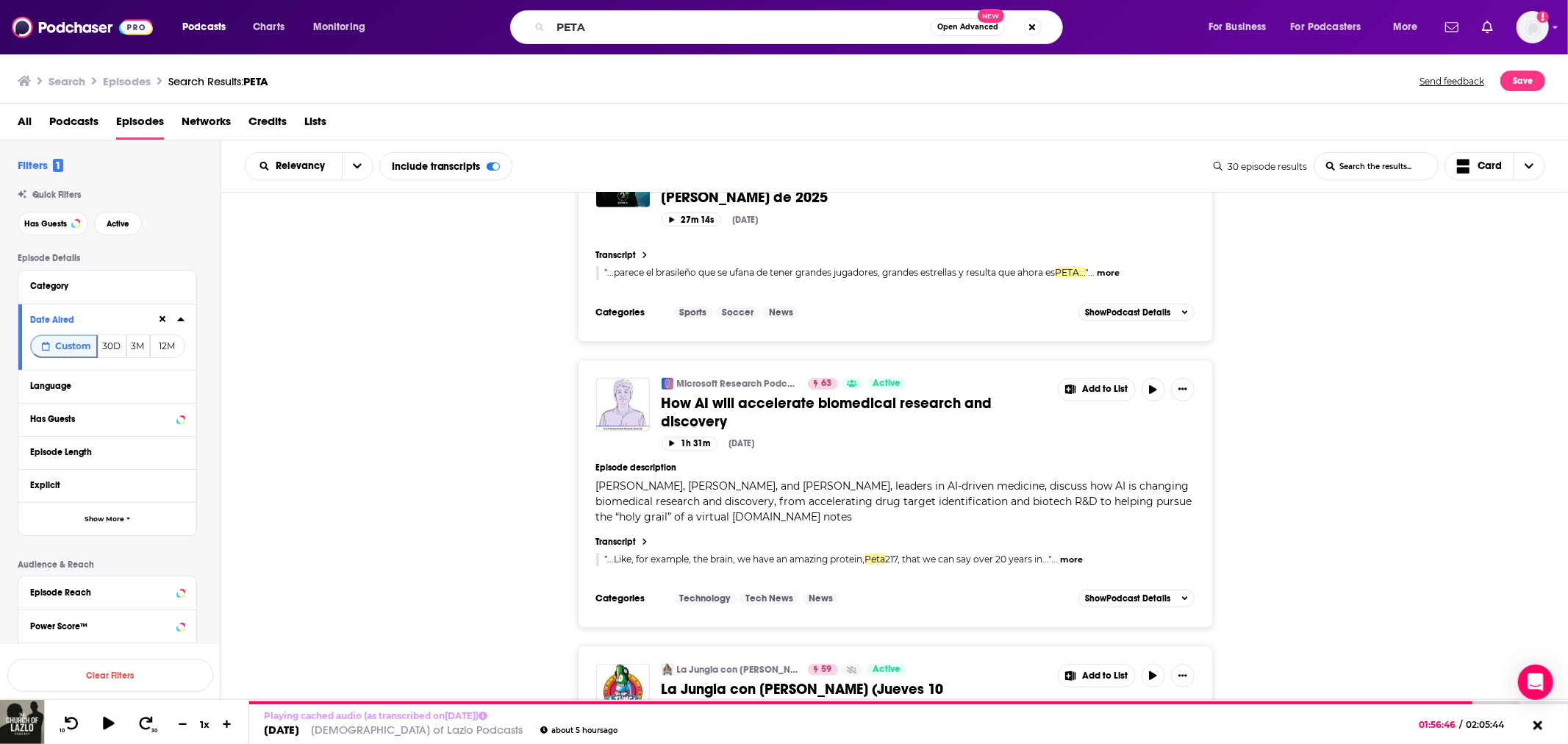 click on "All" at bounding box center [24, 124] 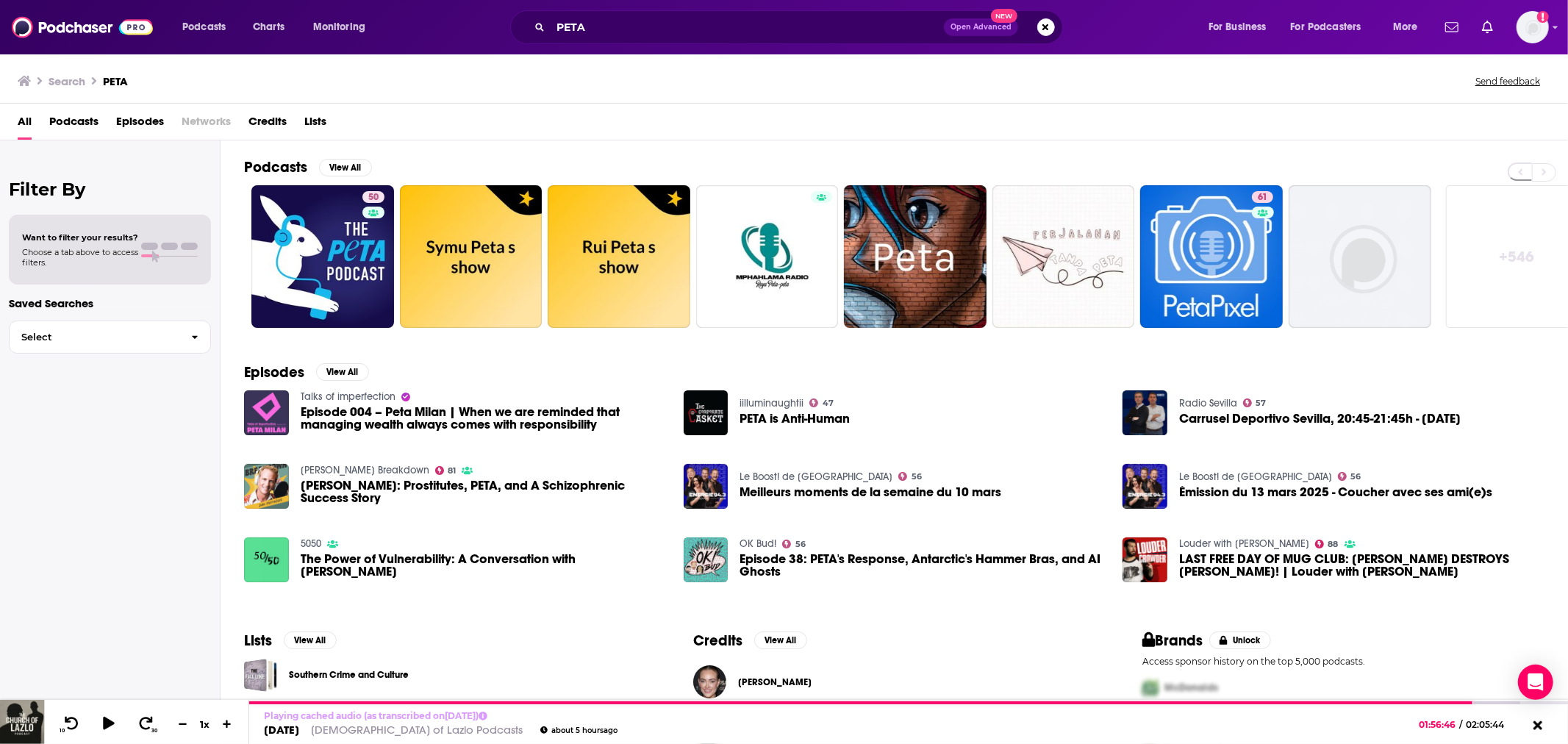 click on "[PERSON_NAME]: Prostitutes, PETA, and A Schizophrenic Success Story" at bounding box center (483, 492) 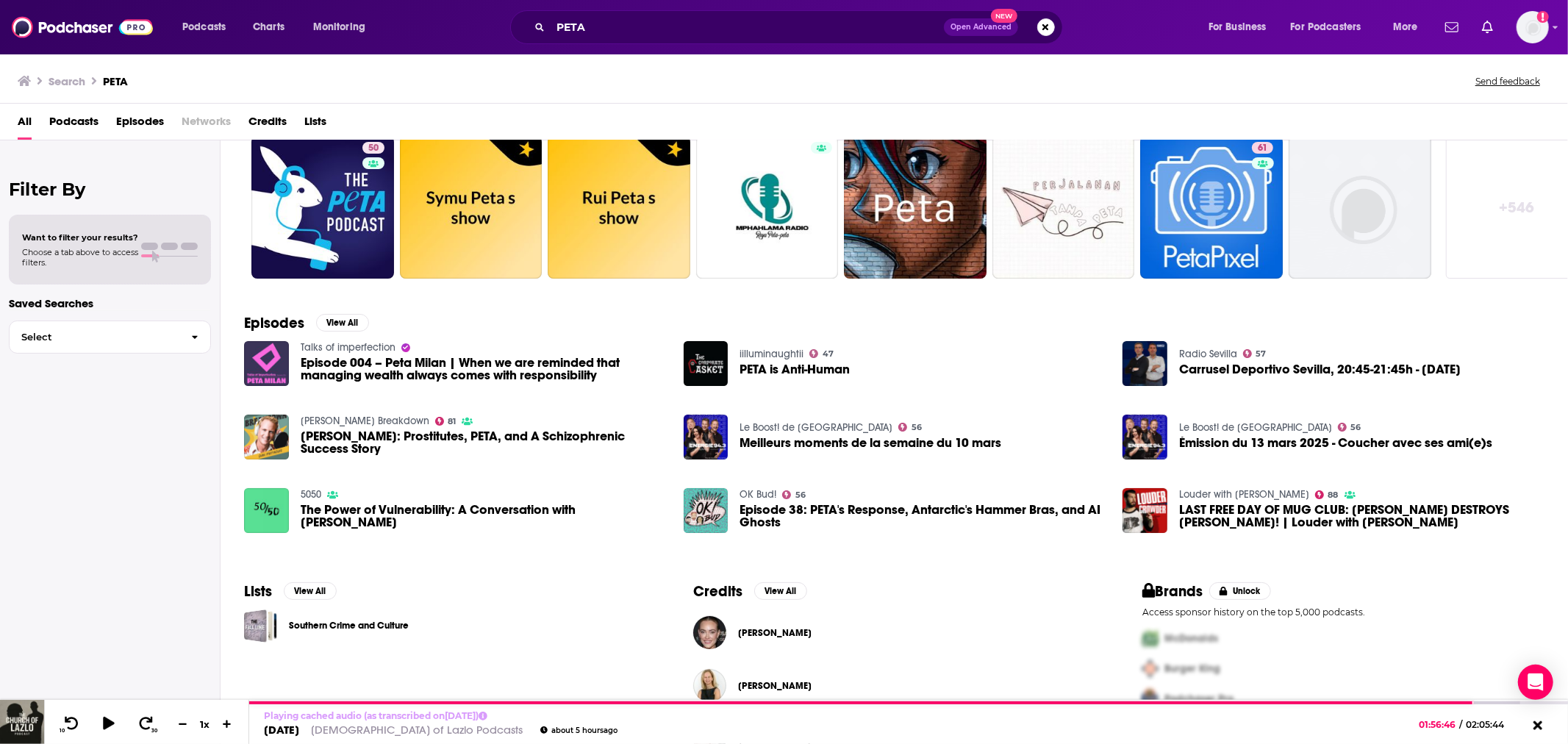 scroll, scrollTop: 0, scrollLeft: 0, axis: both 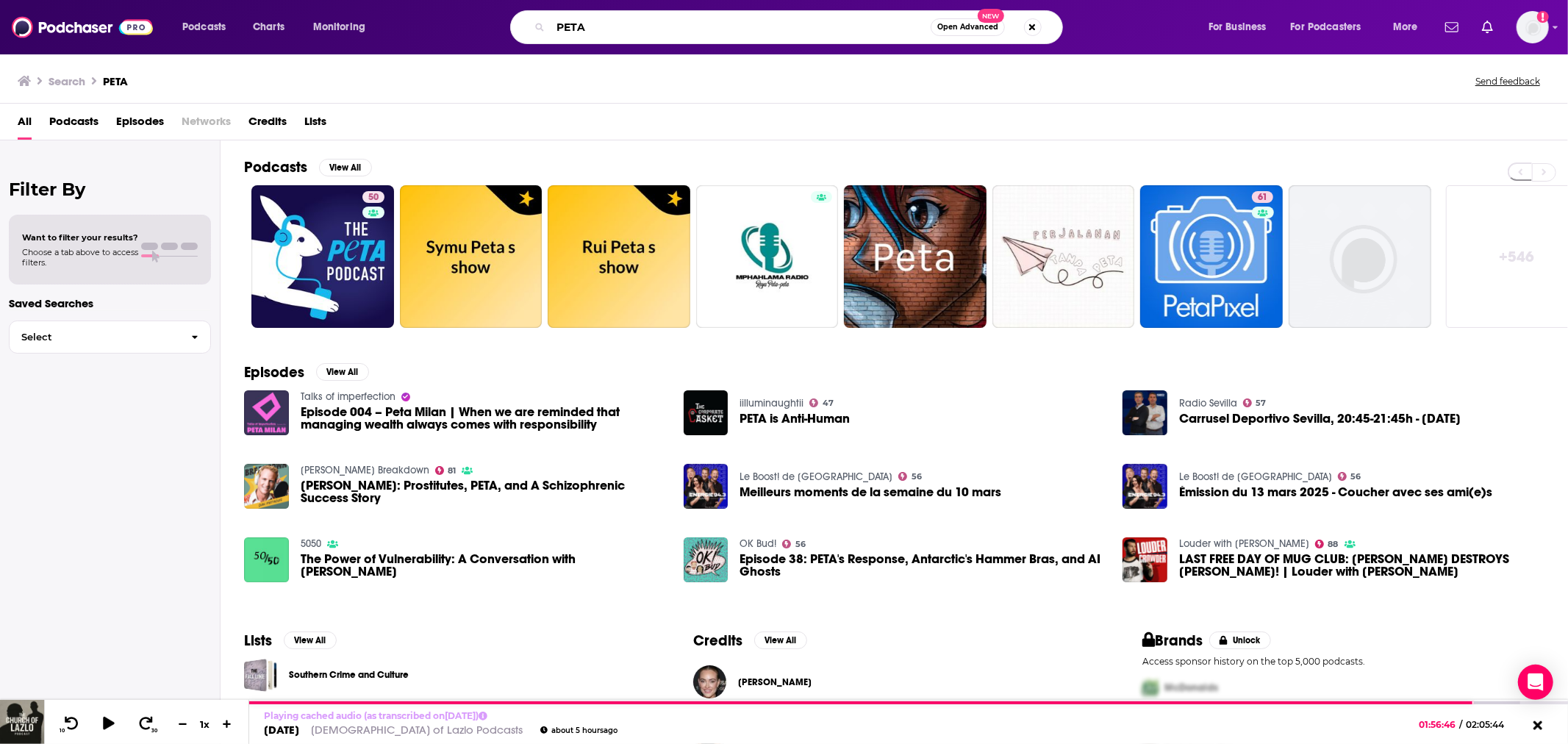 drag, startPoint x: 635, startPoint y: 28, endPoint x: 542, endPoint y: 31, distance: 93.04837 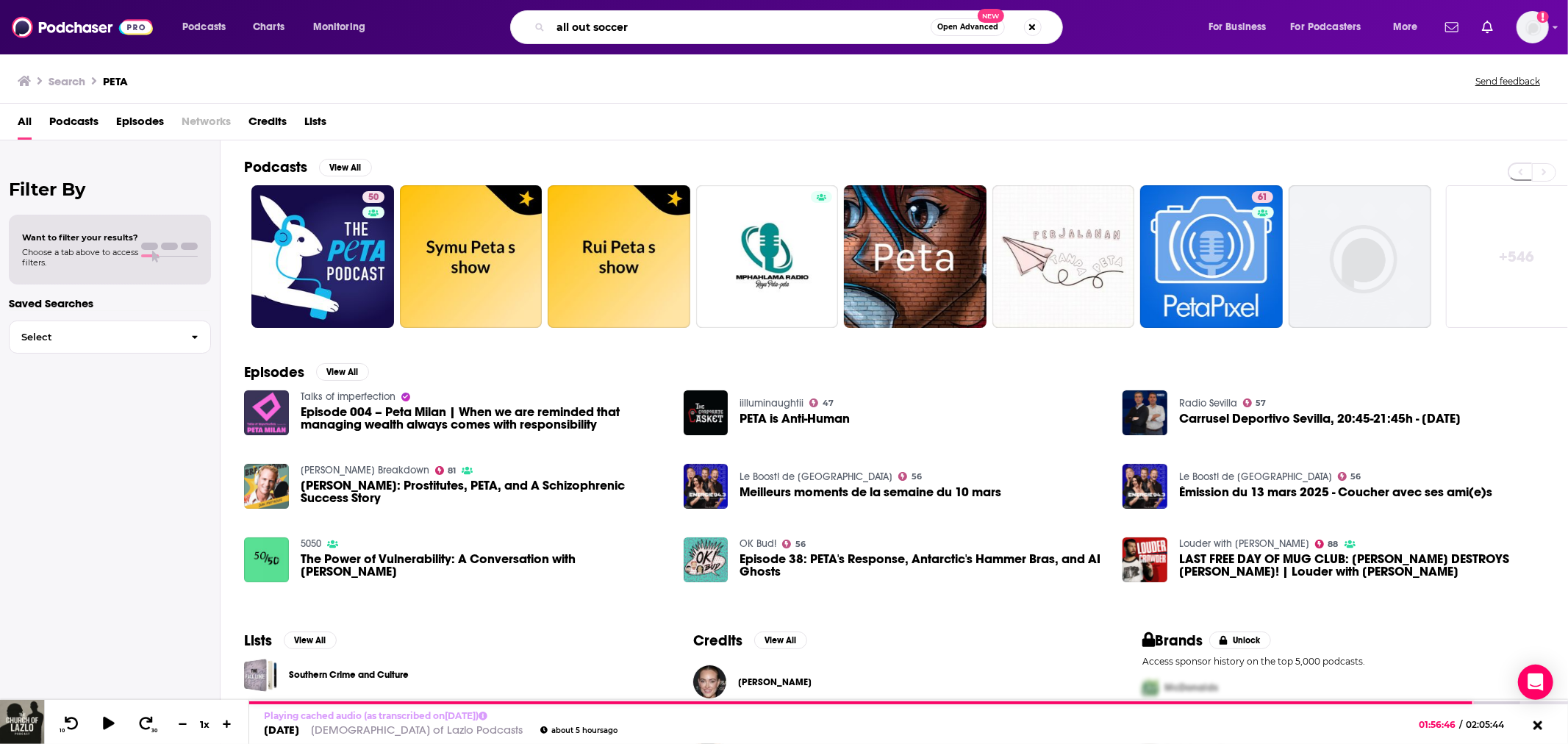 type on "all out soccer" 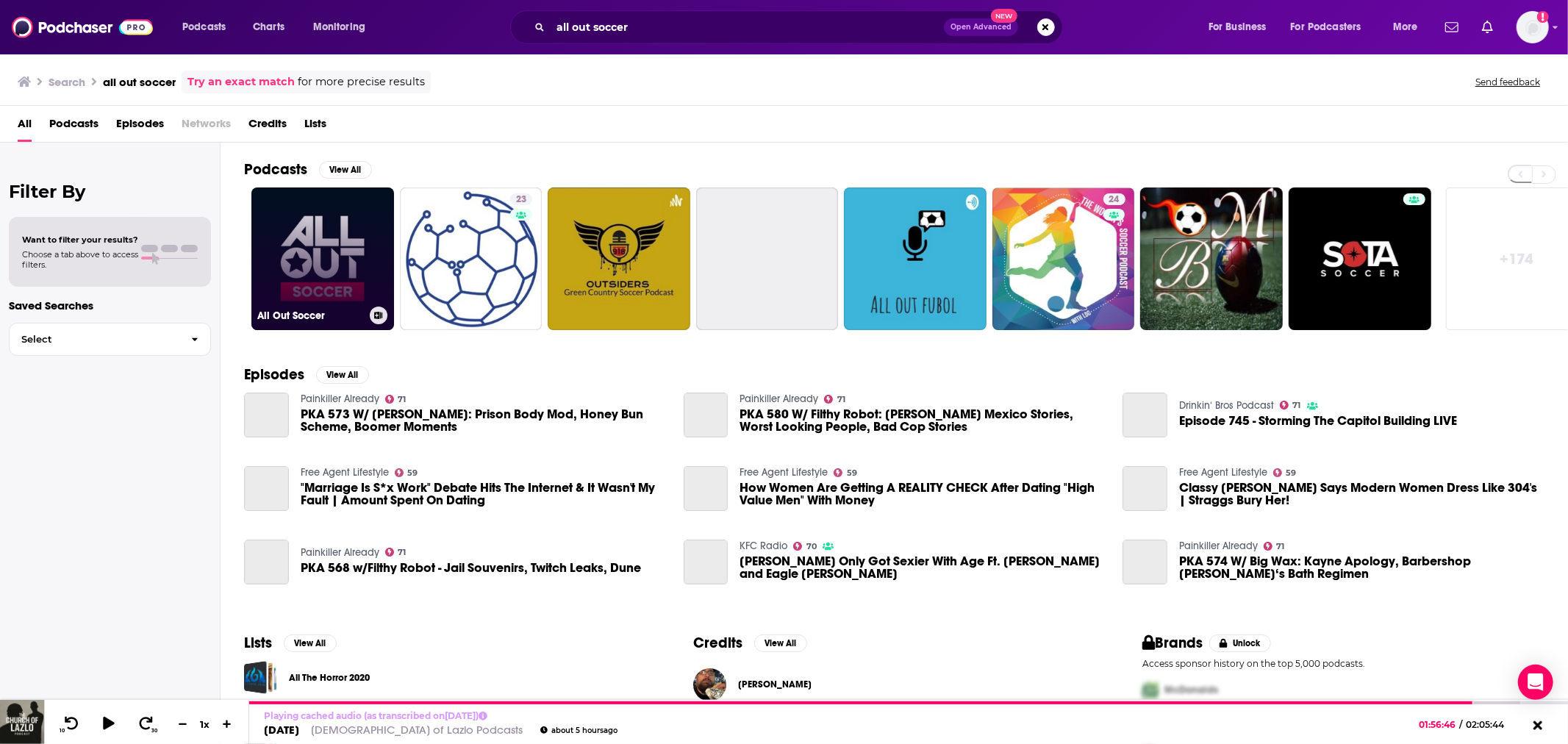 click on "All Out Soccer" at bounding box center [323, 259] 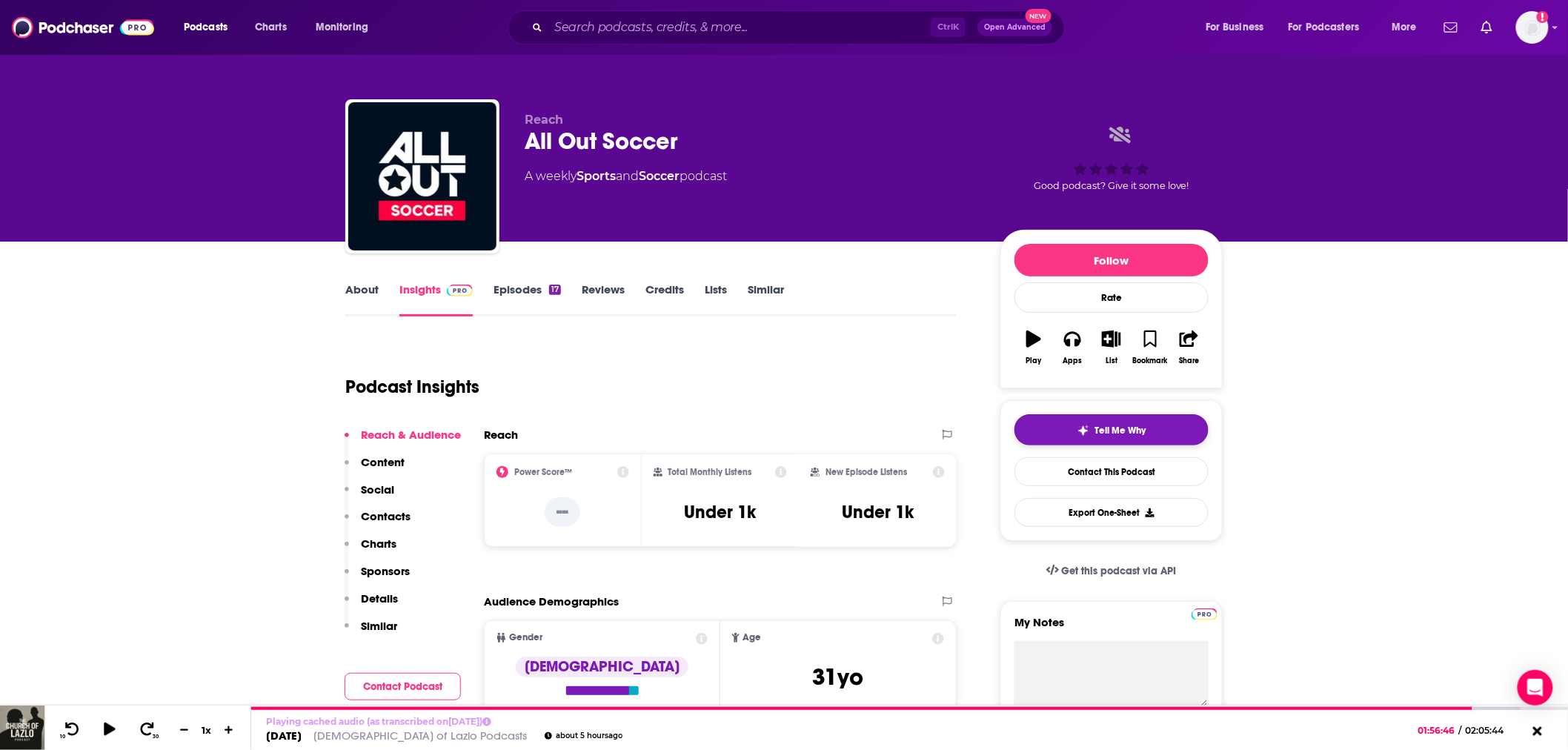 click on "Tell Me Why" at bounding box center (1120, 431) 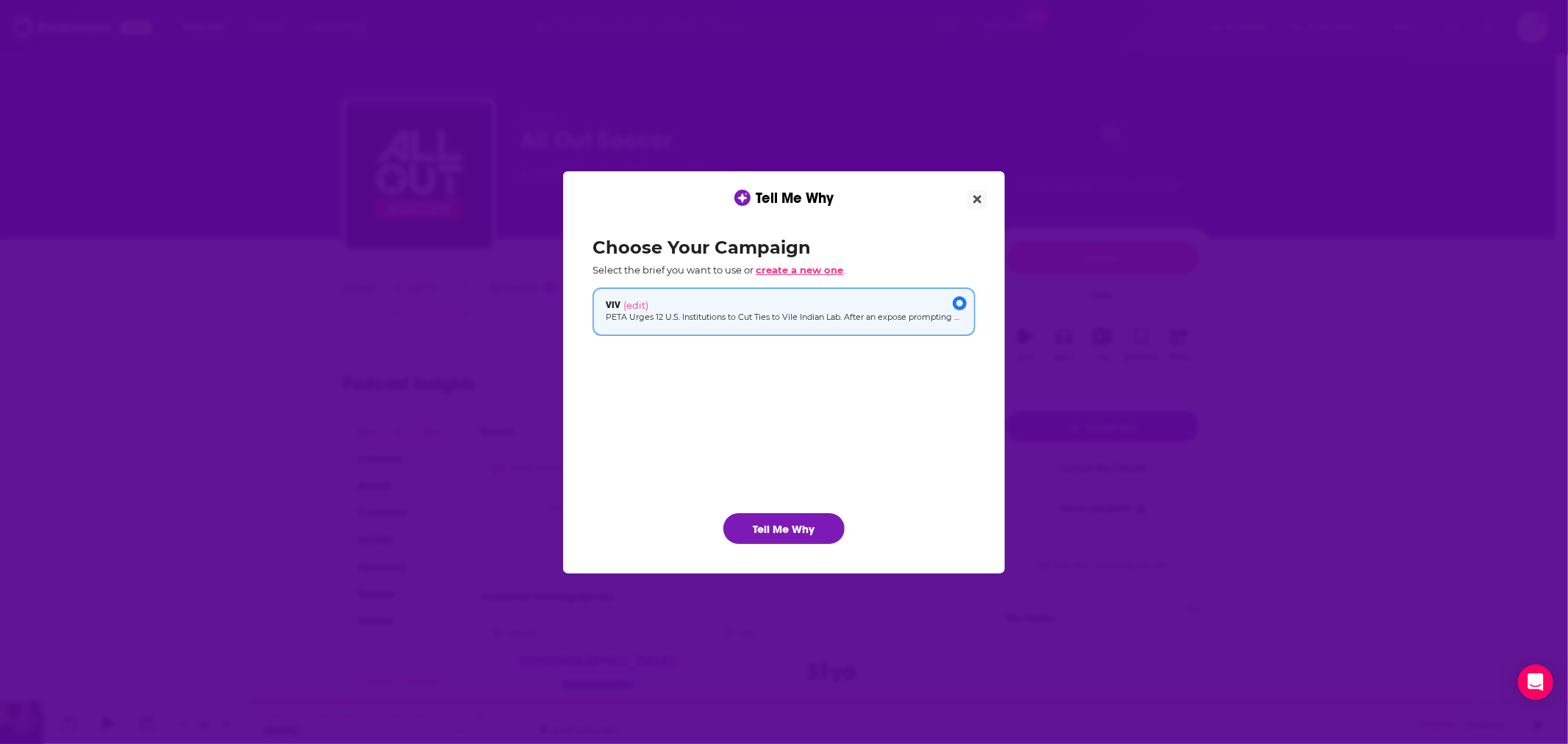 click on "create a new one" at bounding box center [799, 270] 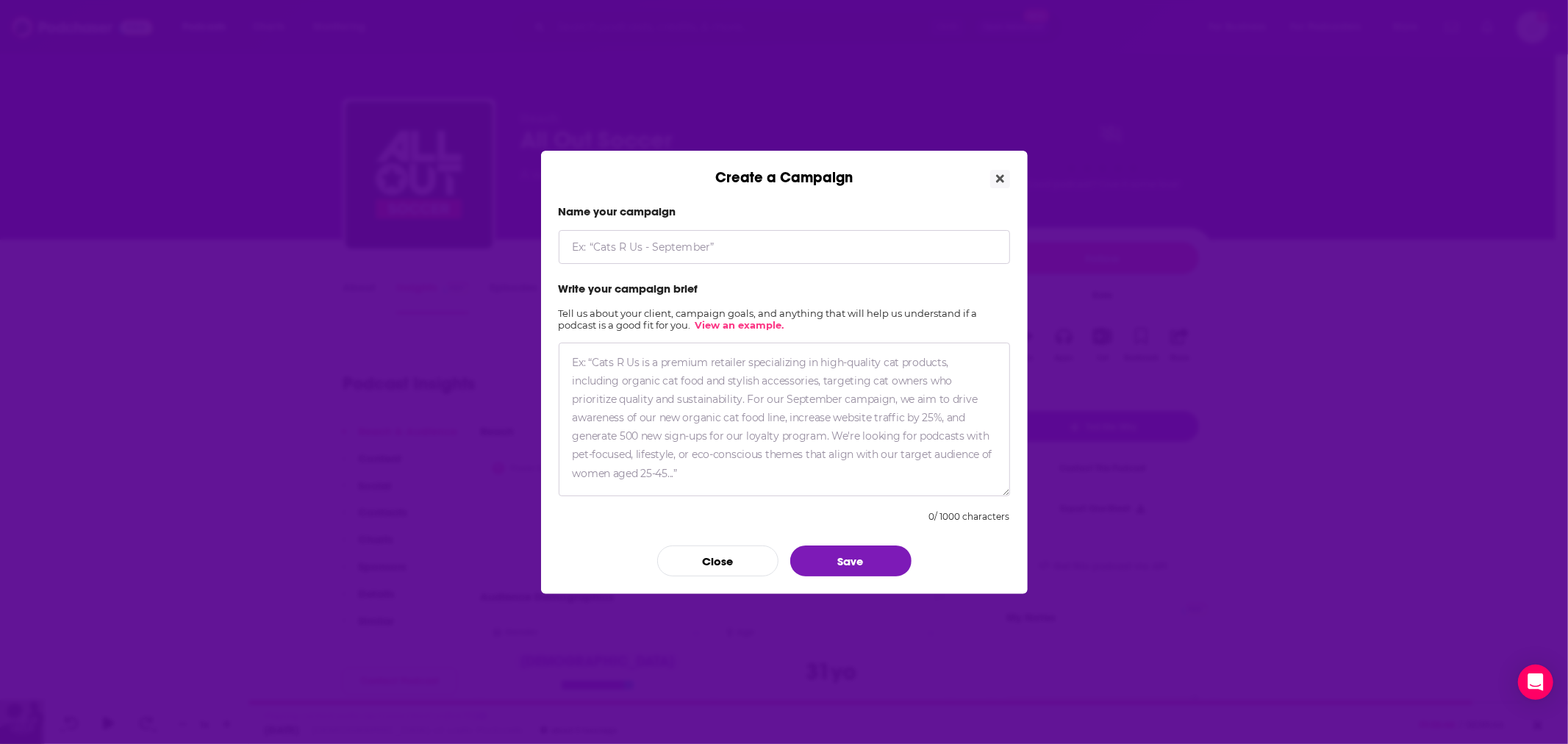 click at bounding box center (784, 247) 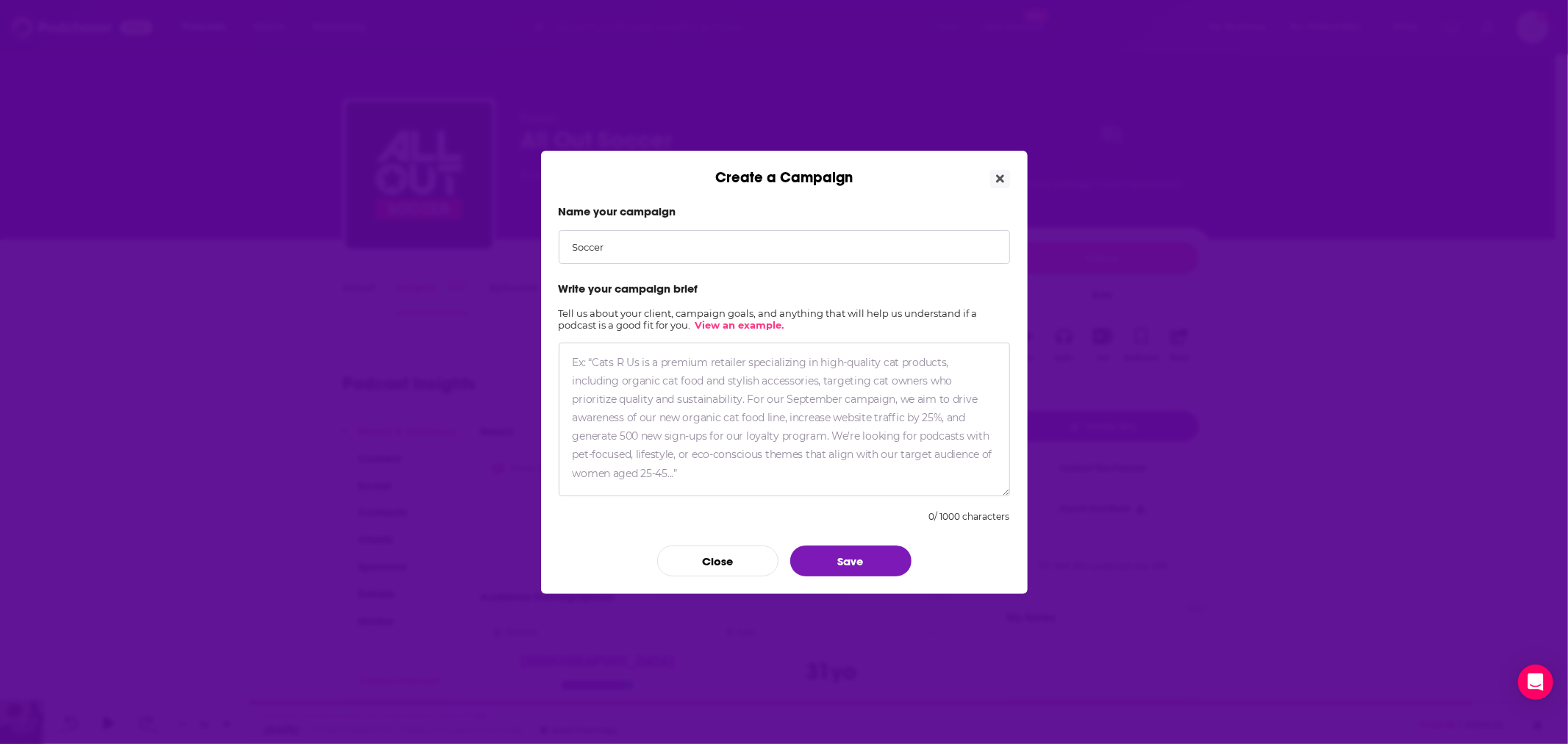 type on "Soccer" 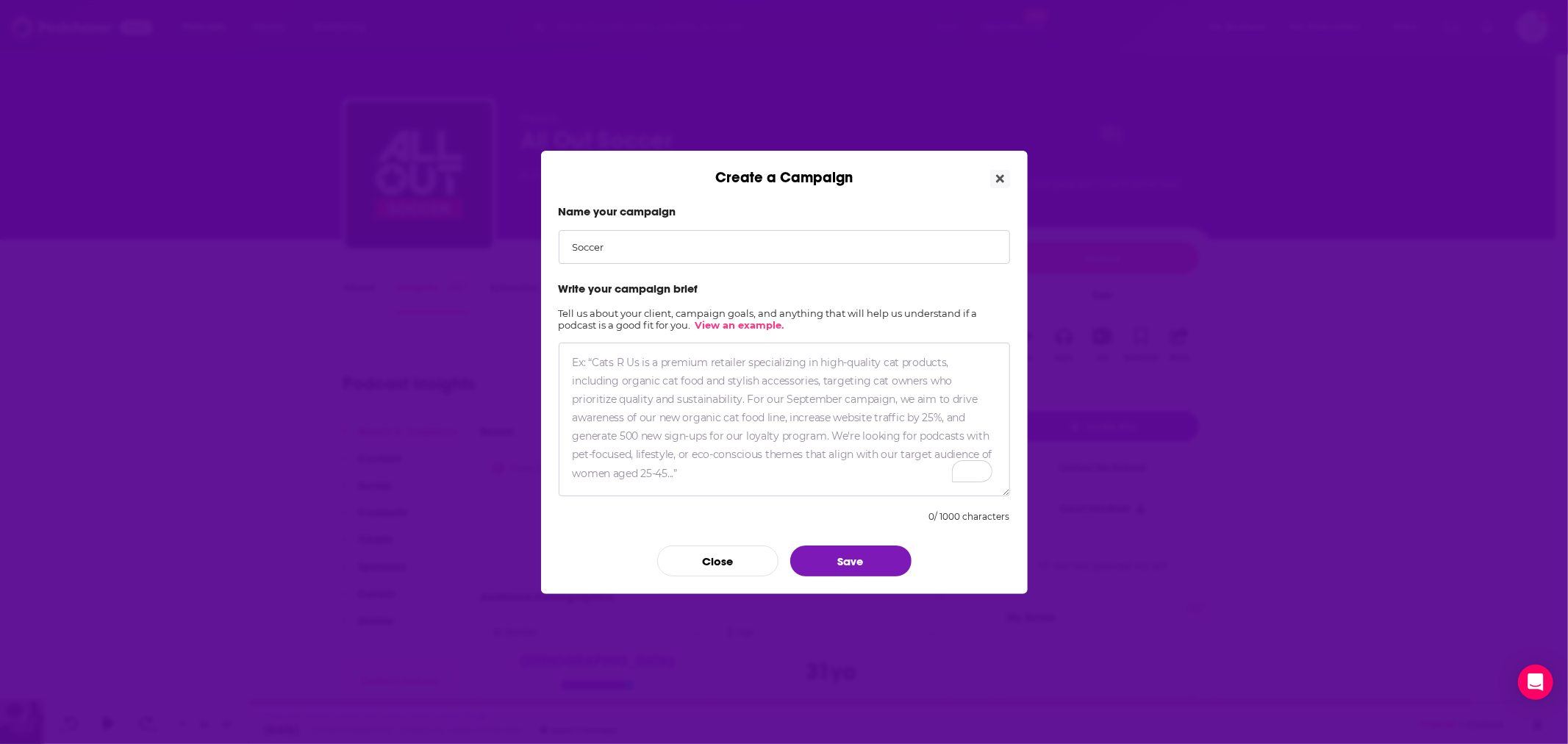 click at bounding box center (784, 419) 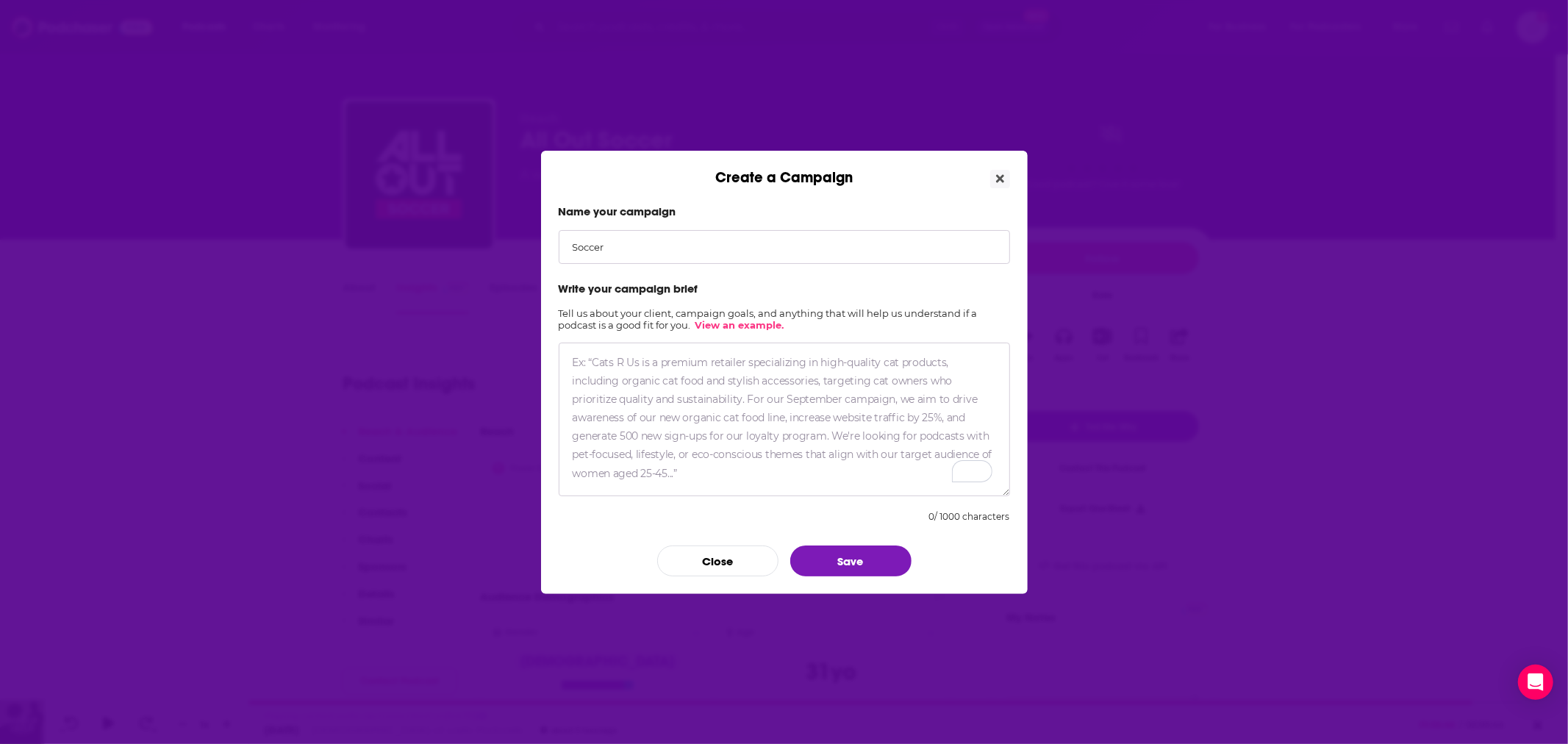 paste on "Angel City forward [PERSON_NAME] and former Player of the Year [PERSON_NAME] have teamed up with their adopted dog [PERSON_NAME] for a striking new PETA campaign that encourages people to find their perfect match by always adopting animals and never buying them from pet shops or breeders." 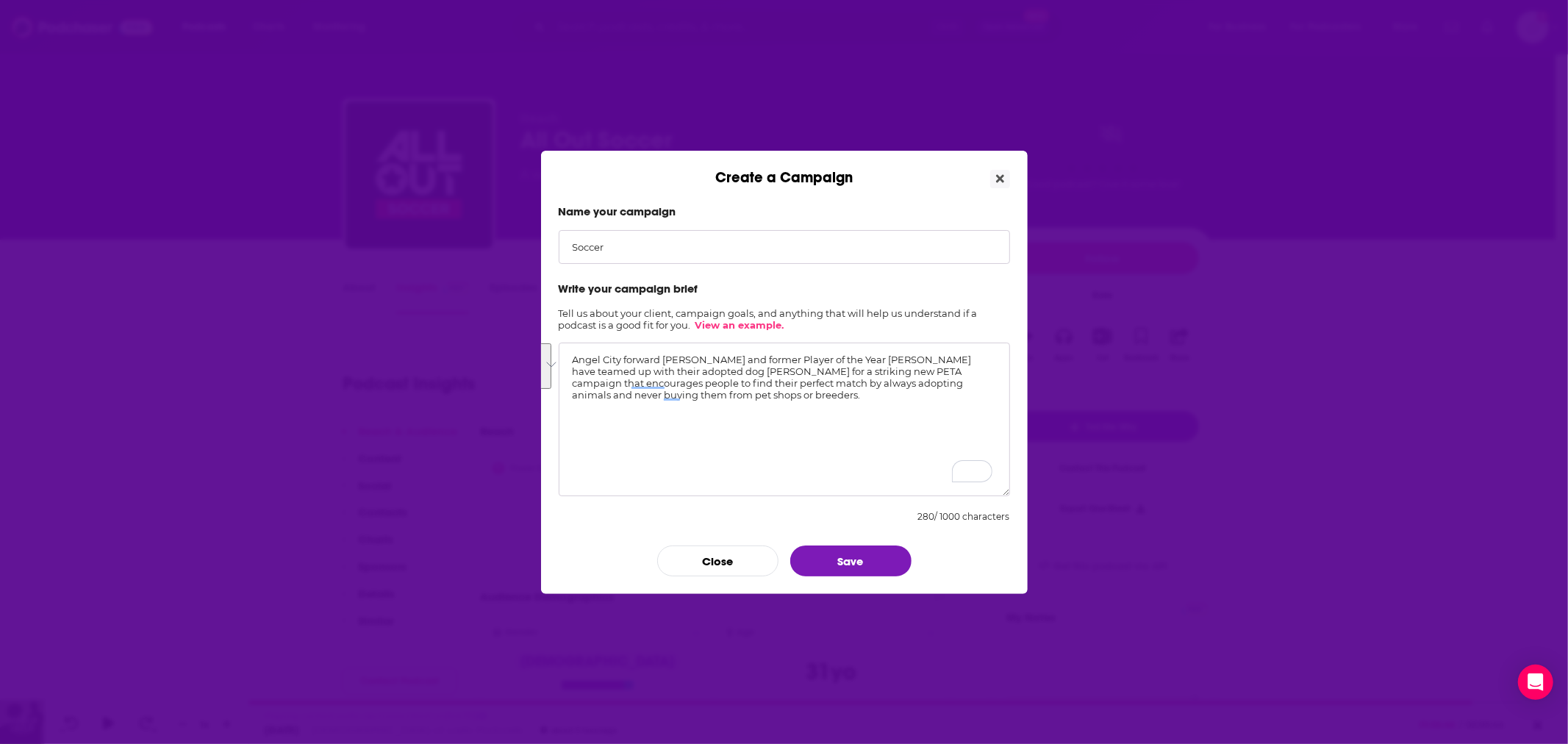 drag, startPoint x: 809, startPoint y: 406, endPoint x: 520, endPoint y: 353, distance: 293.81967 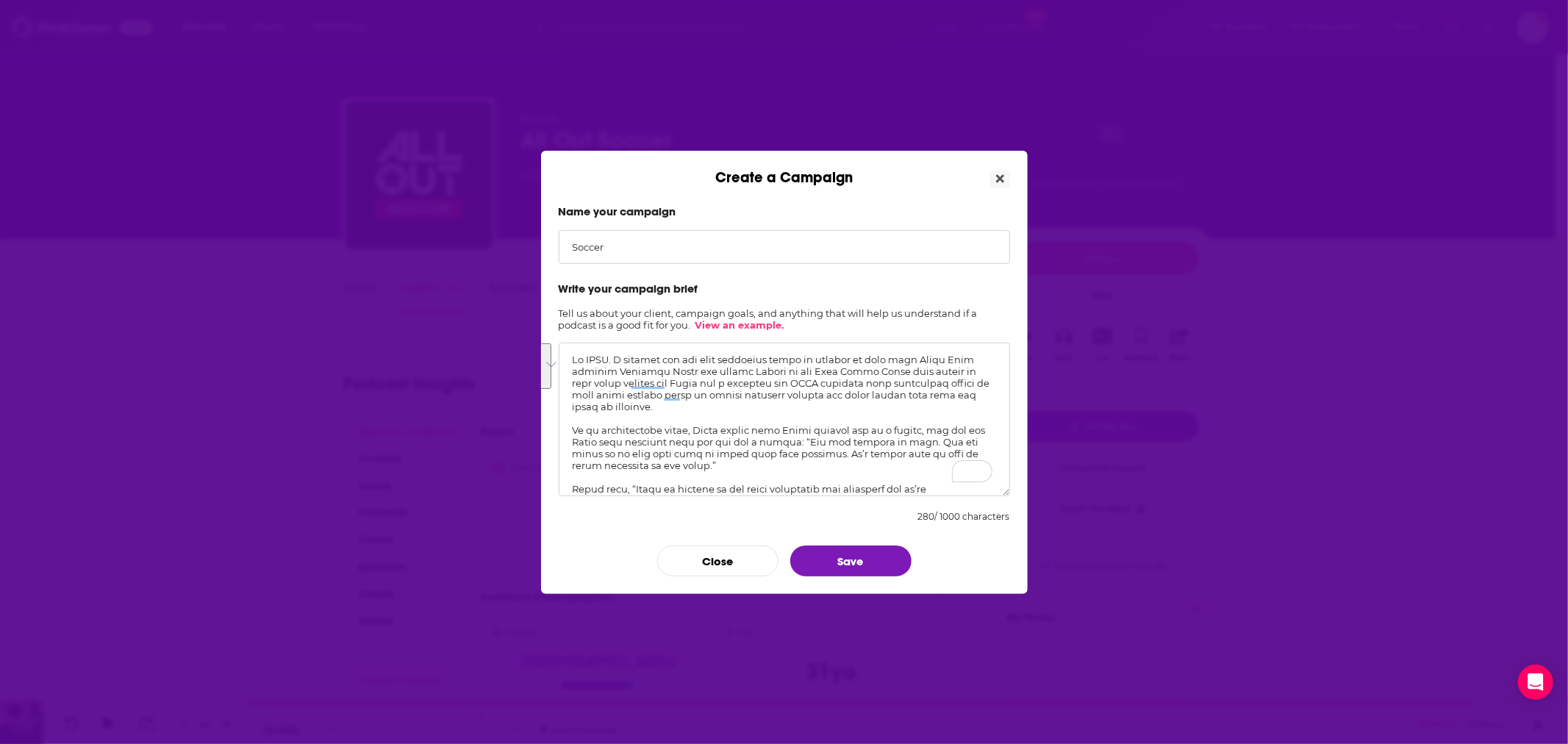 scroll, scrollTop: 327, scrollLeft: 0, axis: vertical 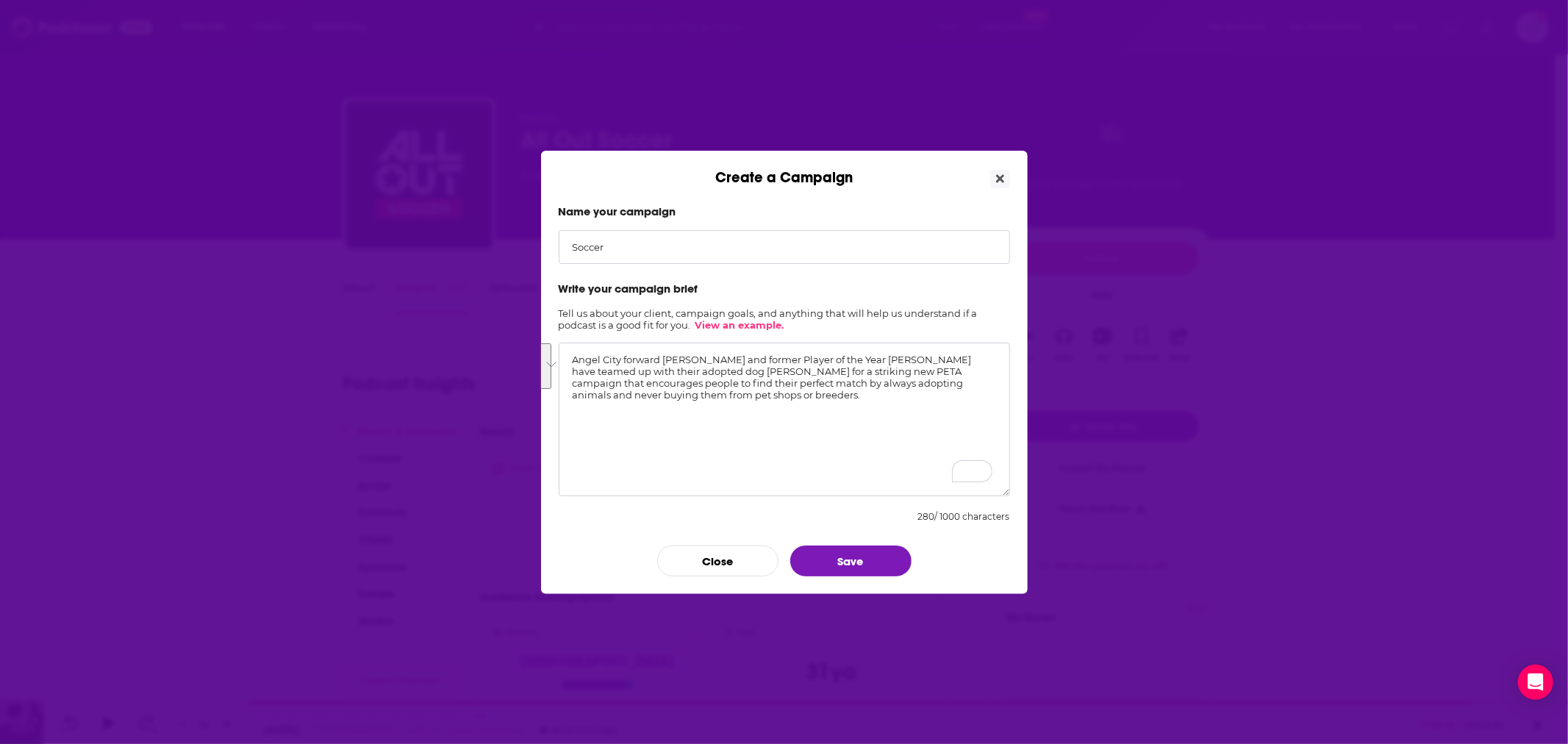 paste on "I thought you and your listeners might be excited to hear that Angel City forward [PERSON_NAME] and former Player of the Year [PERSON_NAME] have teamed up with their adopted dog [PERSON_NAME] for a striking new PETA campaign that encourages people to find their perfect match by always adopting animals and never buying them from pet shops or breeders.
In an accompanying video, [PERSON_NAME] shares that [PERSON_NAME] started out as a [PERSON_NAME], but she and Press soon realized that the pup was a keeper: “She has changed my life. She has given me so much more than we could have ever imagined. It’s really cool to have an [MEDICAL_DATA] in the house.”
Press adds, “Being an athlete is all about discipline and sacrifice but we’re transitioning into a next phase of life now and thanks to [PERSON_NAME], there’s nurturing, love and care here. Be an MVP, adopt, don’t shop.”" 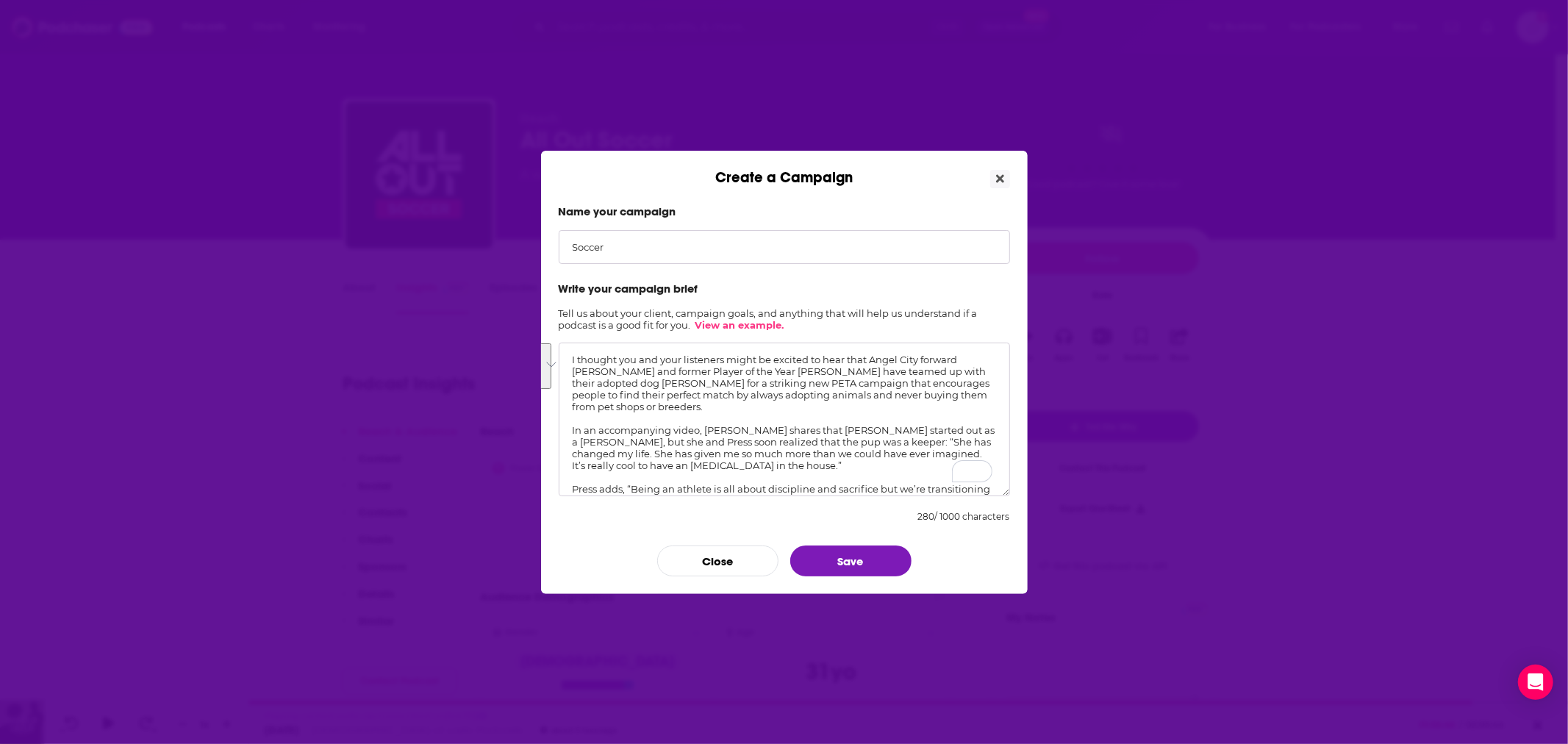 scroll, scrollTop: 30, scrollLeft: 0, axis: vertical 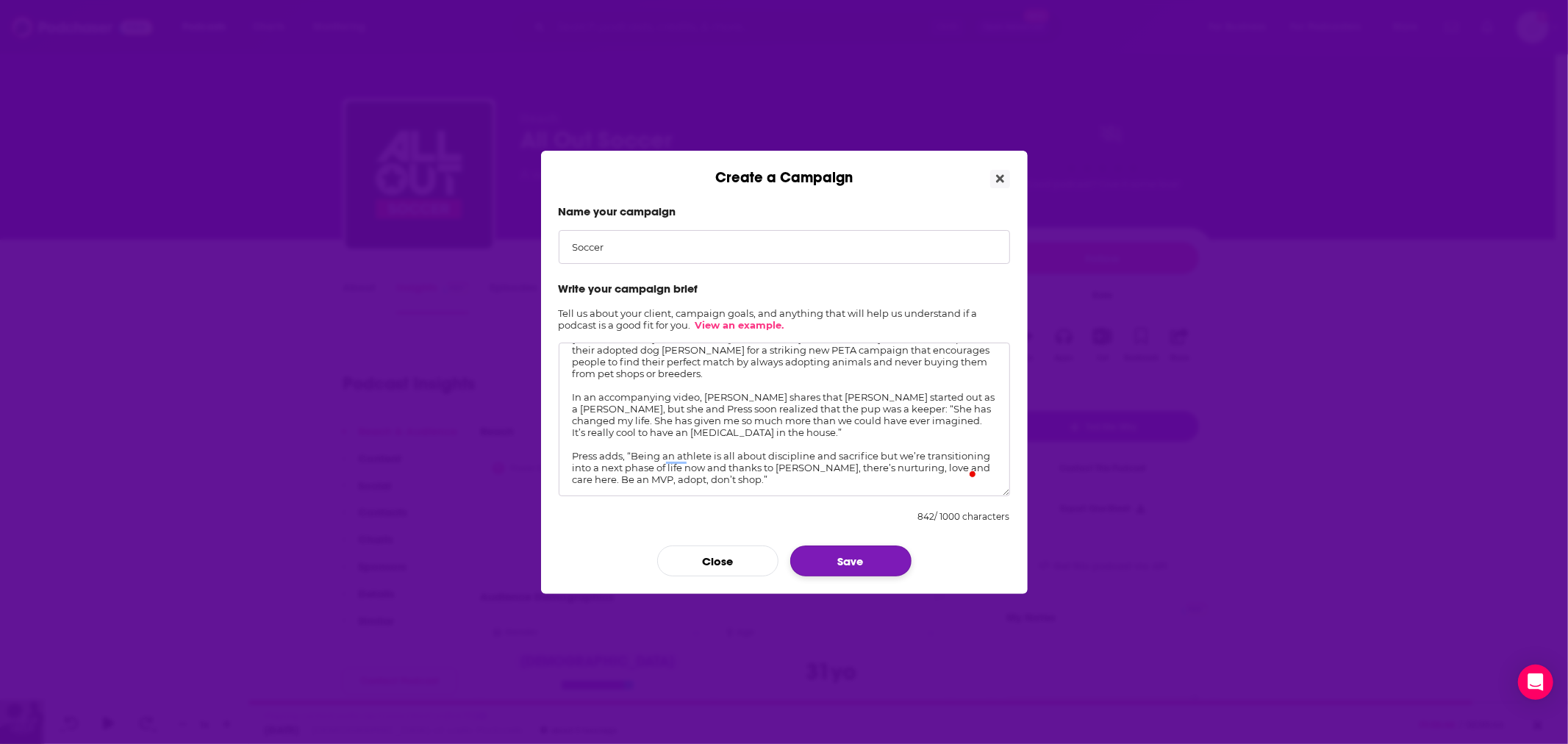type on "I thought you and your listeners might be excited to hear that Angel City forward [PERSON_NAME] and former Player of the Year [PERSON_NAME] have teamed up with their adopted dog [PERSON_NAME] for a striking new PETA campaign that encourages people to find their perfect match by always adopting animals and never buying them from pet shops or breeders.
In an accompanying video, [PERSON_NAME] shares that [PERSON_NAME] started out as a [PERSON_NAME], but she and Press soon realized that the pup was a keeper: “She has changed my life. She has given me so much more than we could have ever imagined. It’s really cool to have an [MEDICAL_DATA] in the house.”
Press adds, “Being an athlete is all about discipline and sacrifice but we’re transitioning into a next phase of life now and thanks to [PERSON_NAME], there’s nurturing, love and care here. Be an MVP, adopt, don’t shop.”" 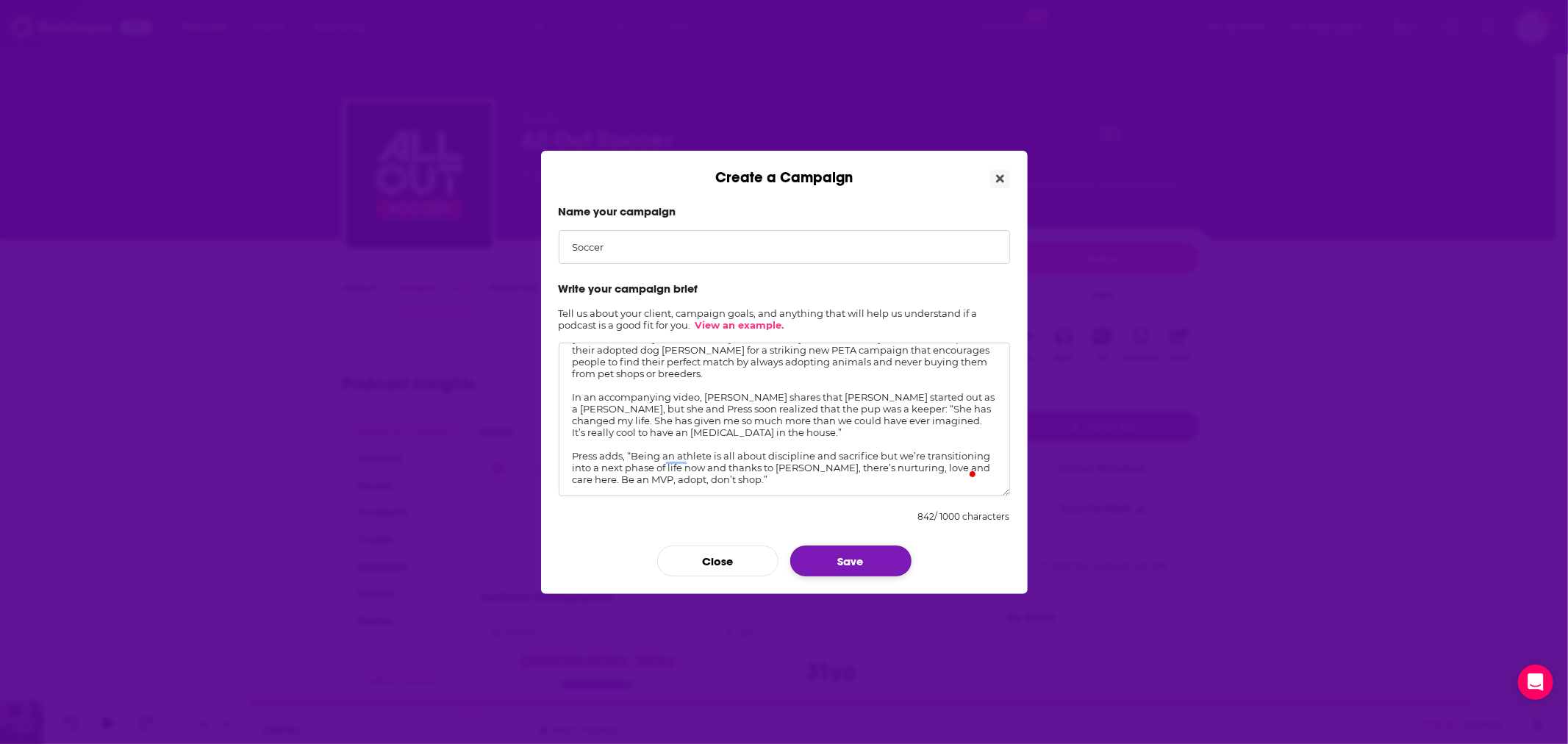 click on "Save" at bounding box center [851, 561] 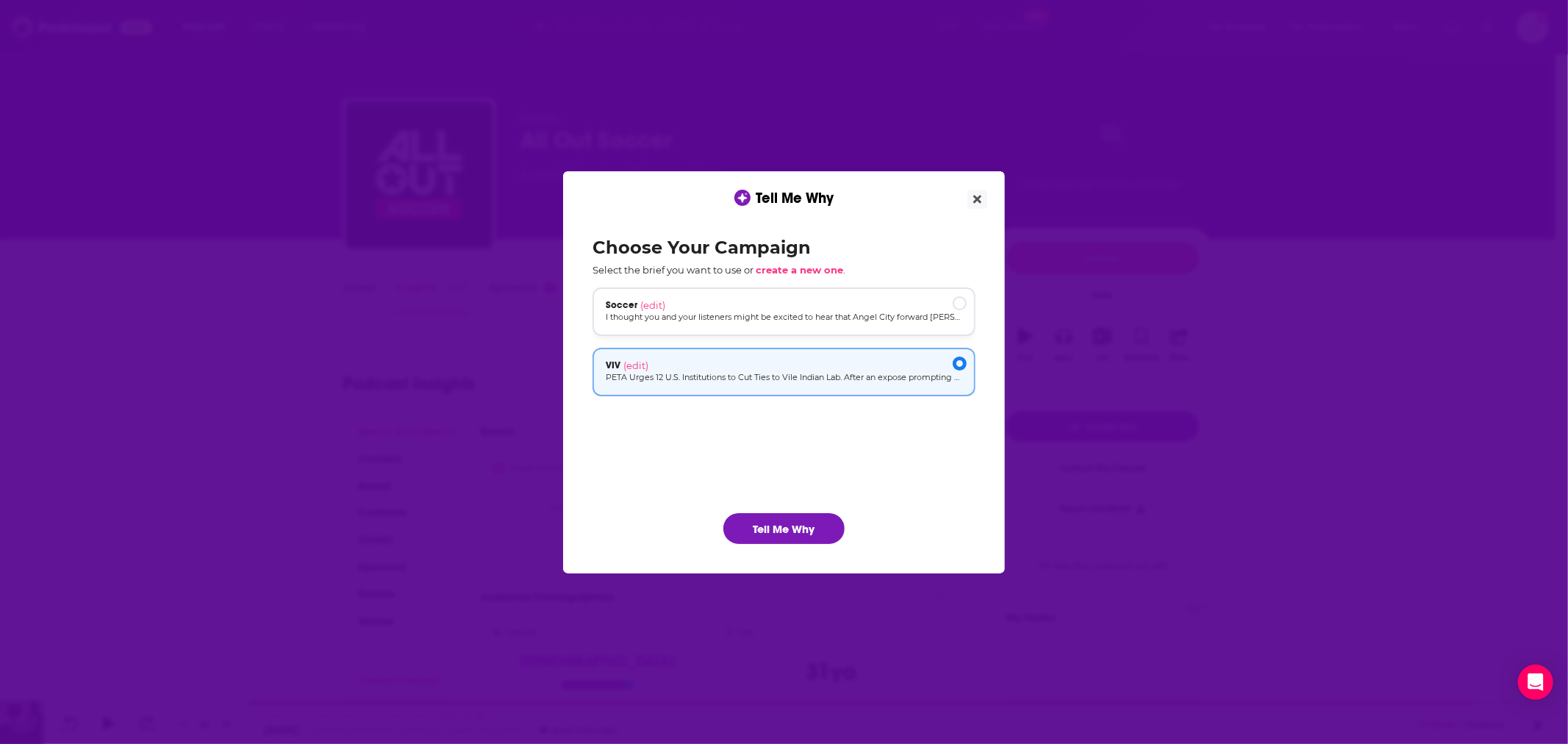 click on "I thought you and your listeners might be excited to hear that Angel City forward [PERSON_NAME] and former Player of the Year [PERSON_NAME] have teamed up with their adopted dog [PERSON_NAME] for a striking new PETA campaign that encourages people to find their perfect match by always adopting animals and never buying them from pet shops or breeders.
In an accompanying video, [PERSON_NAME] shares that [PERSON_NAME] started out as a [PERSON_NAME], but she and Press soon realized that the pup was a keeper: “She has changed my life. She has given me so much more than we could have ever imagined. It’s really cool to have an [MEDICAL_DATA] in the house.”
Press adds, “Being an athlete is all about discipline and sacrifice but we’re transitioning into a next phase of life now and thanks to [PERSON_NAME], there’s nurturing, love and care here. Be an MVP, adopt, don’t shop.”" at bounding box center [784, 317] 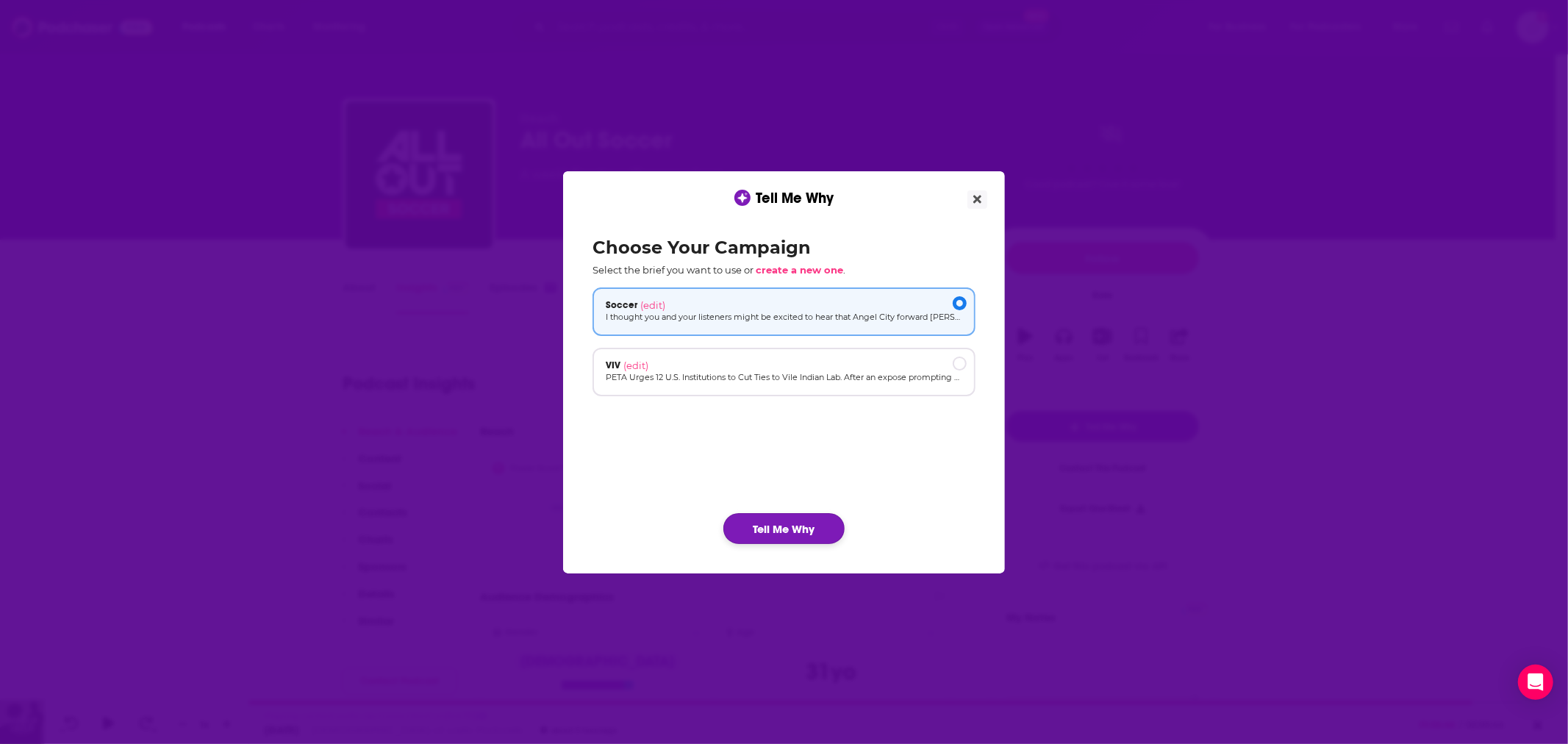 click on "Tell Me Why" 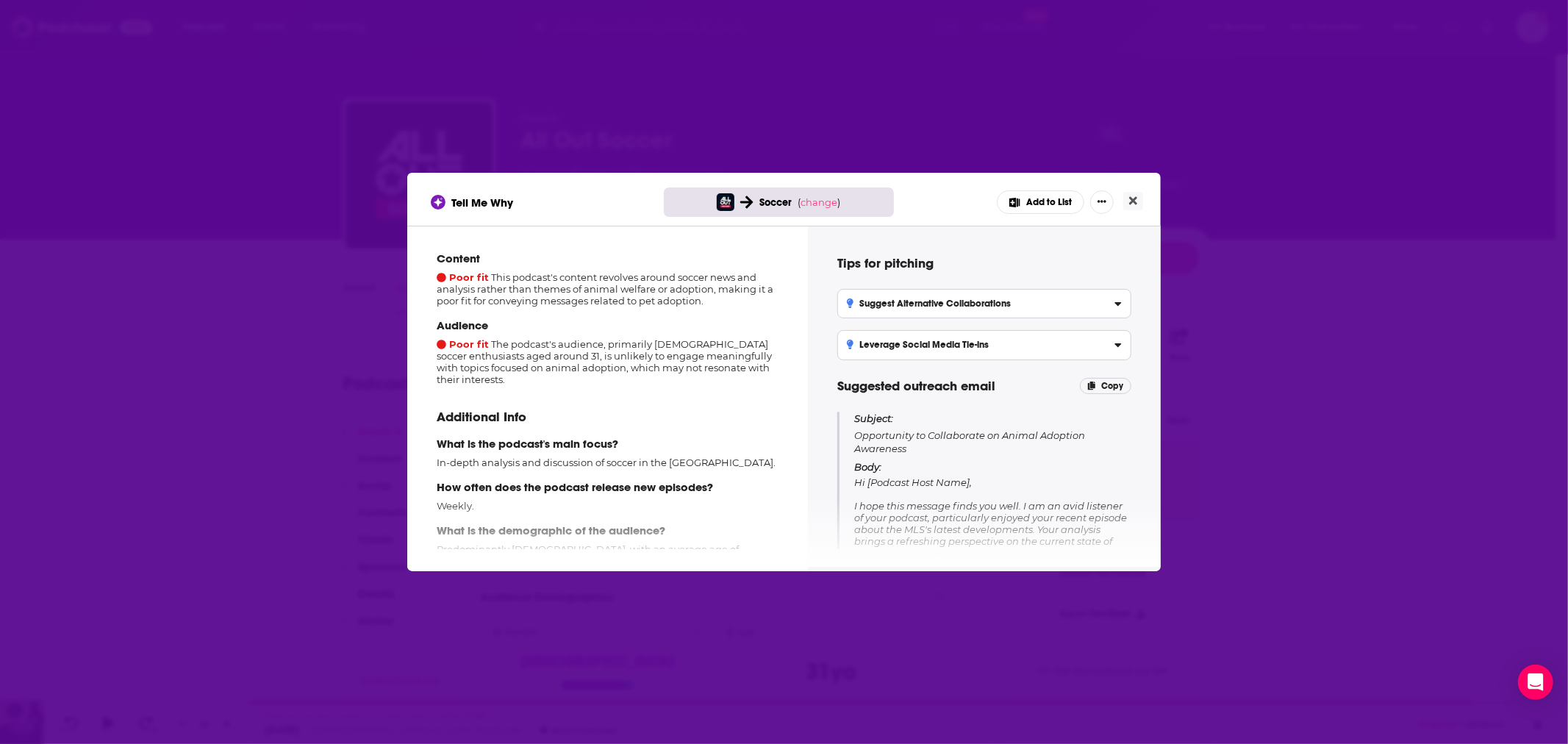 scroll, scrollTop: 172, scrollLeft: 0, axis: vertical 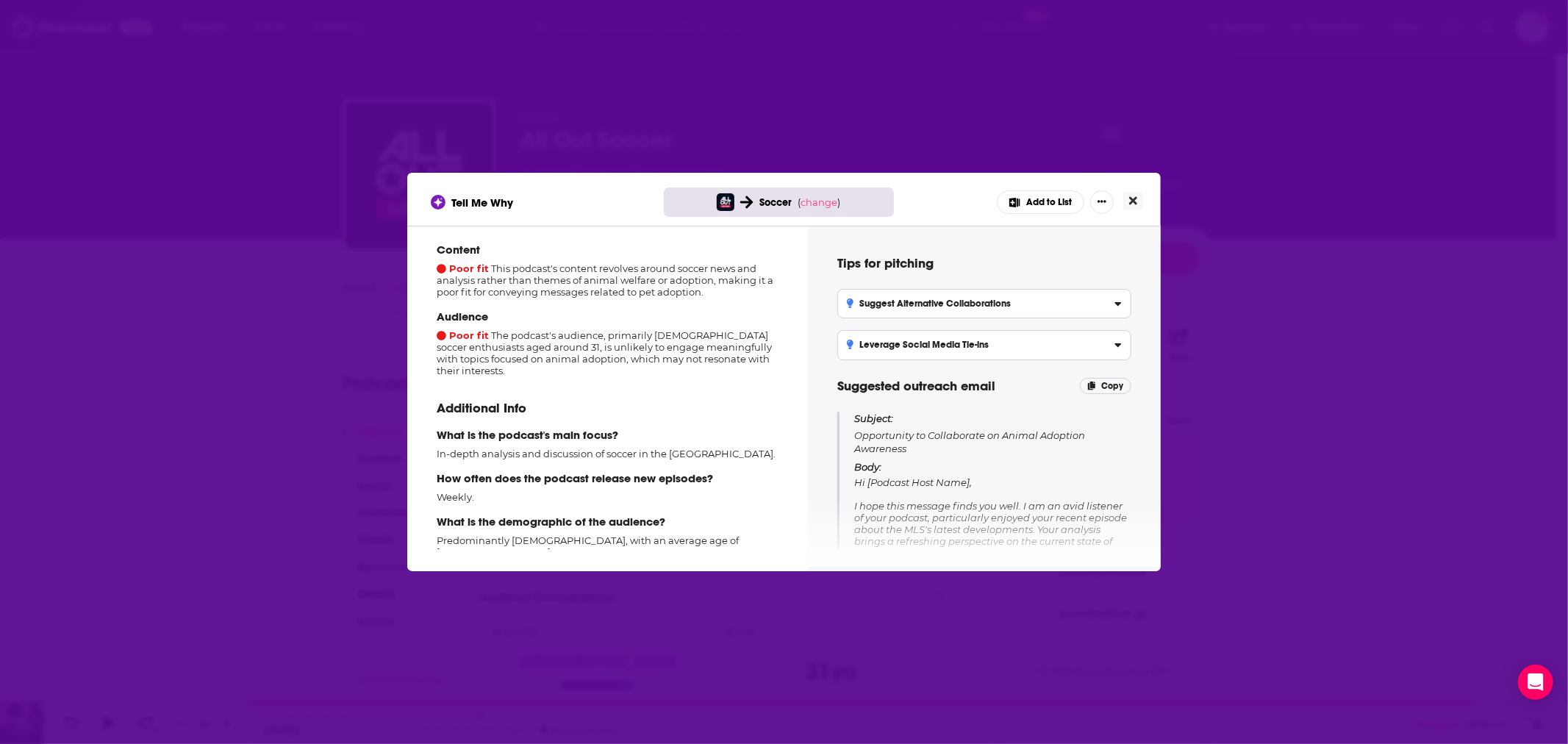click 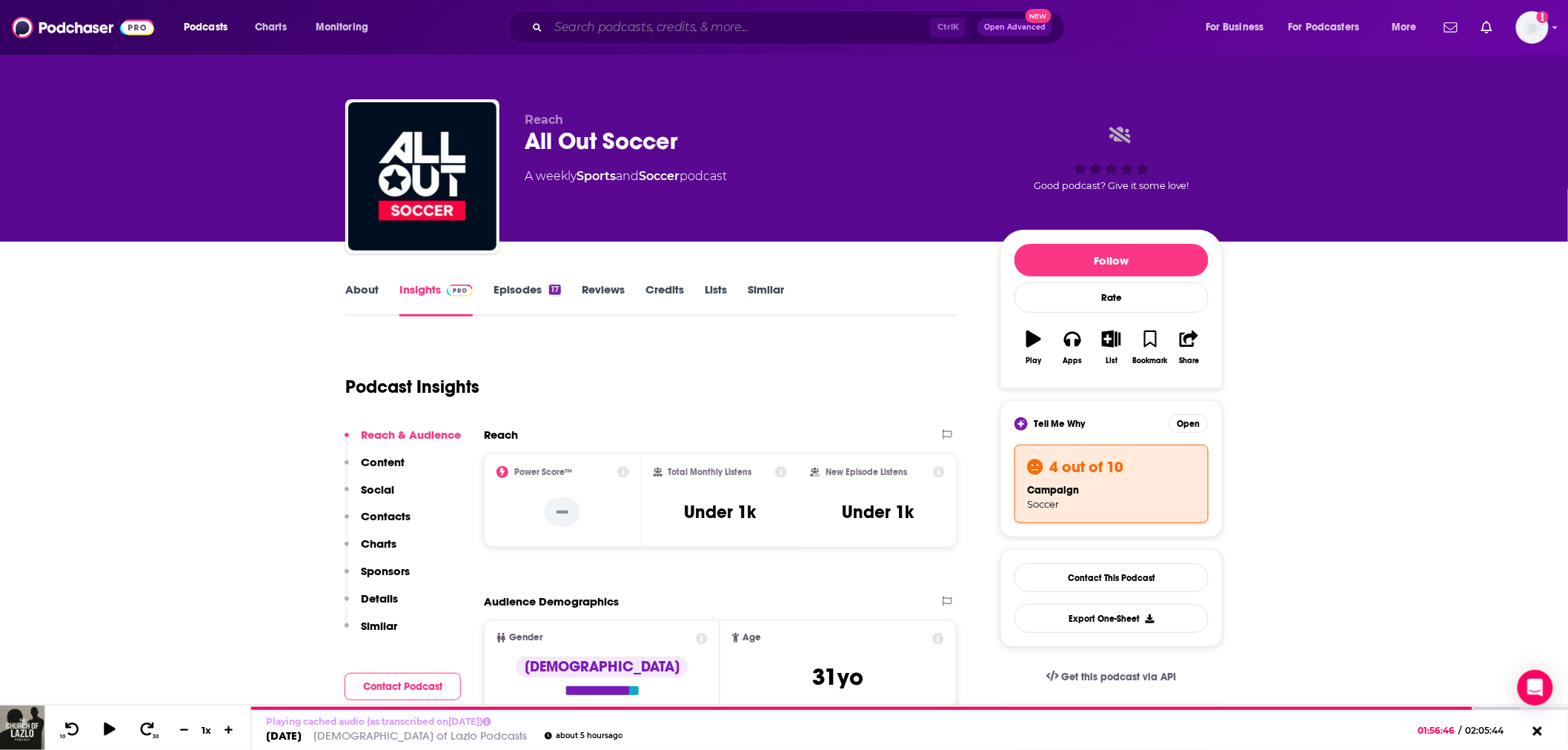 click at bounding box center (740, 27) 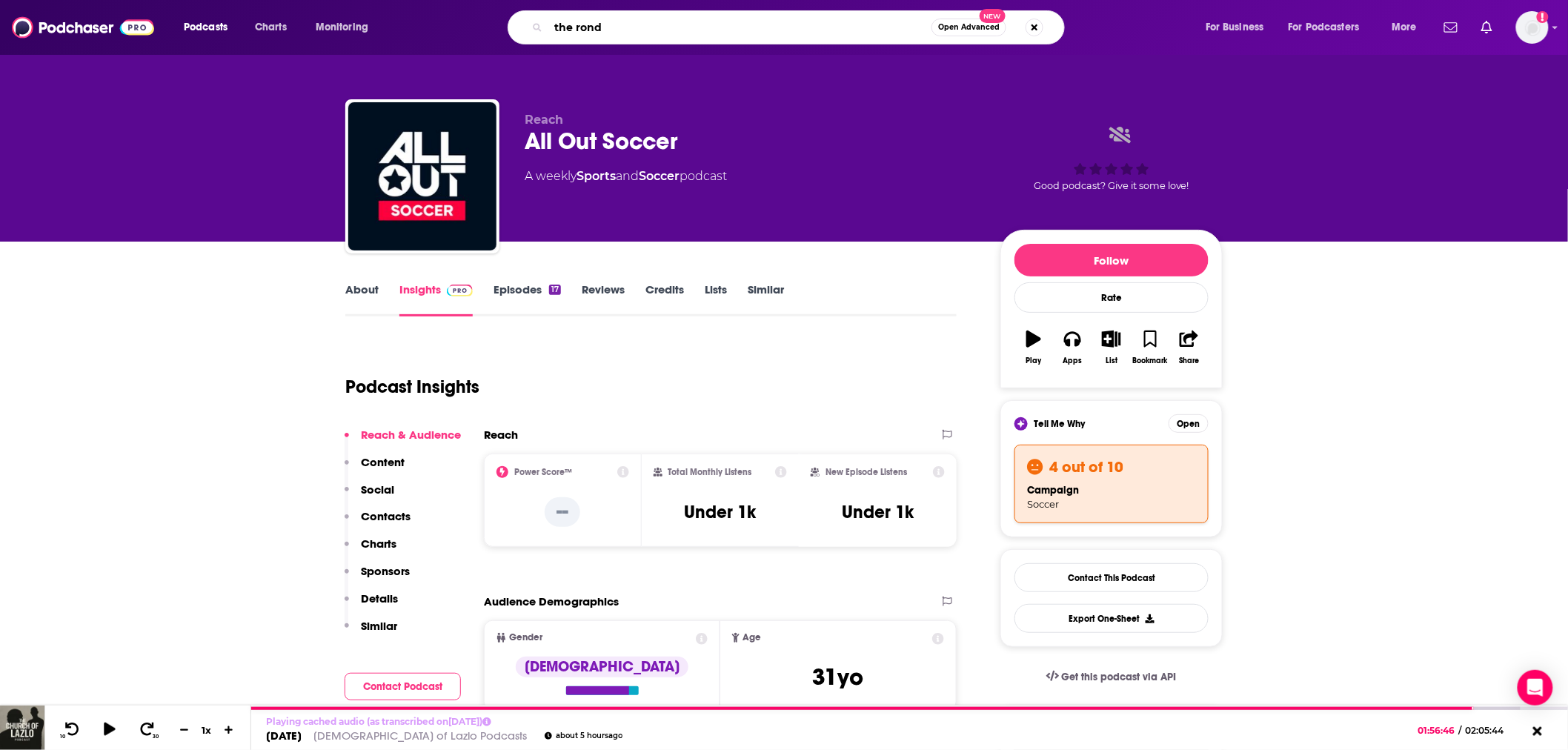 type on "the rondo" 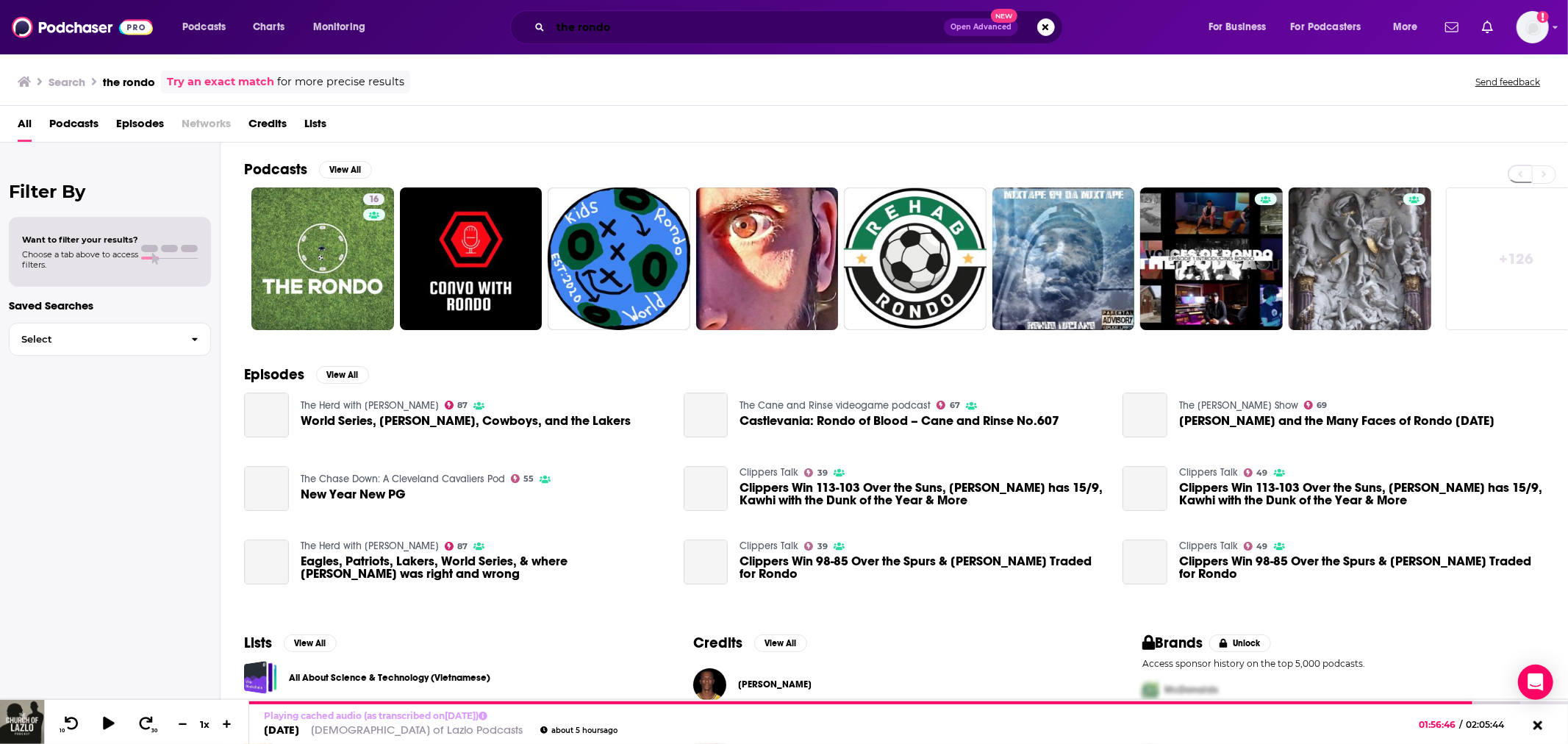 click on "the rondo" at bounding box center (747, 27) 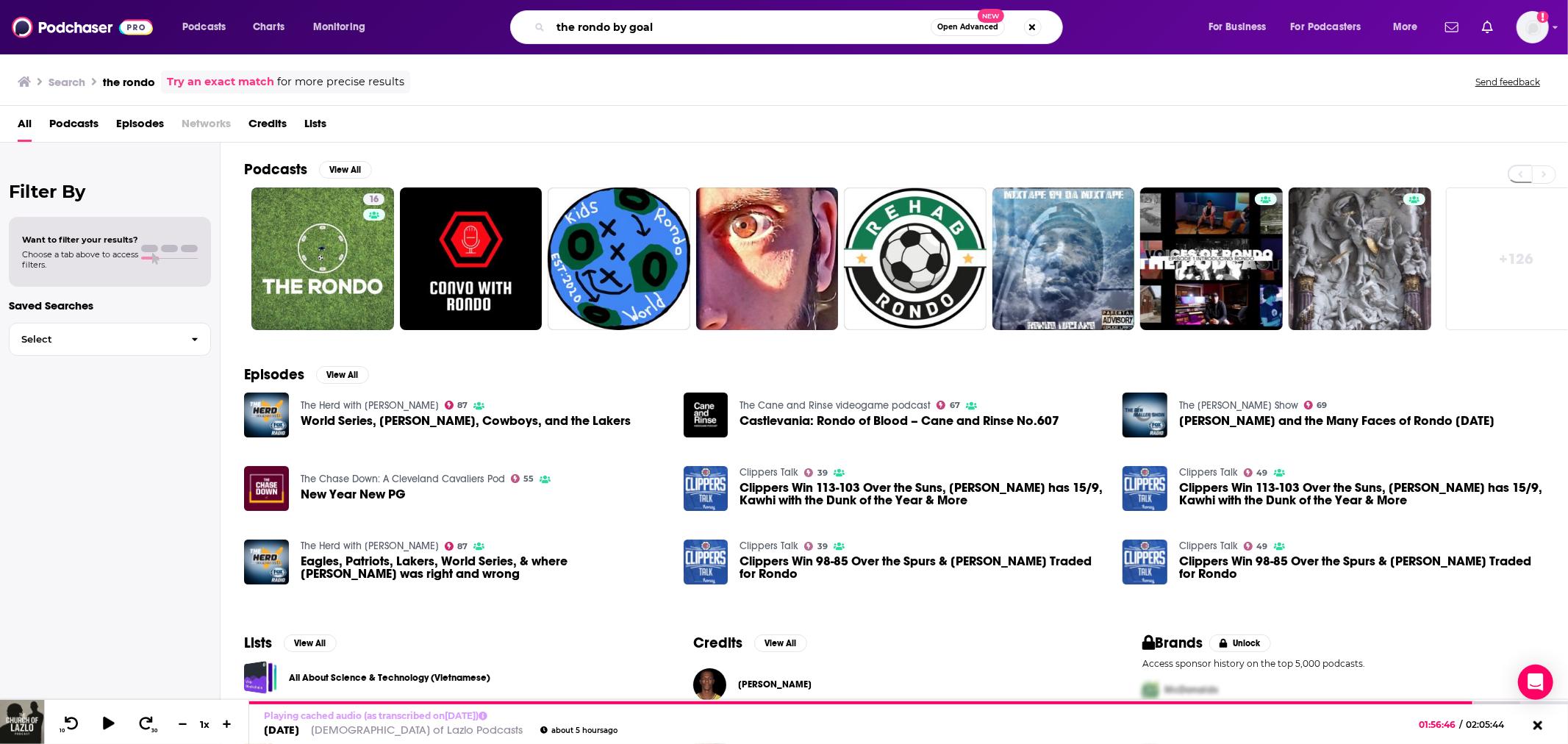 type on "the rondo by goal" 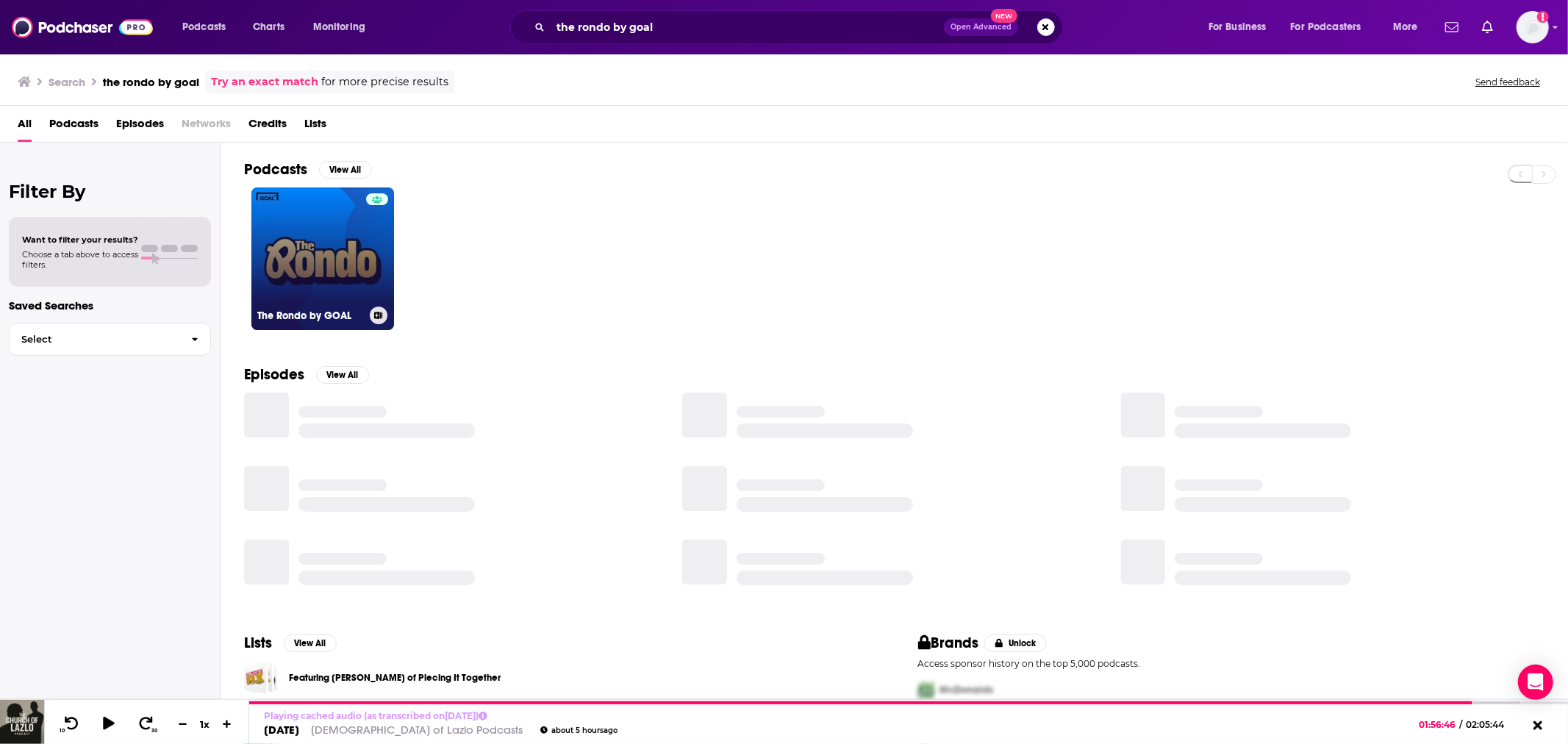 click on "The Rondo by GOAL" at bounding box center [323, 259] 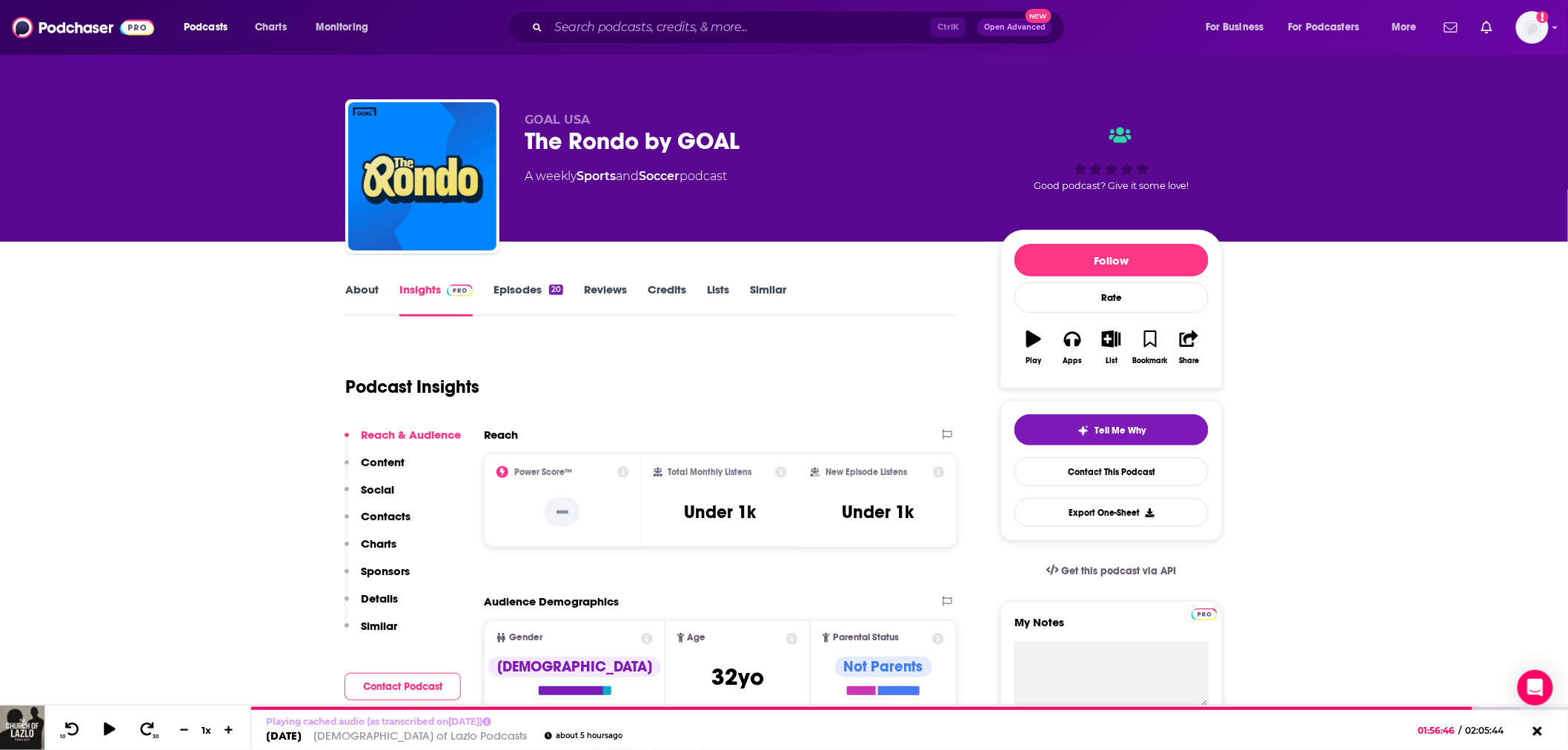 click on "About" at bounding box center (362, 299) 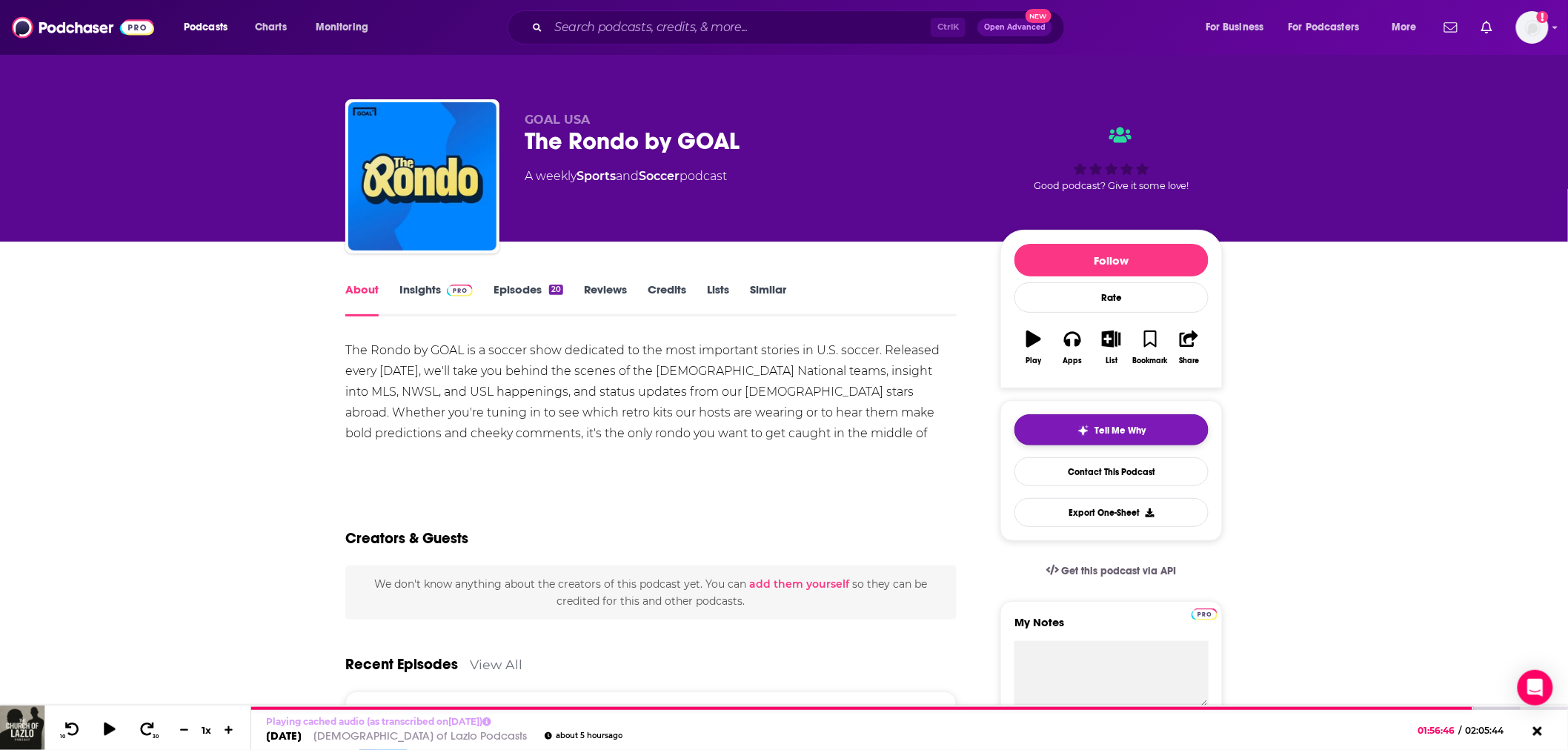 click on "Tell Me Why" at bounding box center (1112, 430) 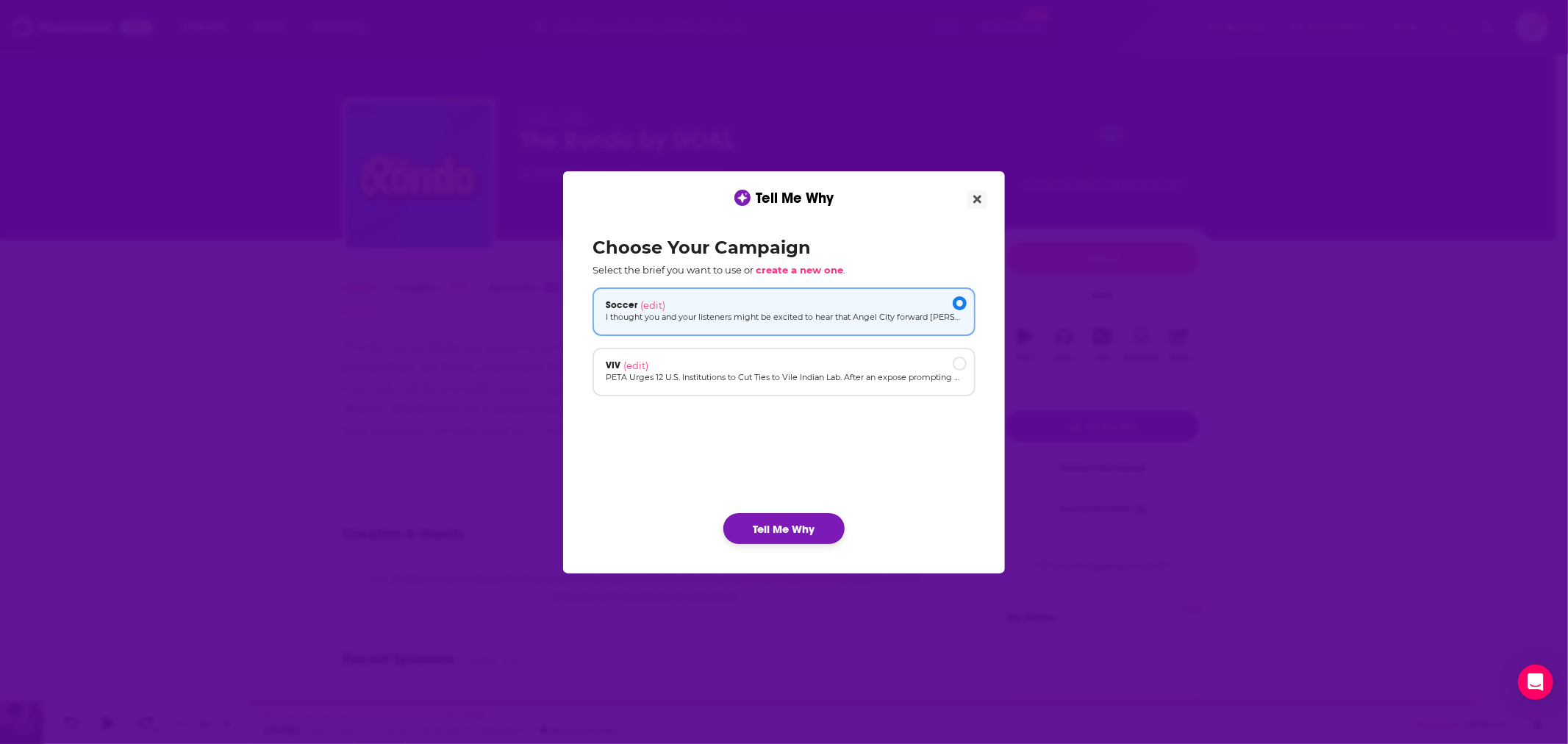 click on "Tell Me Why" 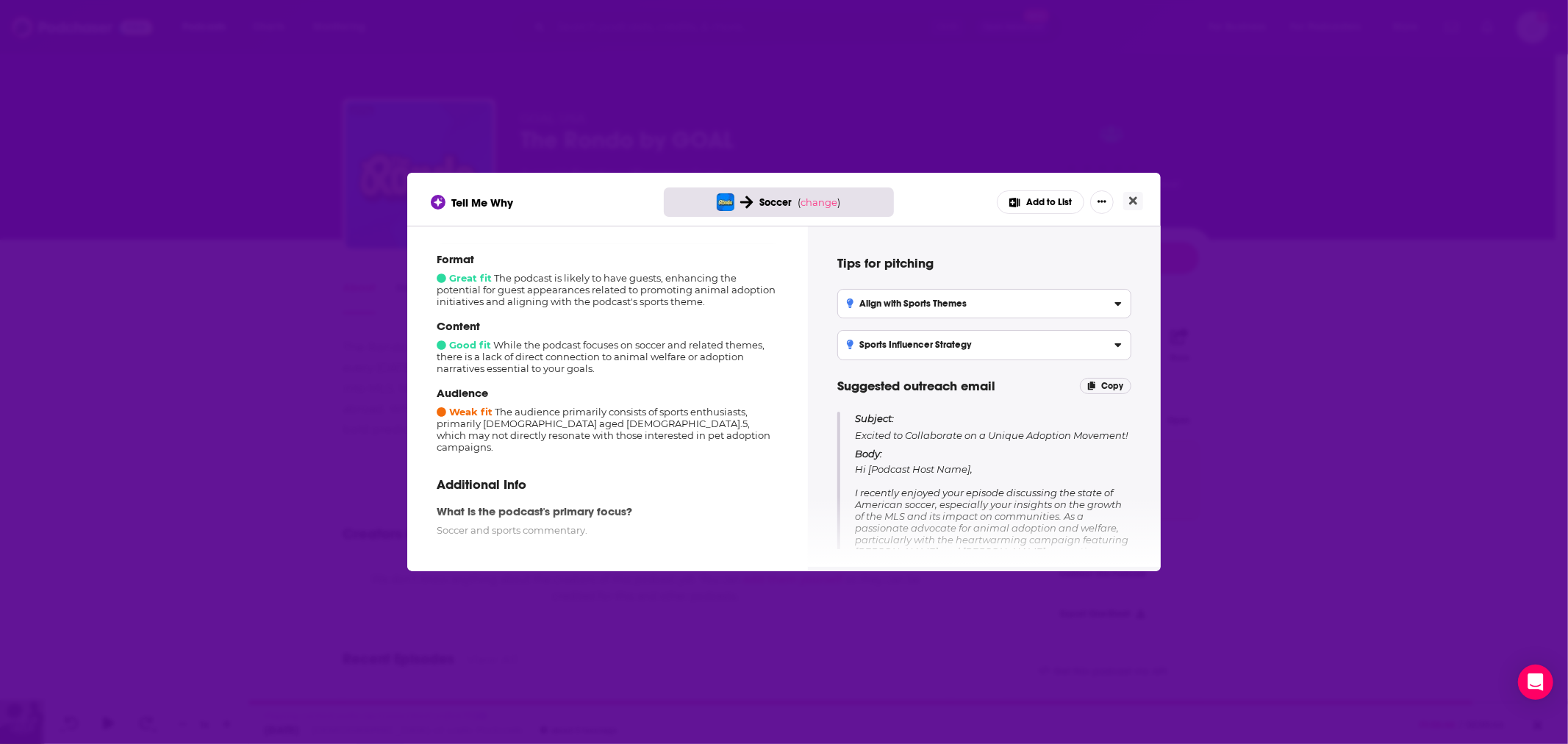 scroll, scrollTop: 163, scrollLeft: 0, axis: vertical 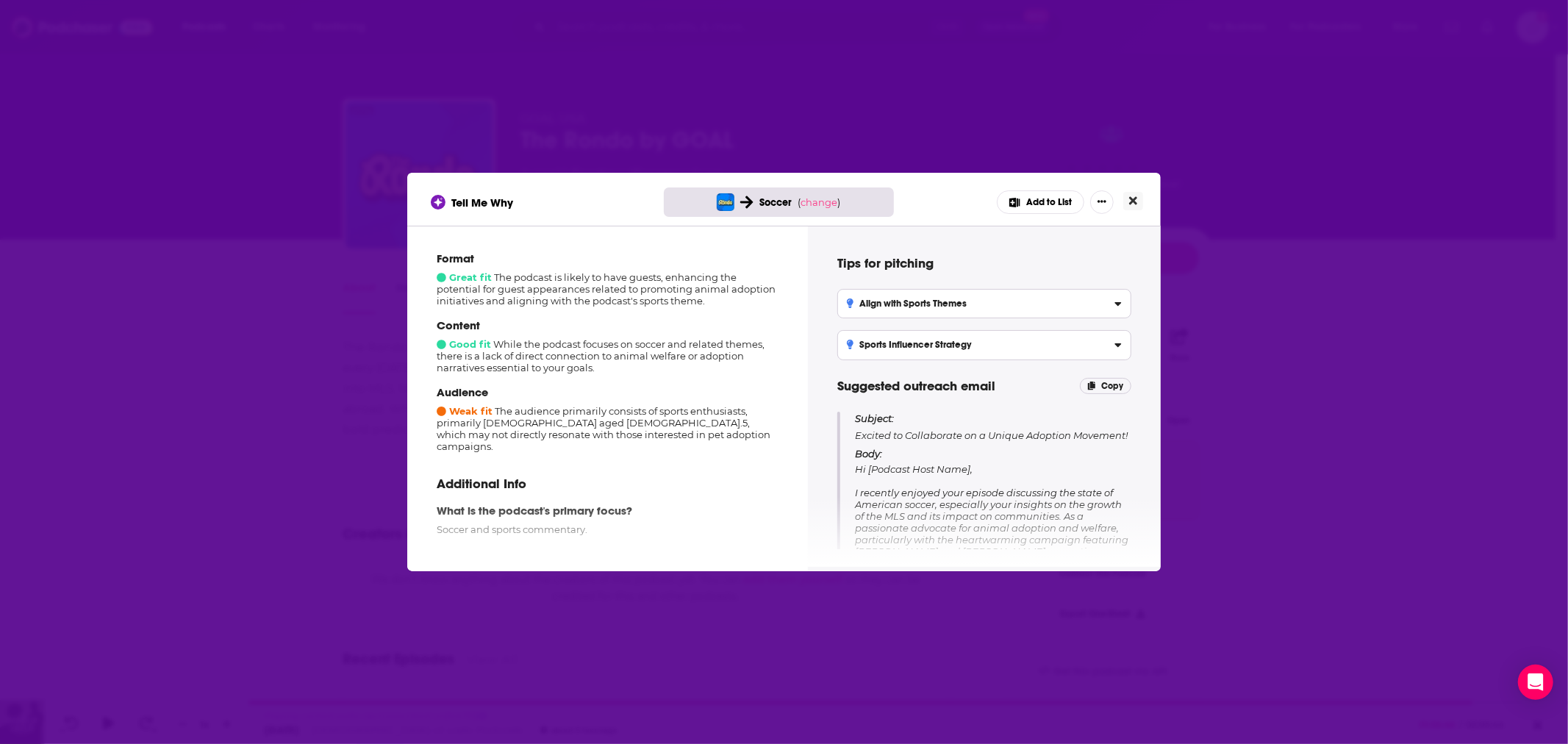 click 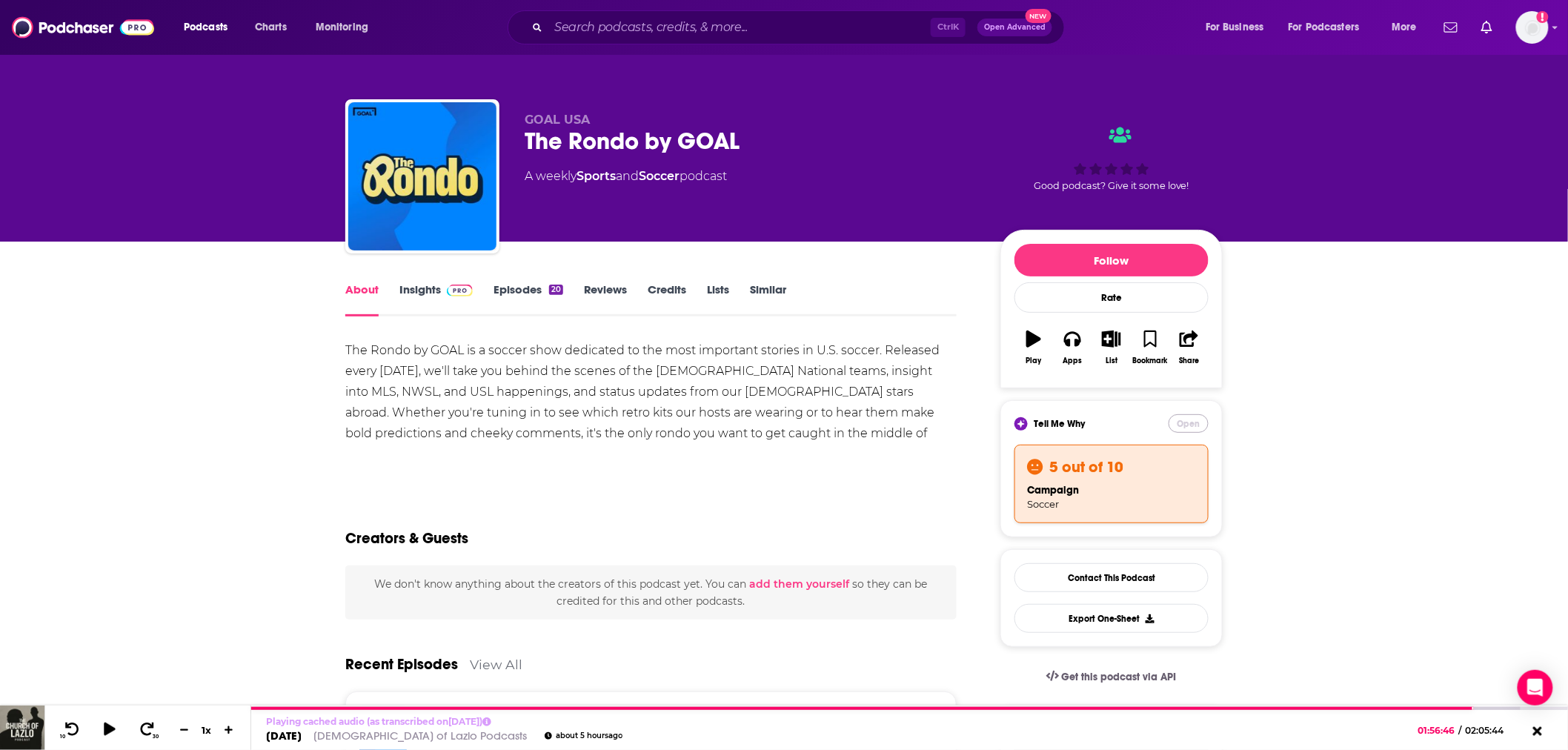 click on "Open" at bounding box center [1189, 423] 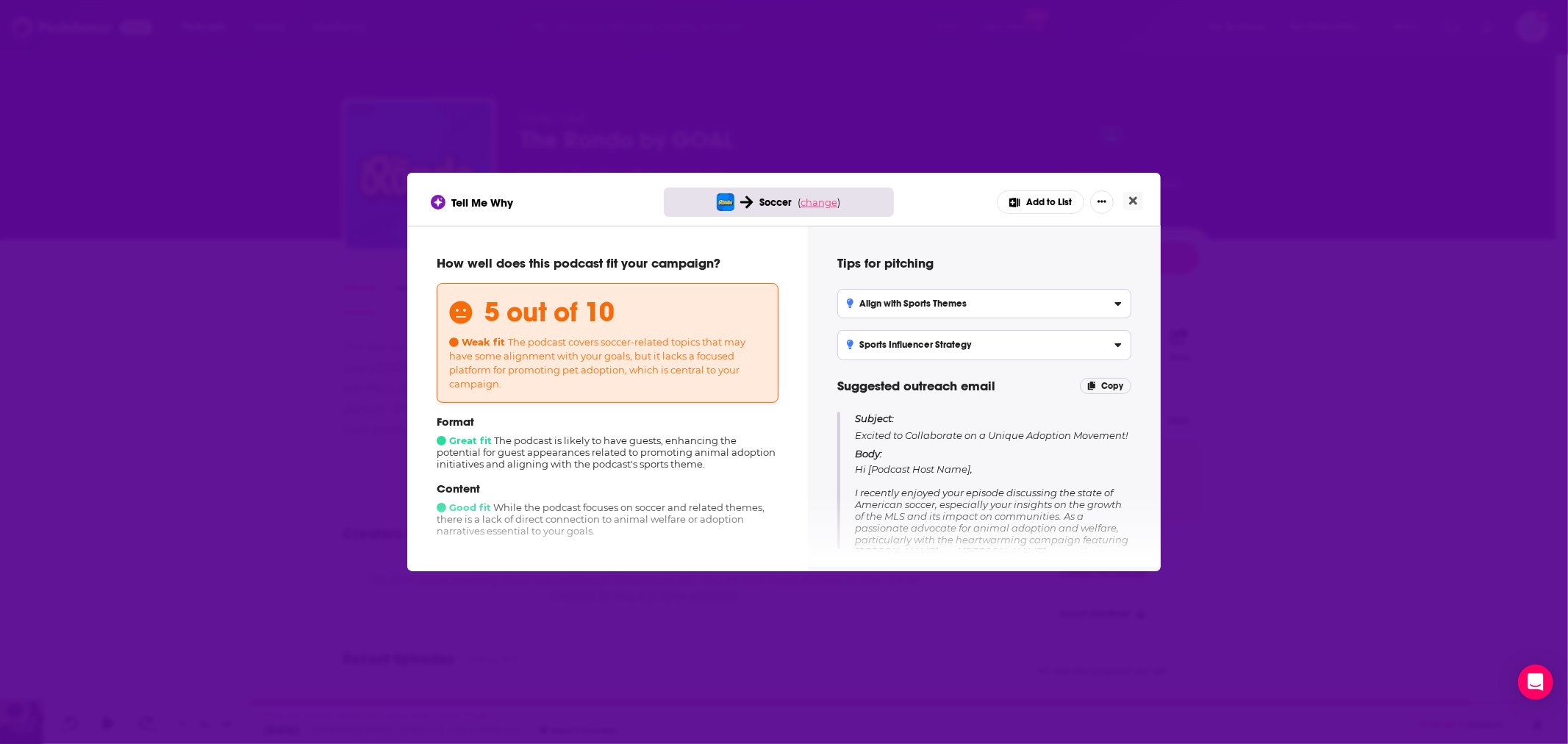 click on "change" at bounding box center [819, 202] 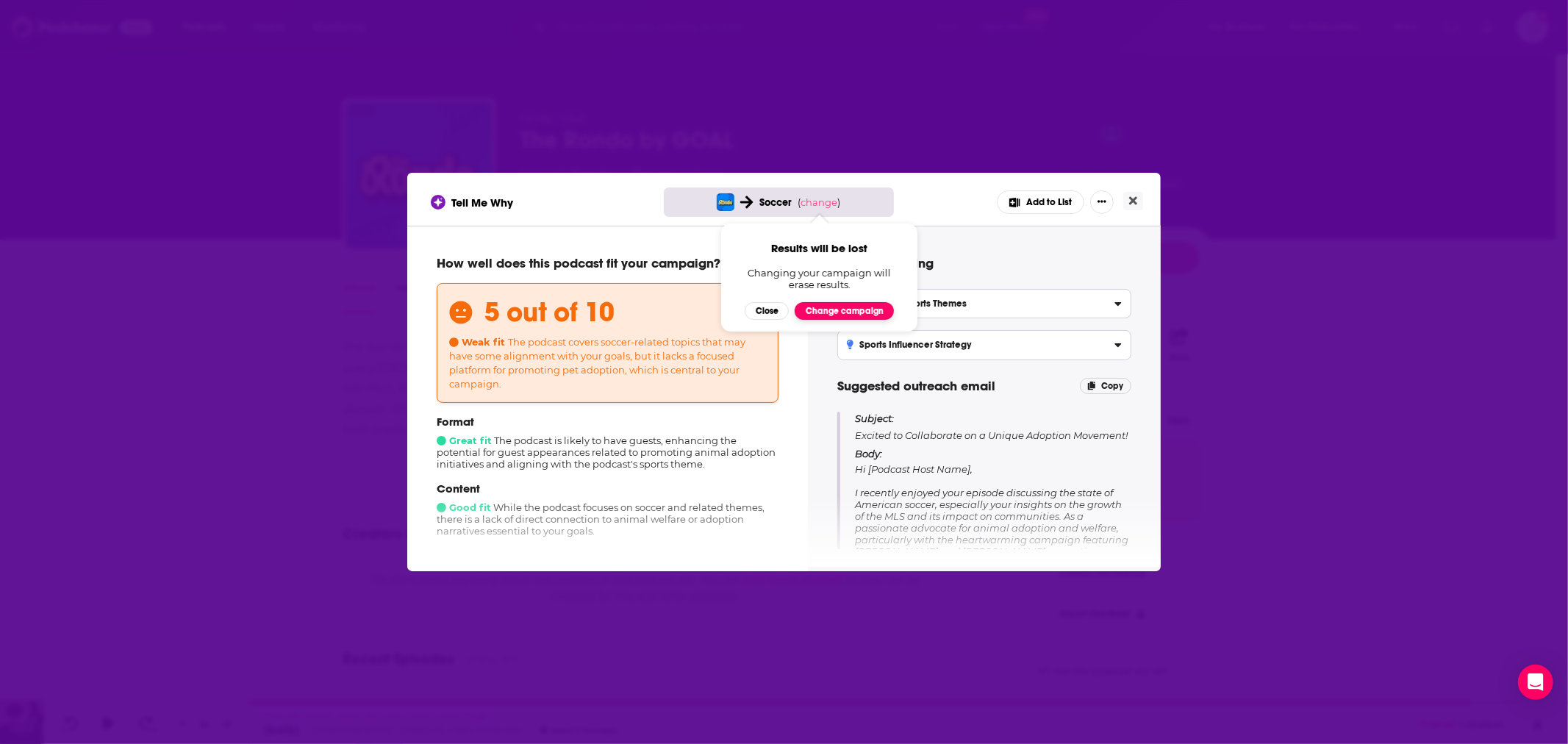 click on "Change campaign" at bounding box center [844, 311] 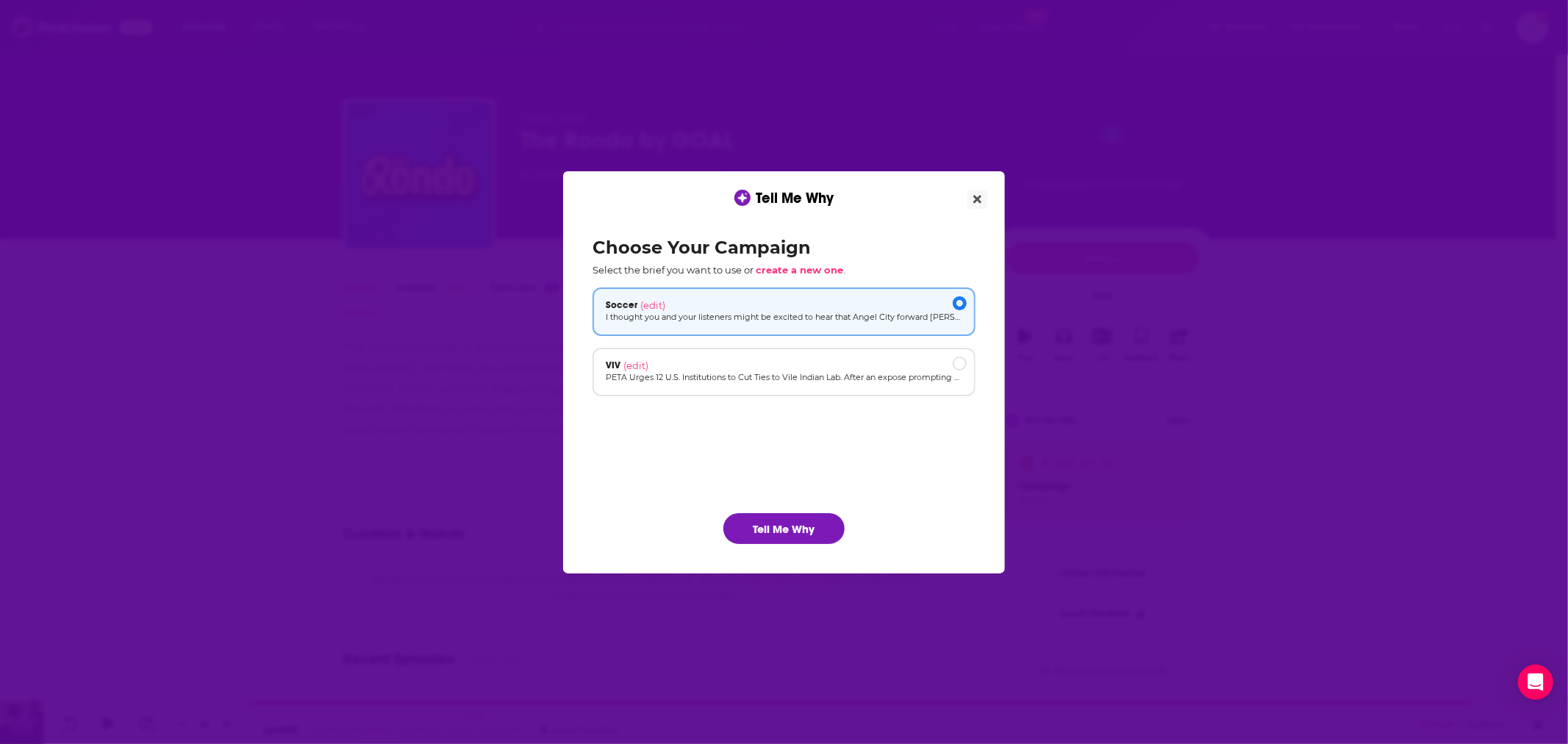 drag, startPoint x: 795, startPoint y: 310, endPoint x: 647, endPoint y: 418, distance: 183.21572 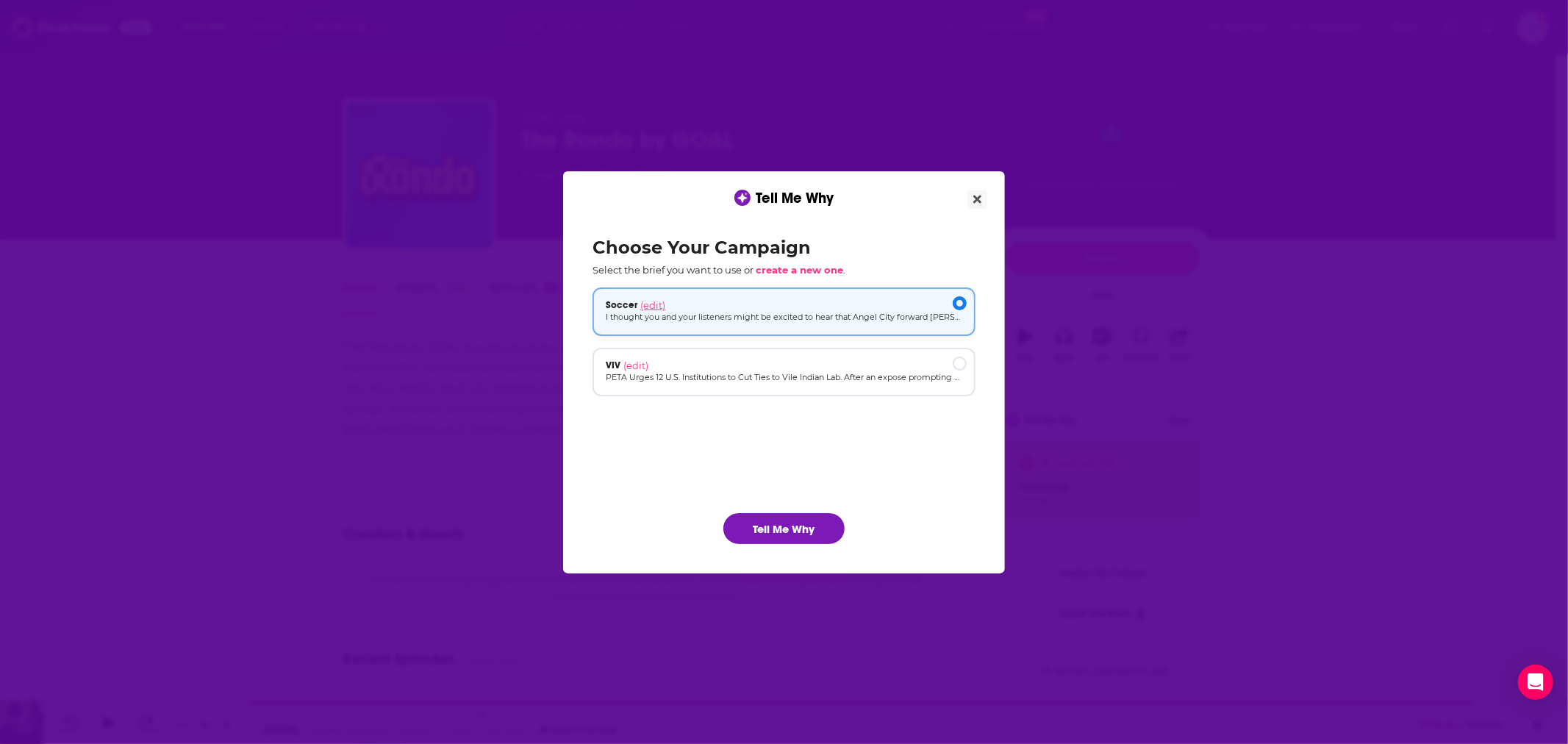 click on "(edit)" at bounding box center (653, 305) 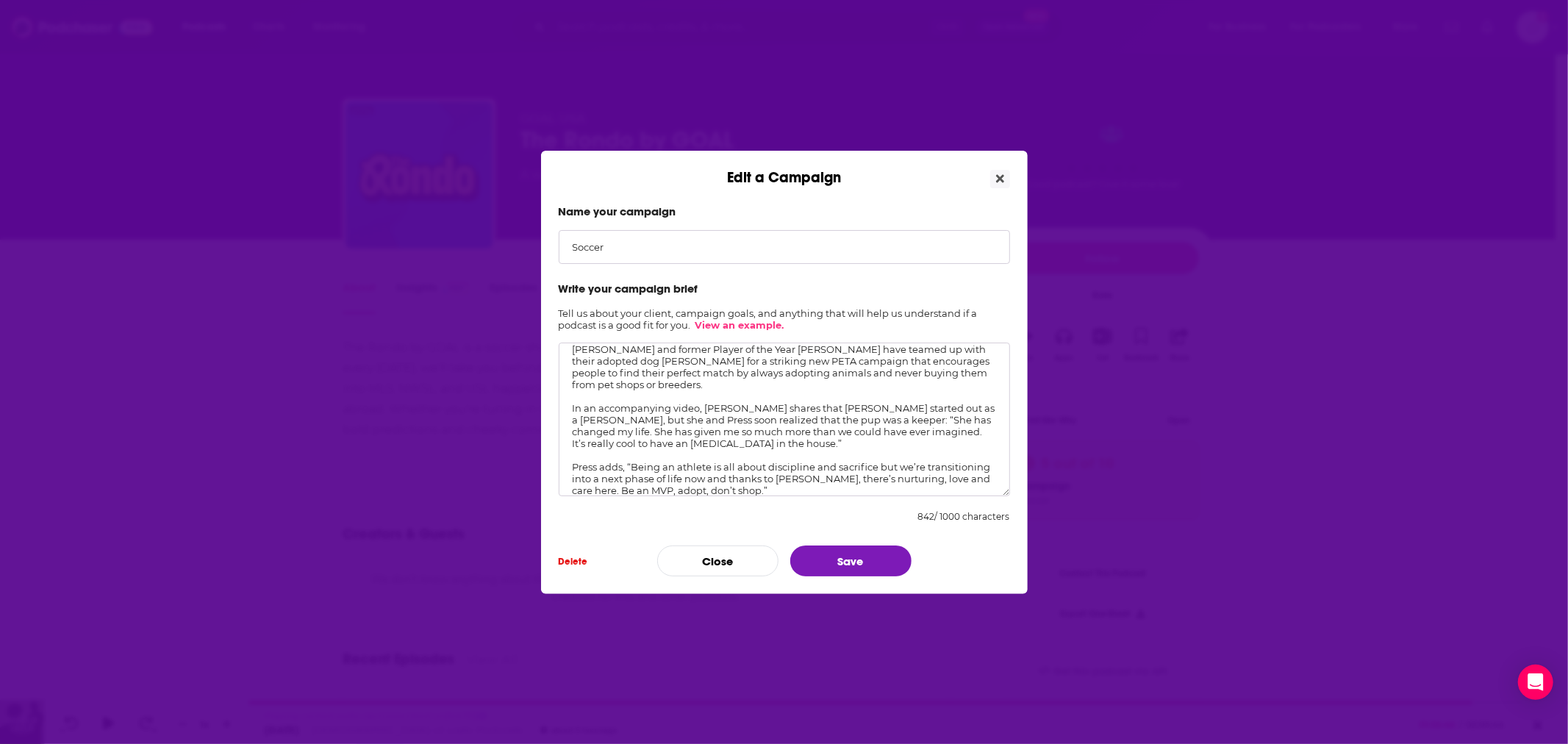 scroll, scrollTop: 40, scrollLeft: 0, axis: vertical 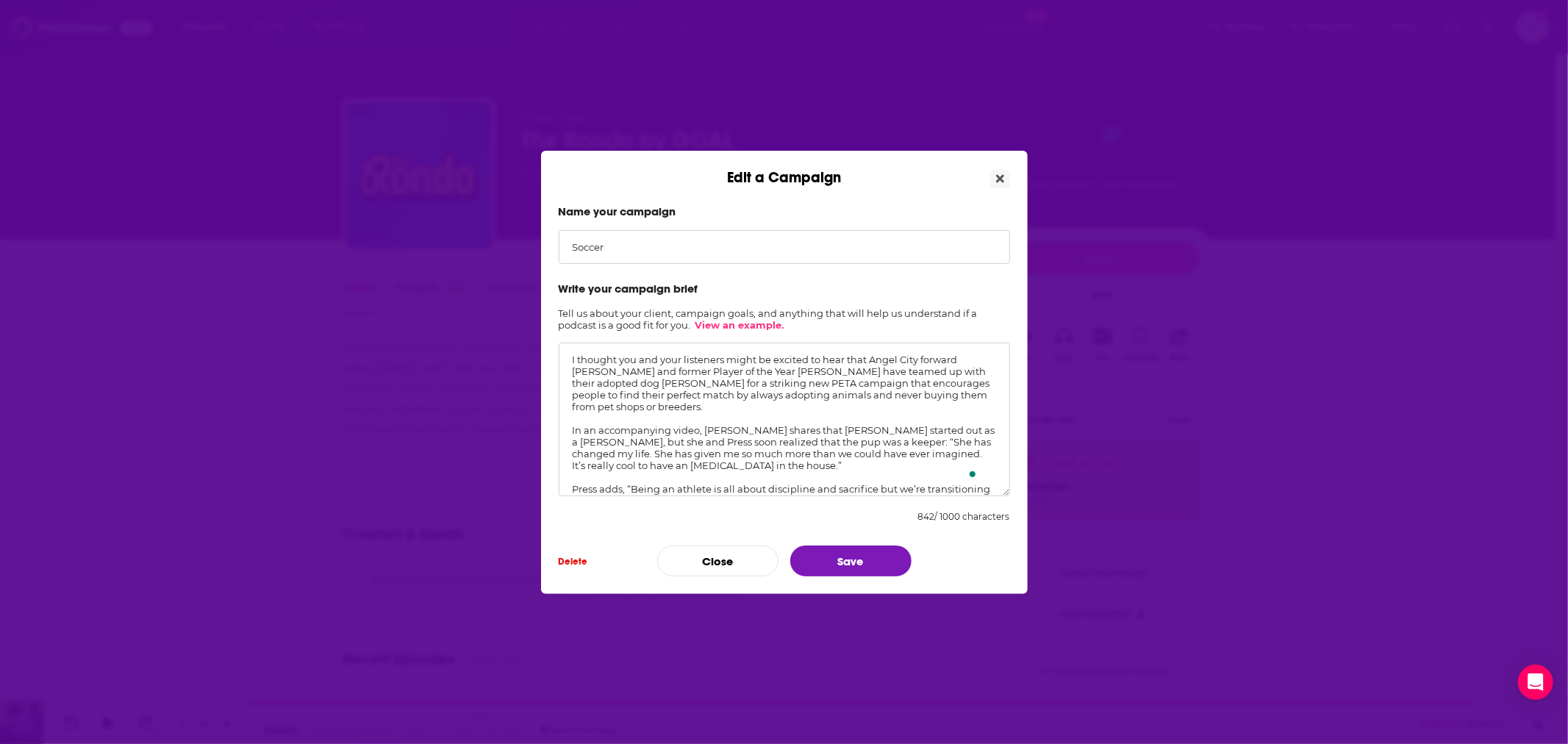 drag, startPoint x: 906, startPoint y: 475, endPoint x: 512, endPoint y: 265, distance: 446.4706 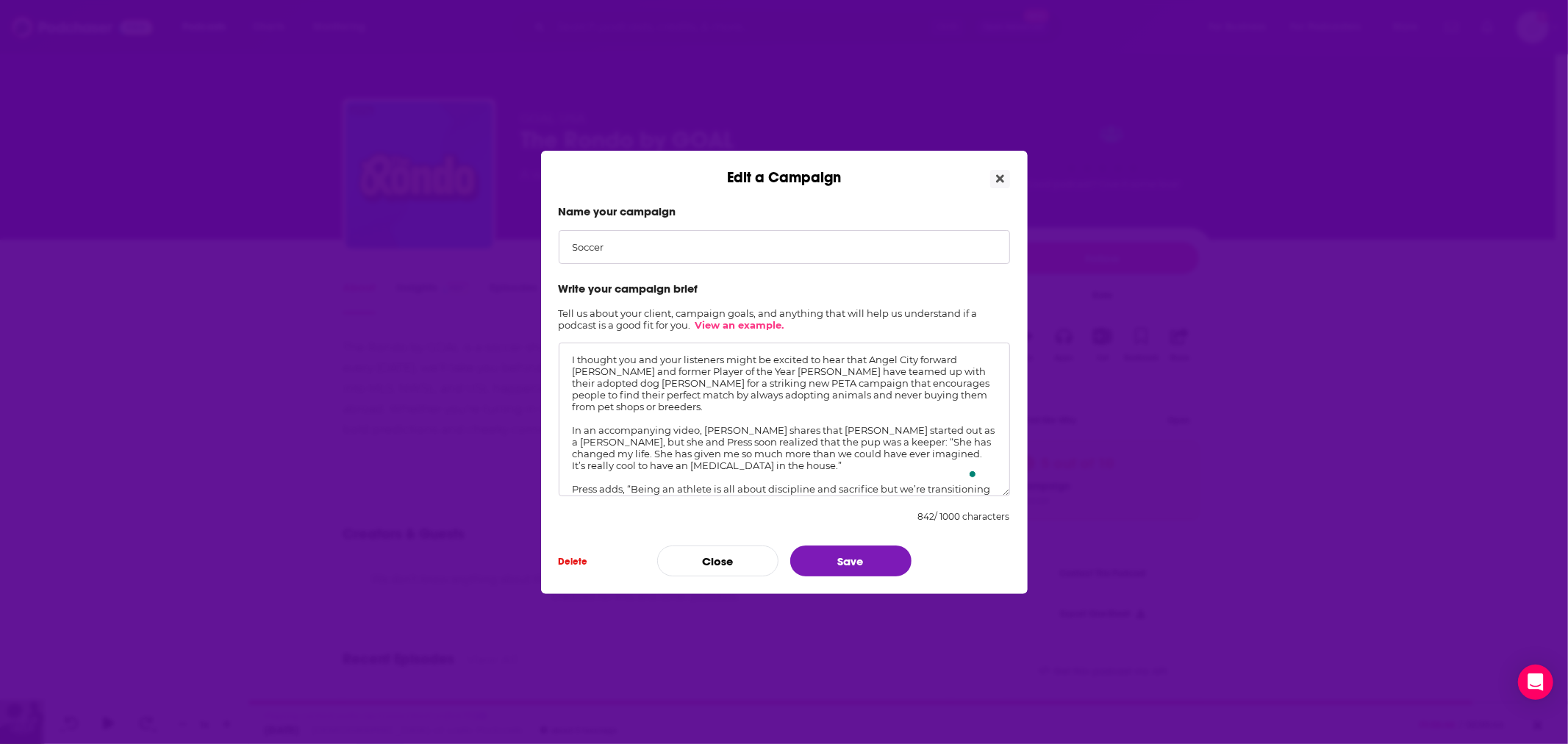 click on "Edit a Campaign Name your campaign Soccer Write your campaign brief Tell us about your client, campaign goals, and anything that will help us understand if a podcast is a good fit for you.   View an example. 842  / 1000 characters Delete Close Save" at bounding box center (784, 372) 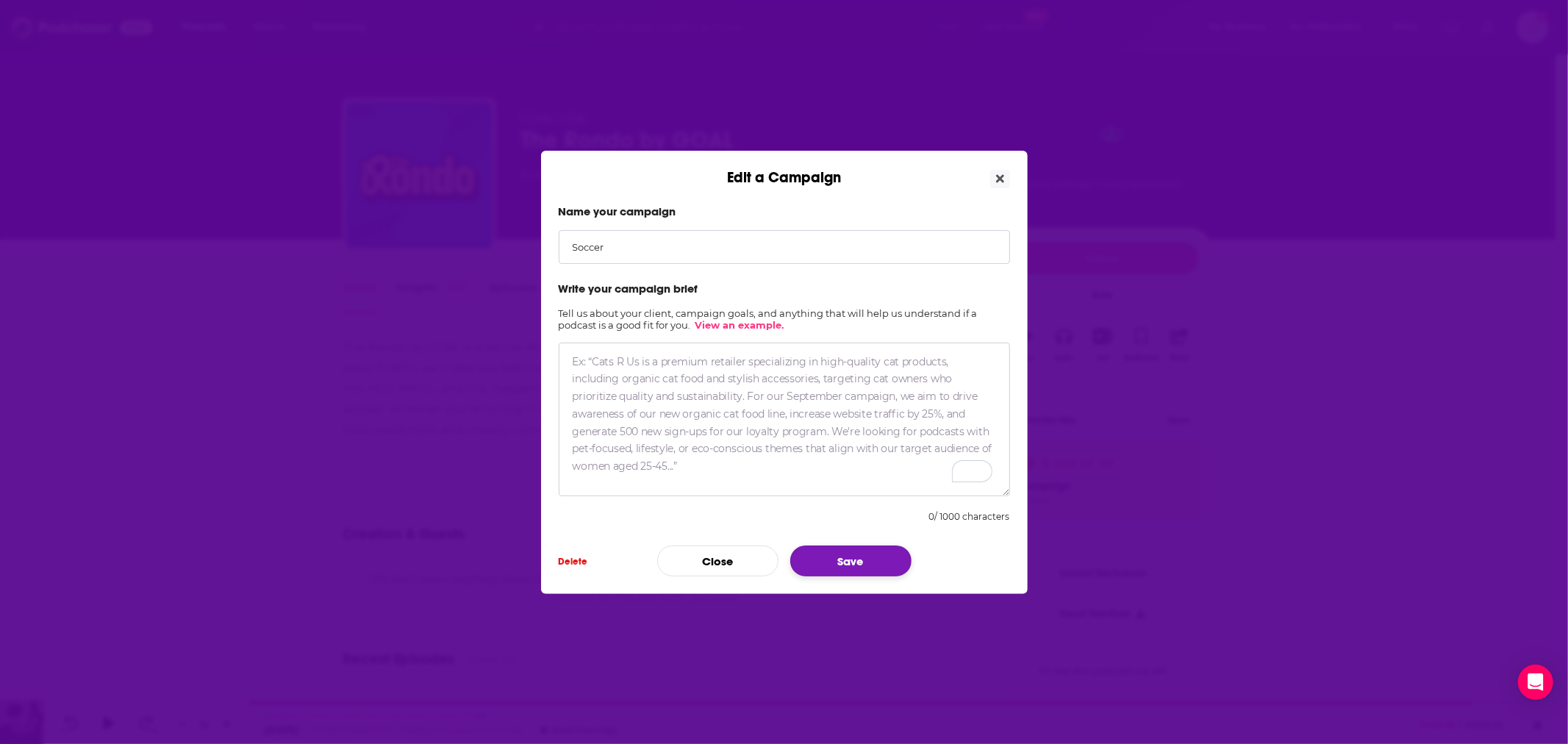 click on "Save" at bounding box center [851, 561] 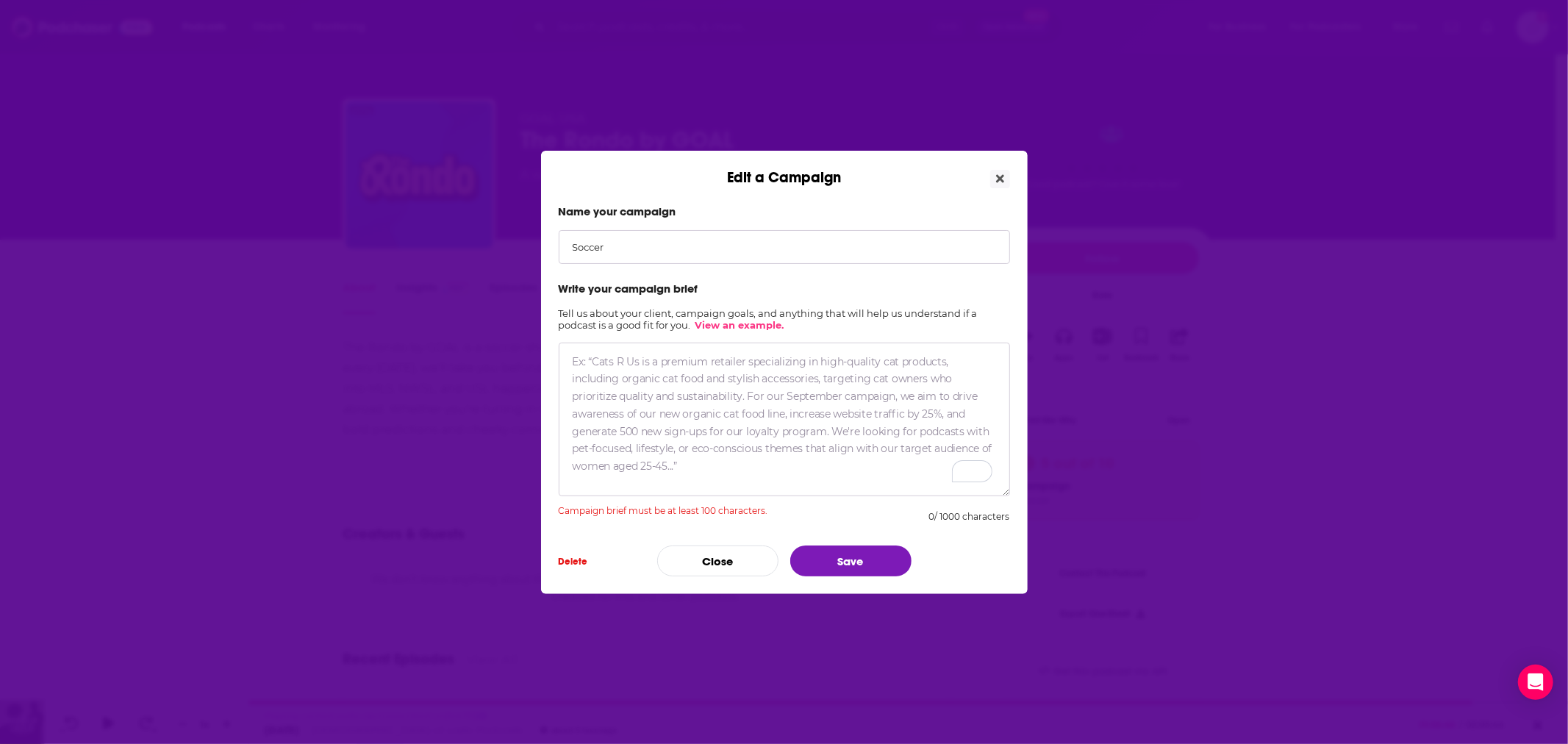 click at bounding box center (784, 419) 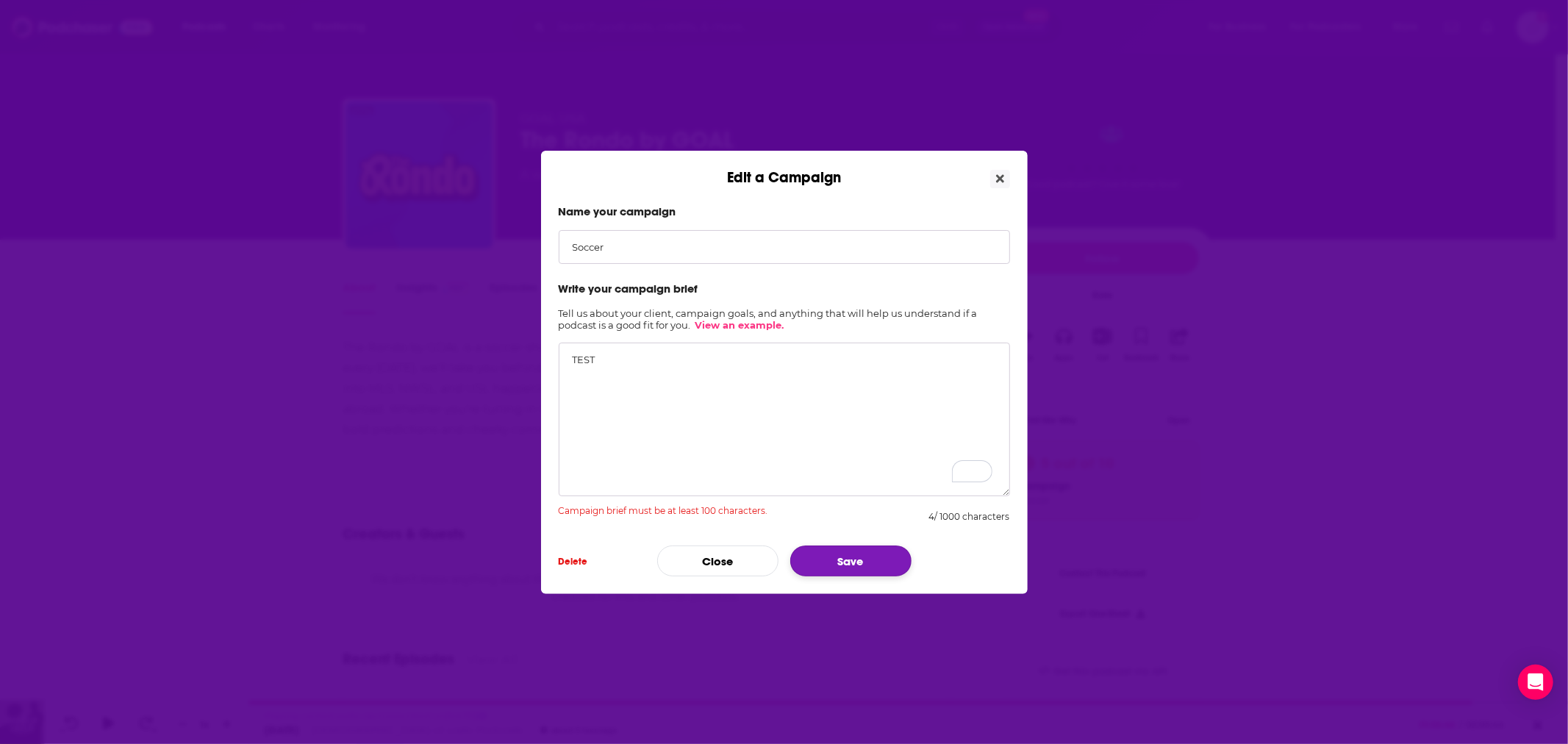 click on "Save" at bounding box center [851, 561] 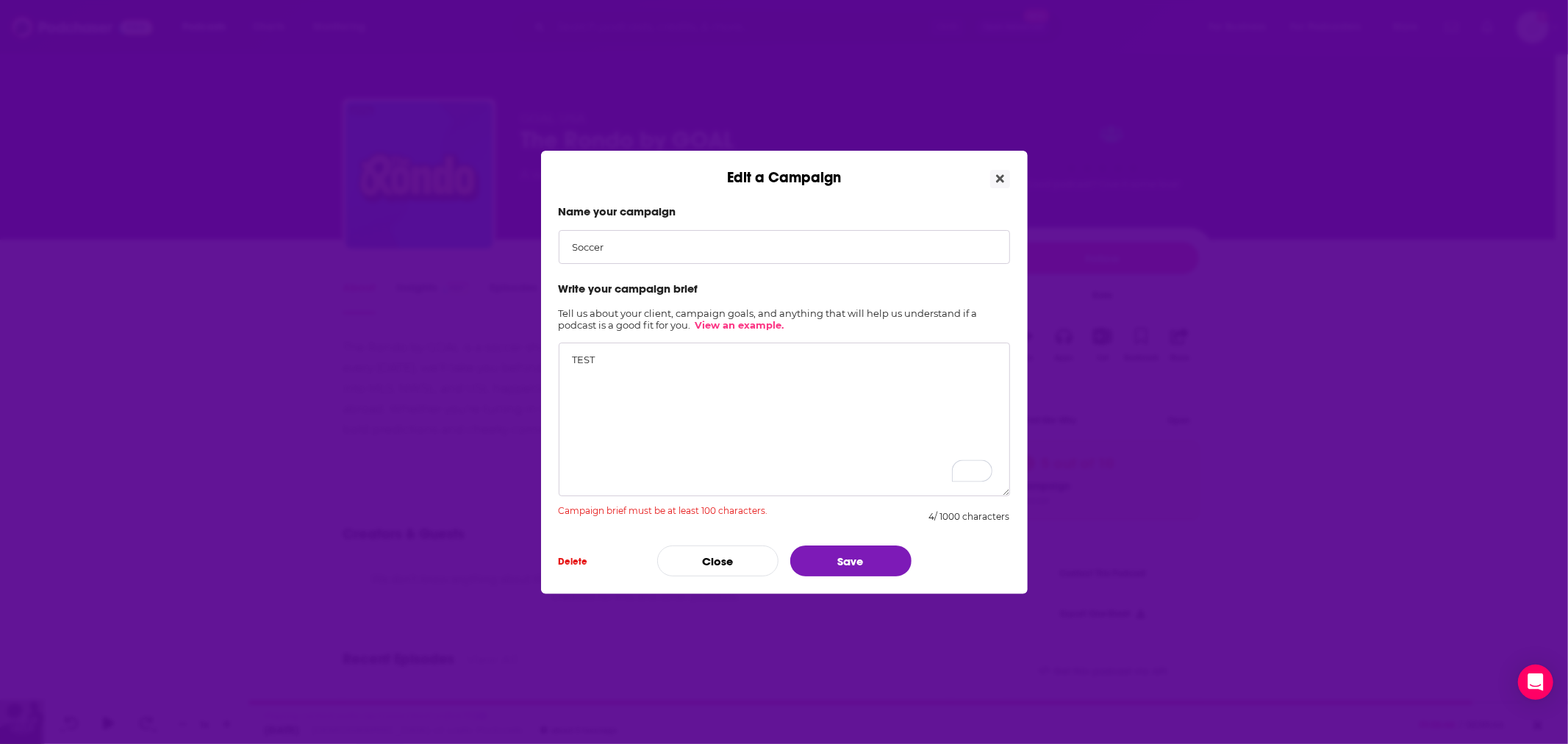 click on "TEST" at bounding box center [784, 419] 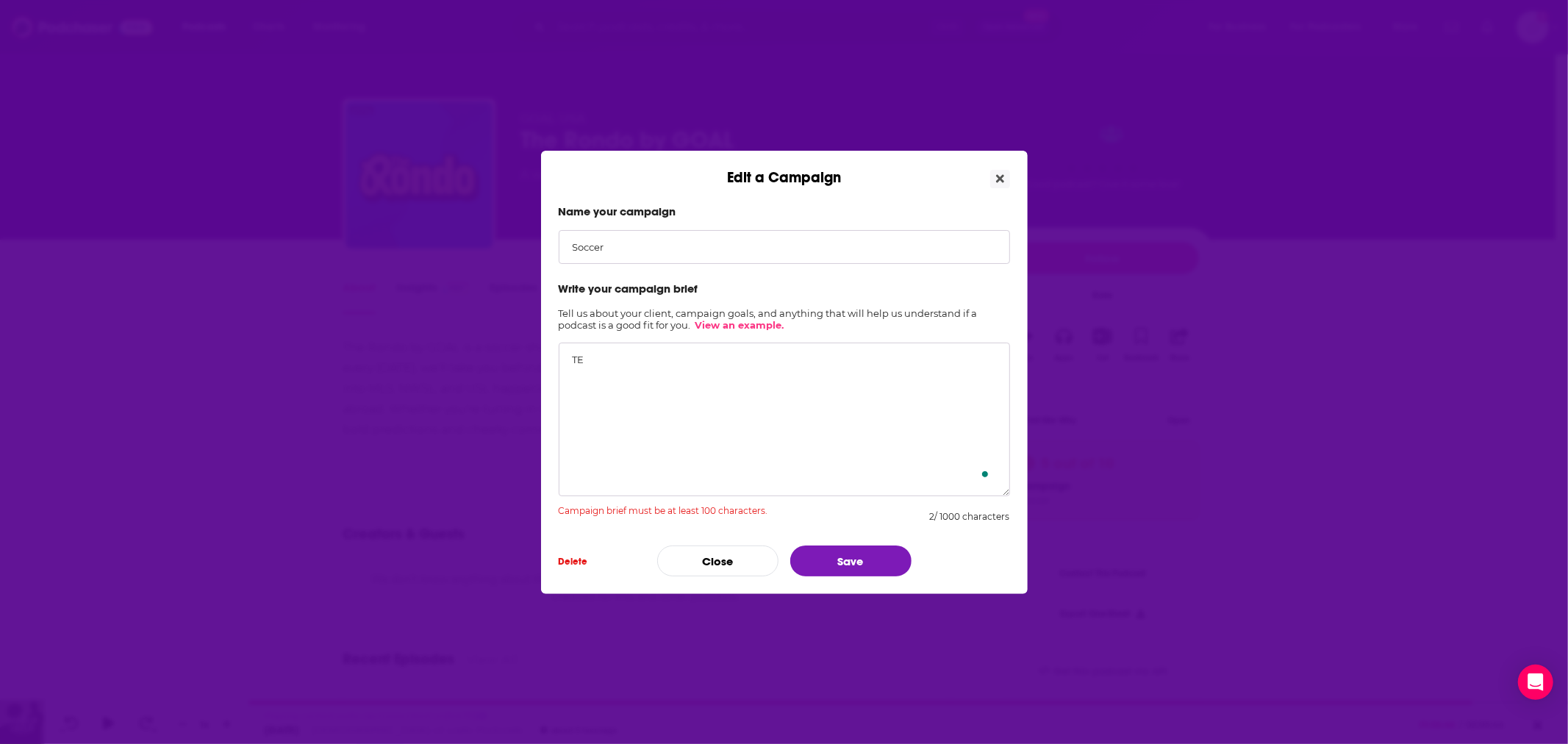 type on "T" 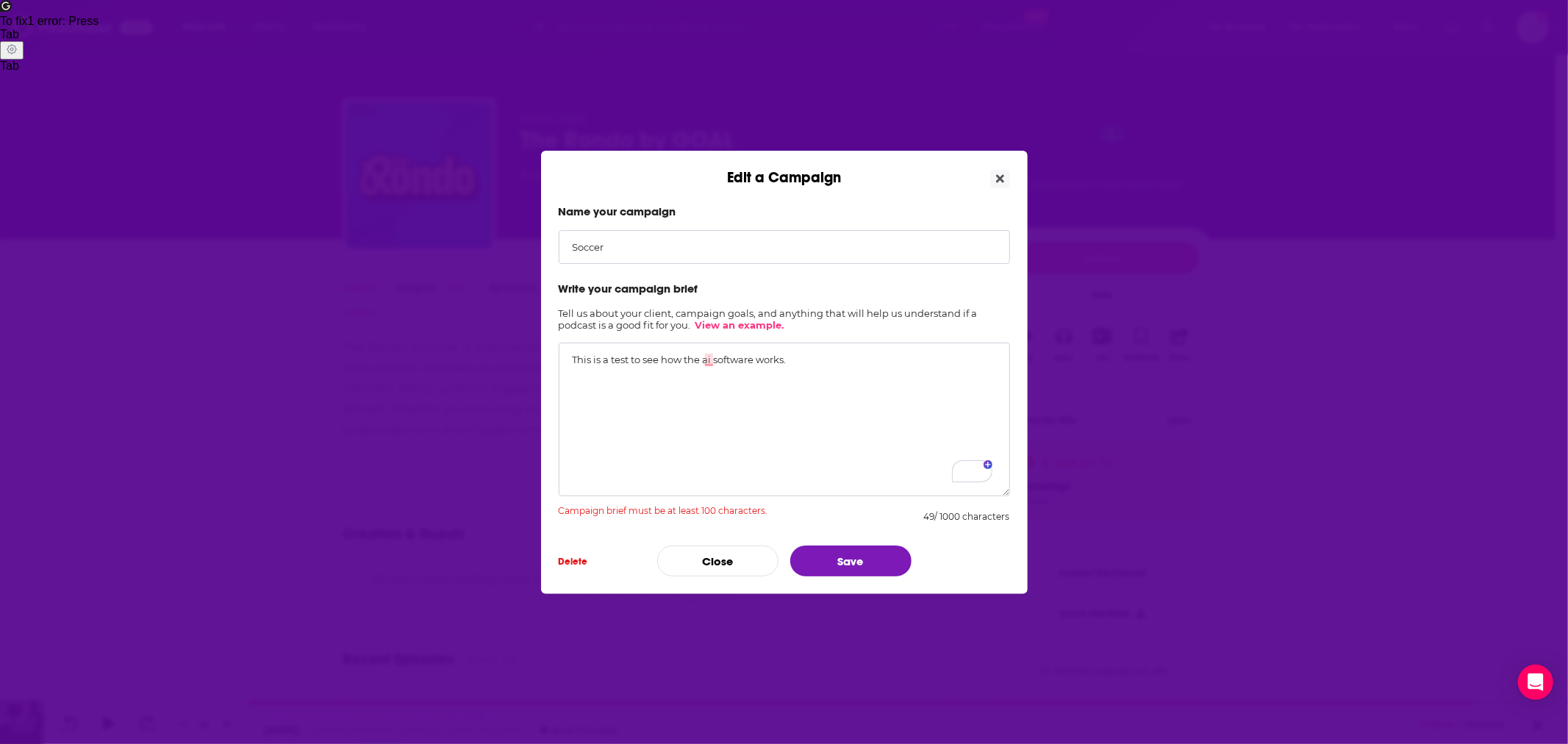 type on "This is a test to see how the ai software works." 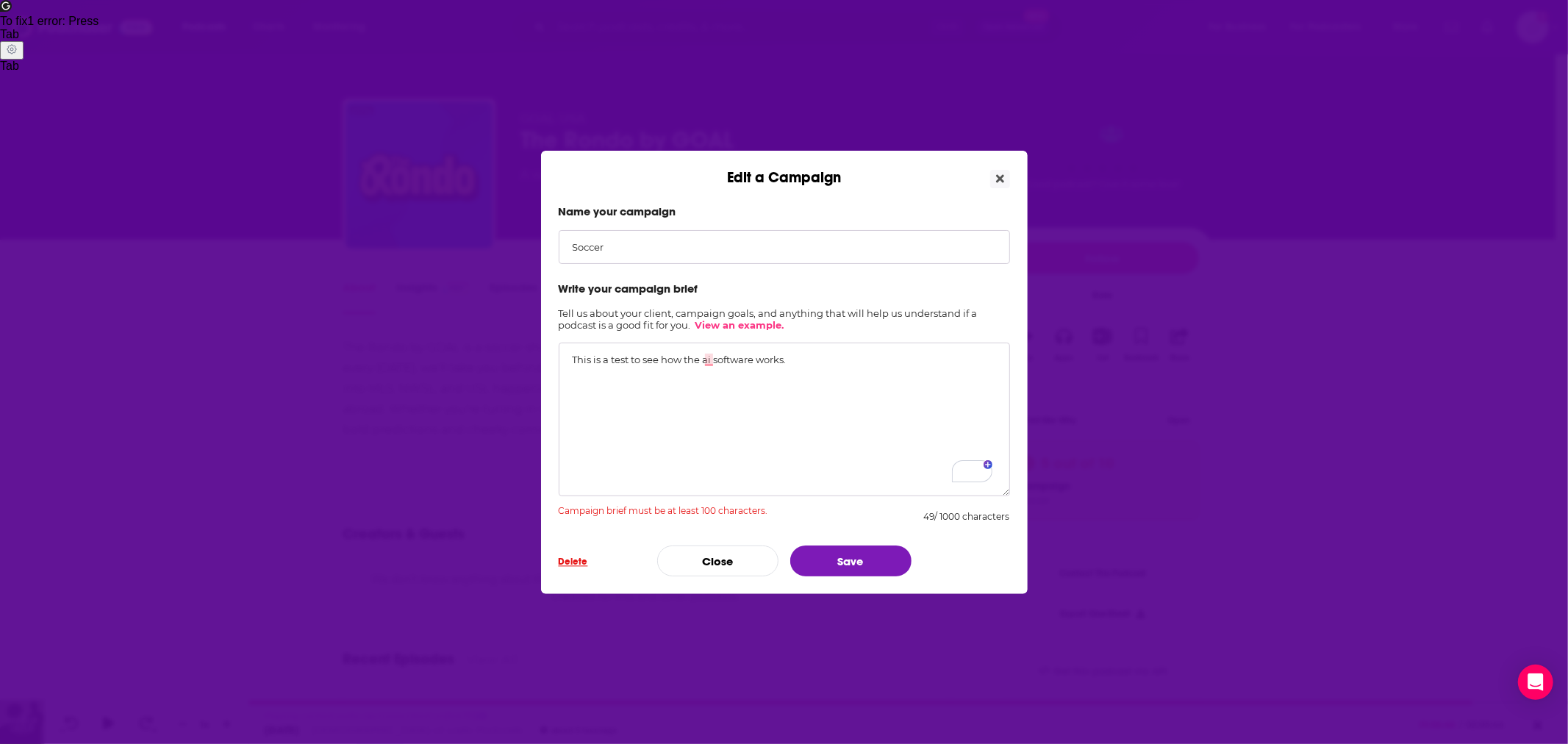 click on "Delete" at bounding box center (573, 562) 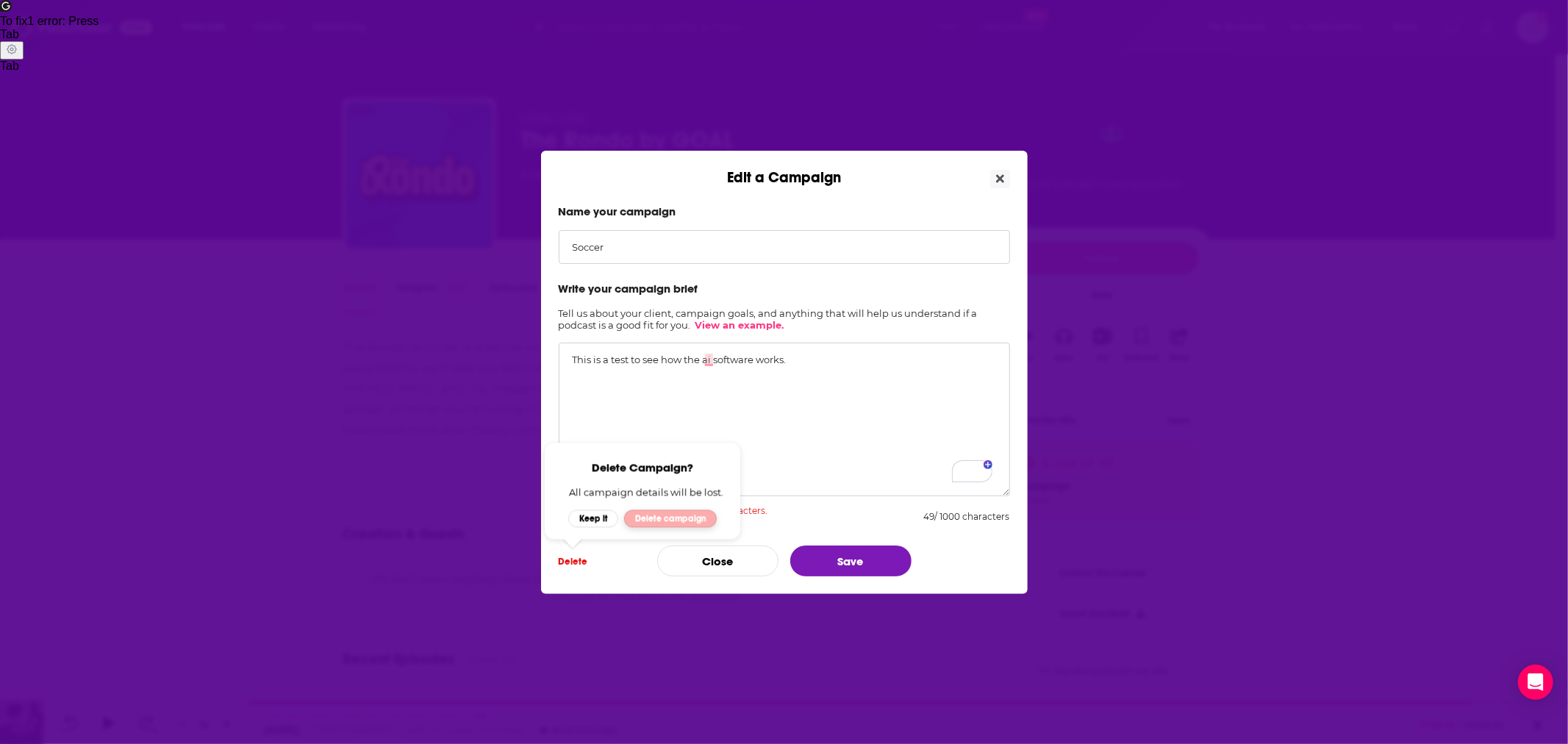 click on "Delete campaign" at bounding box center [670, 518] 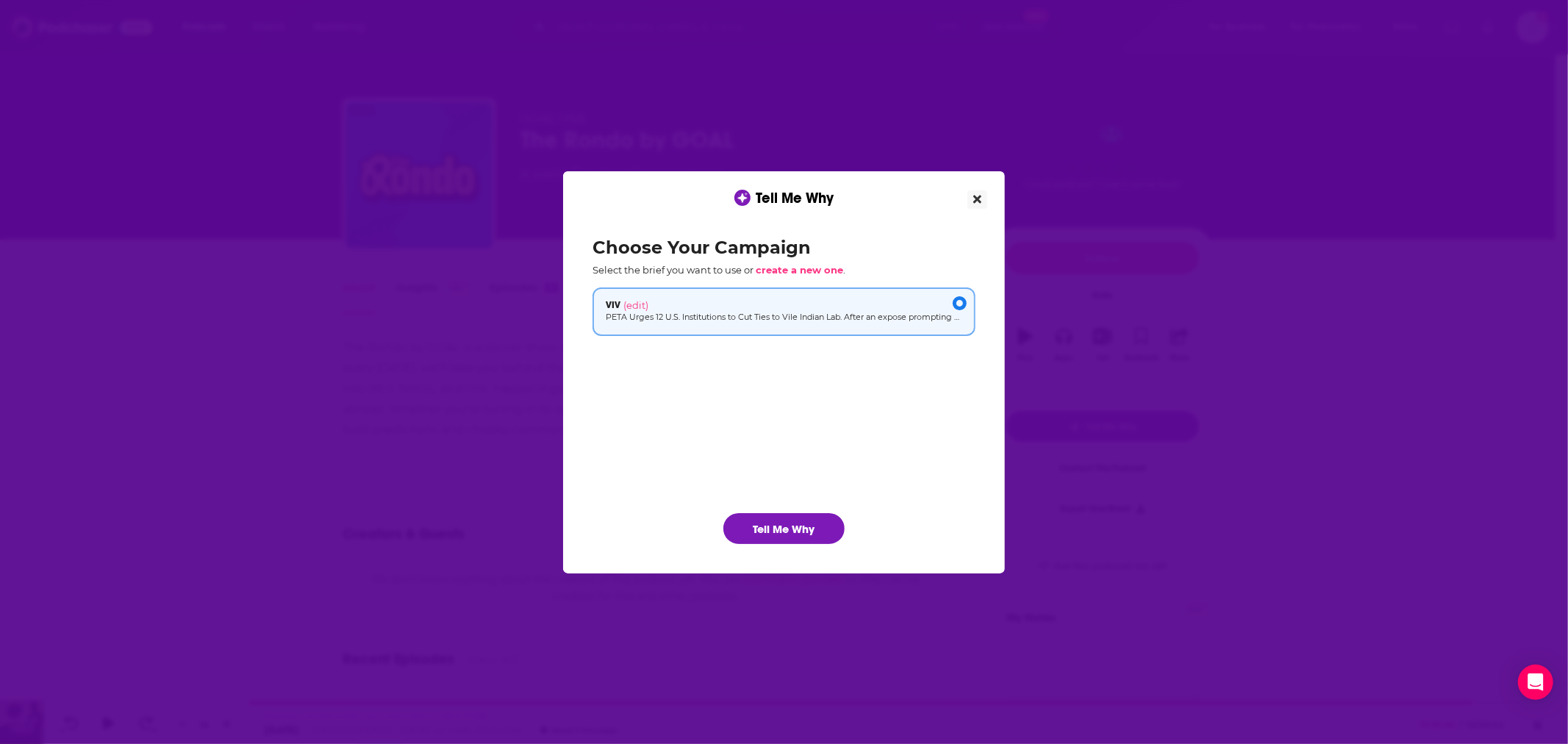 click 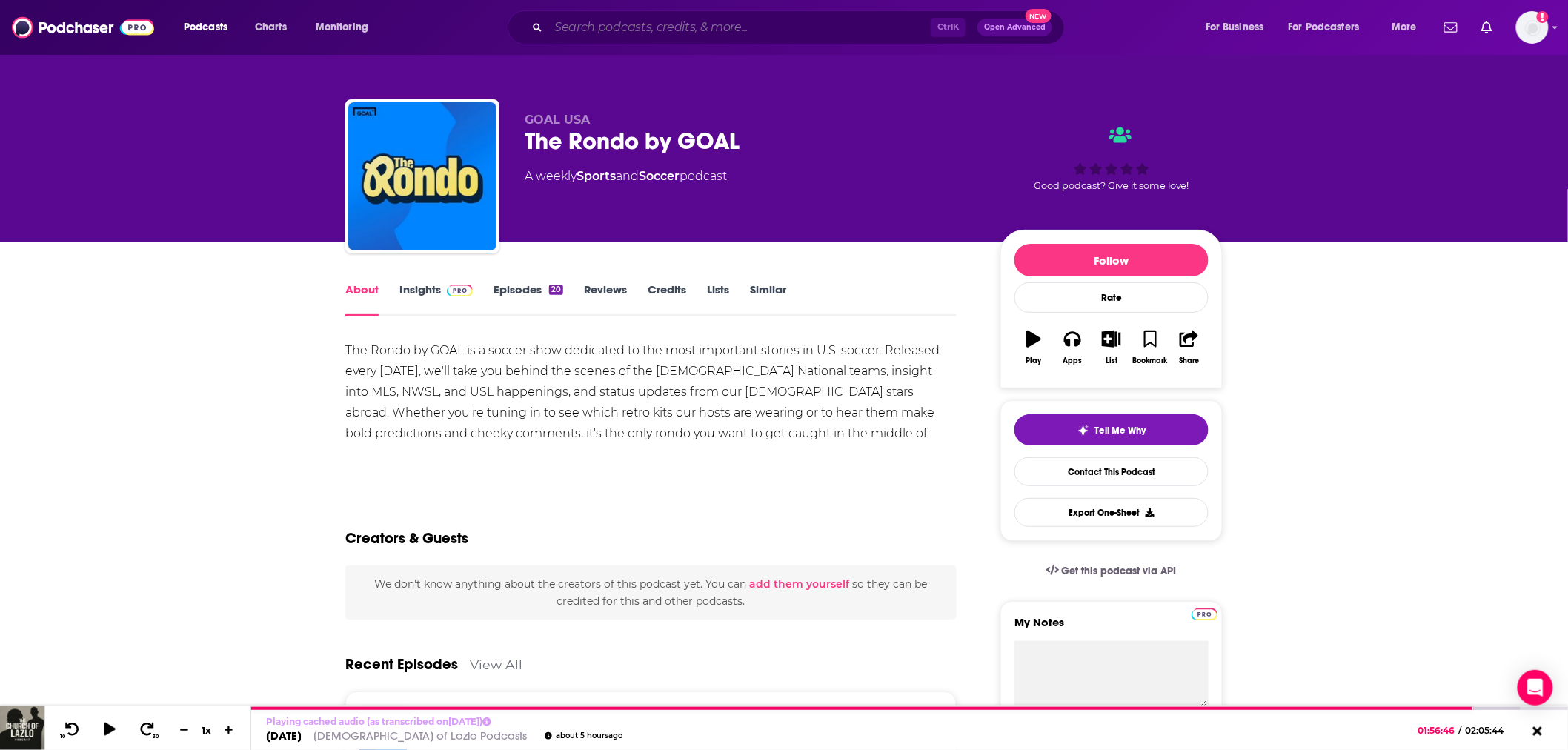 click at bounding box center [740, 27] 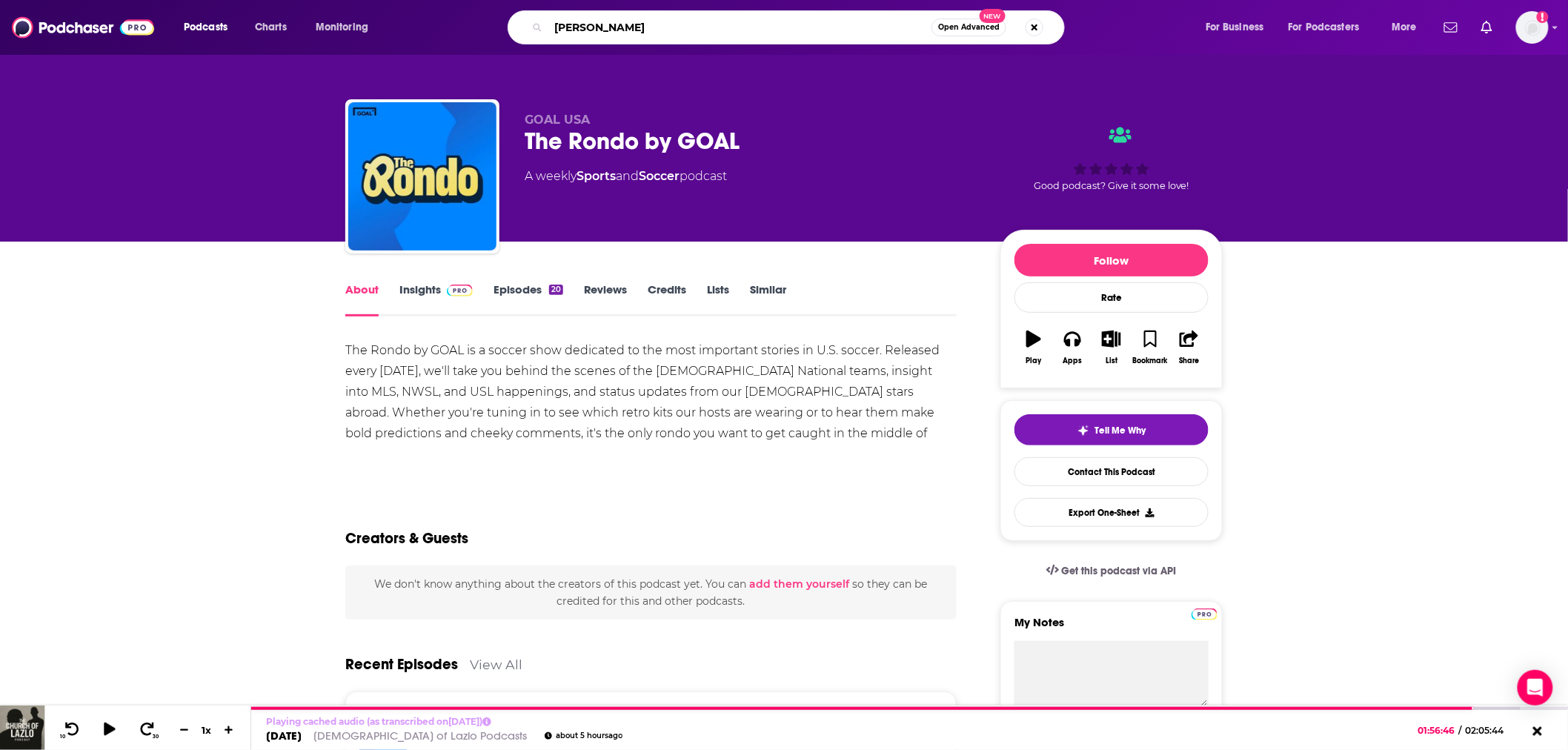 type on "[PERSON_NAME]" 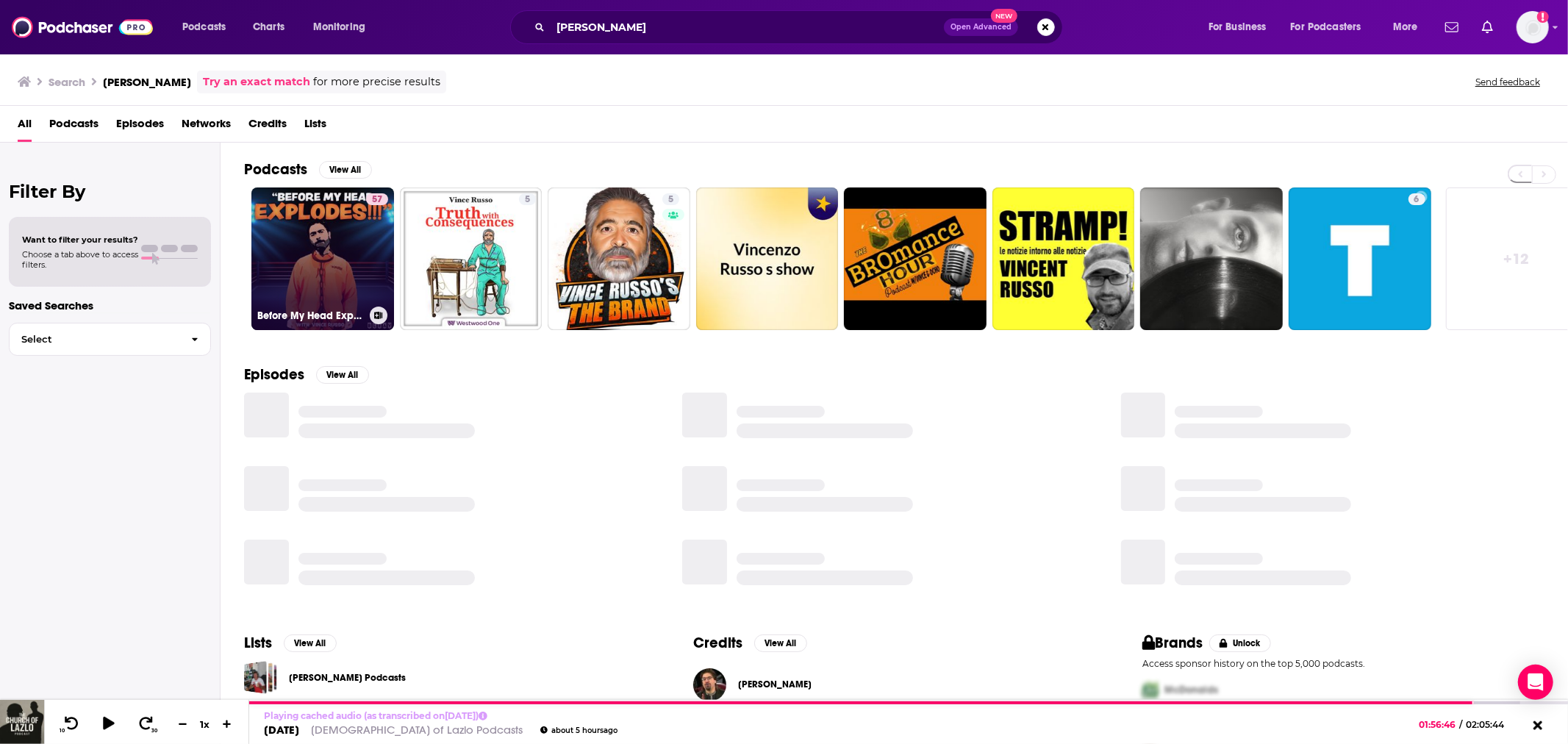 click on "57 Before My Head Explodes with [PERSON_NAME]" at bounding box center [323, 259] 